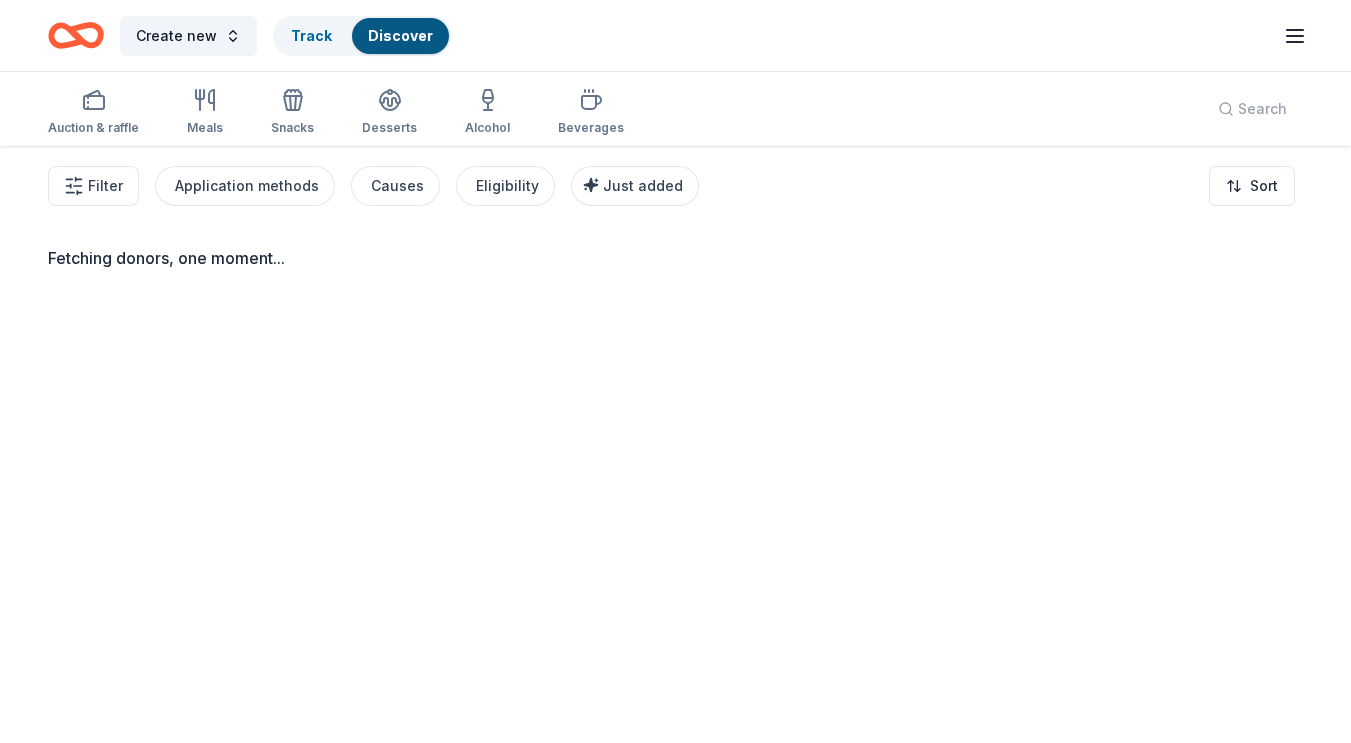 scroll, scrollTop: 0, scrollLeft: 0, axis: both 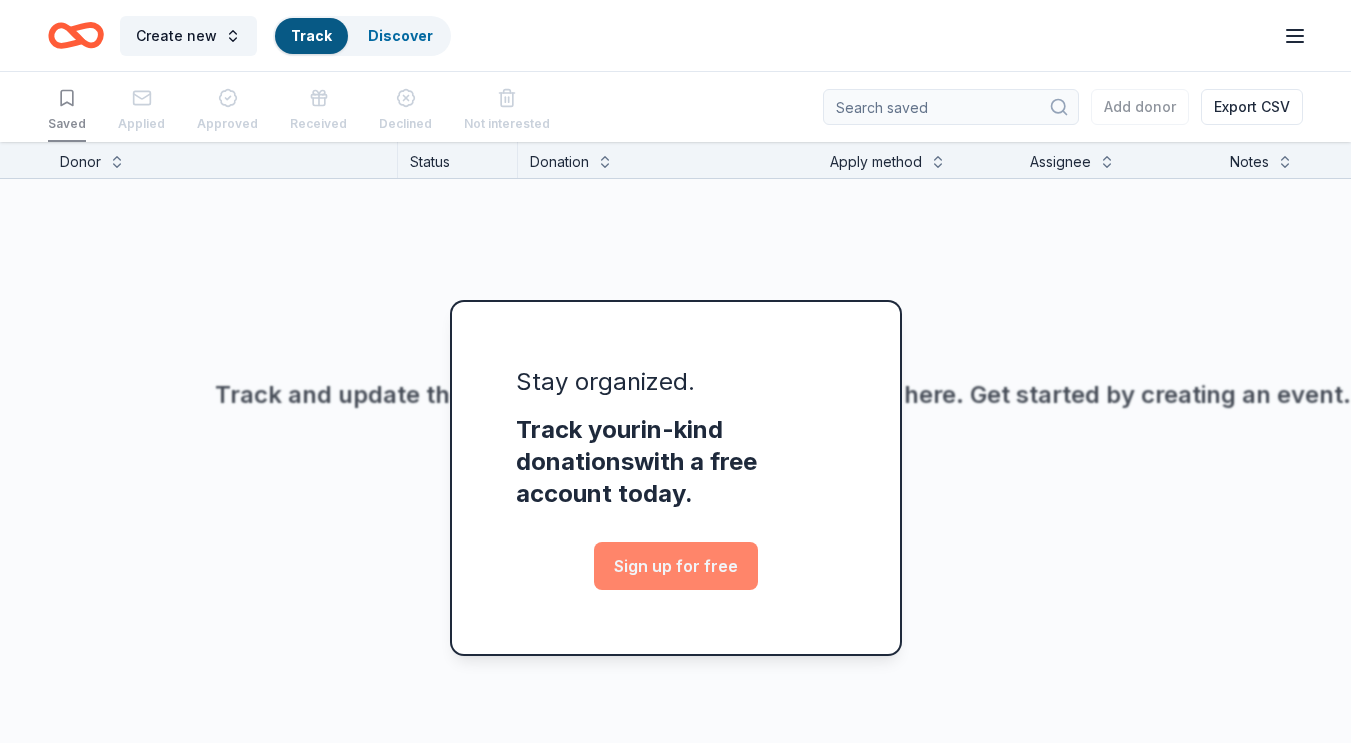 click on "Sign up for free" at bounding box center [676, 566] 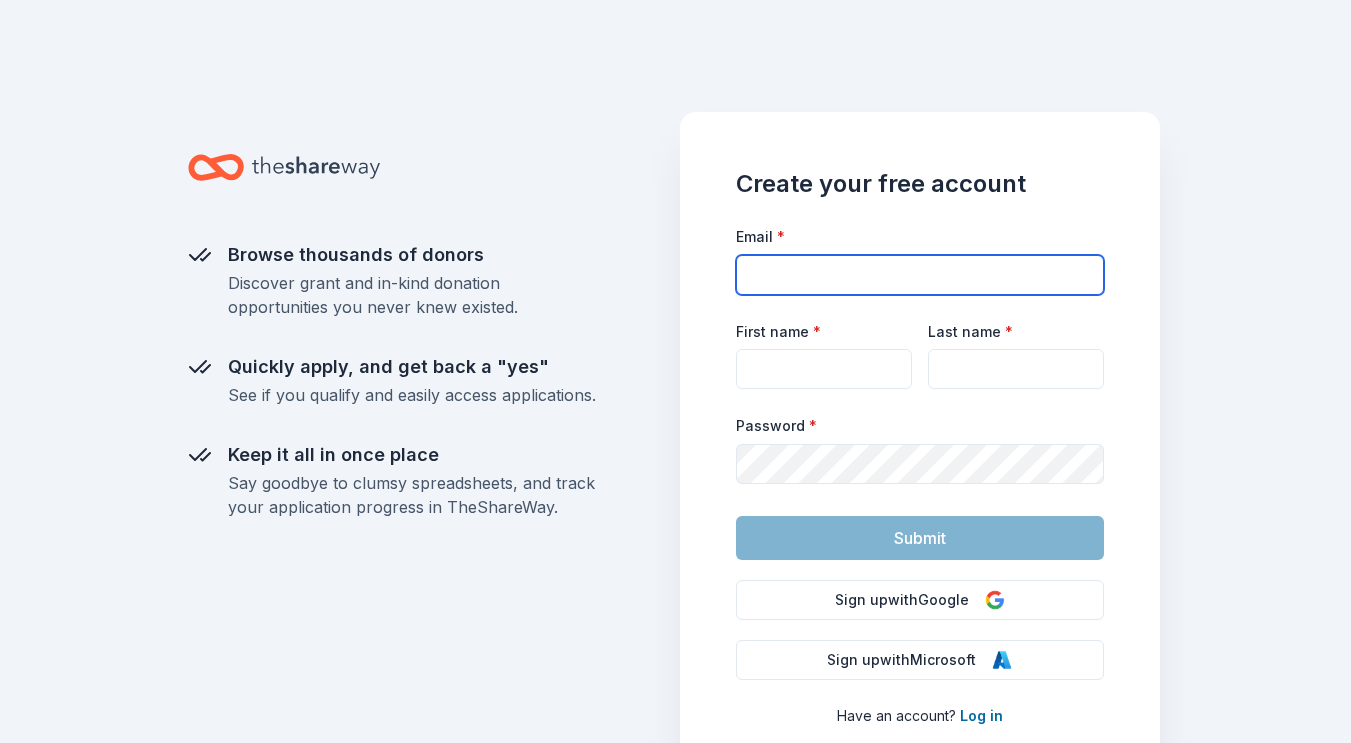 click on "Email *" at bounding box center (920, 275) 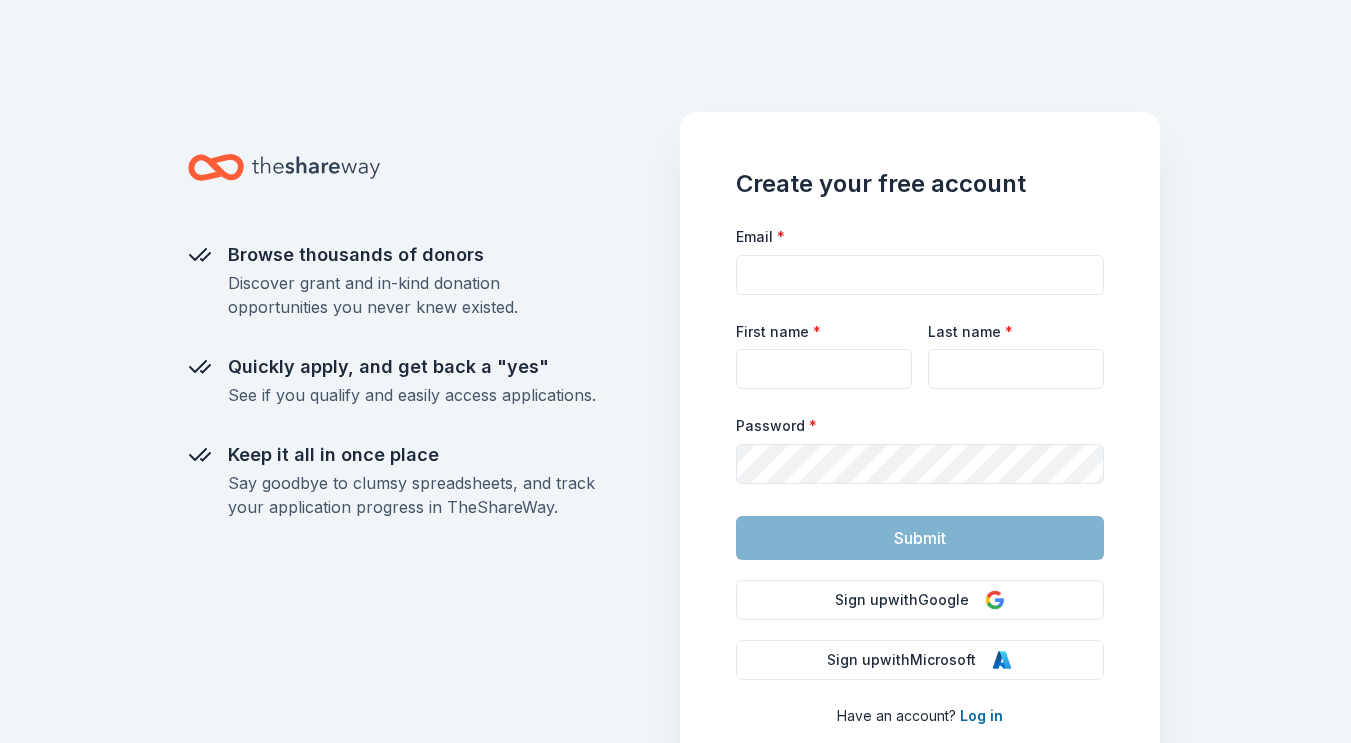 click on "Browse thousands of donors Discover grant and in-kind donation opportunities you never knew existed. Quickly apply, and get back a "yes" See if you qualify and easily access applications. Keep it all in once place Say goodbye to clumsy spreadsheets, and track your application progress in TheShareWay." at bounding box center [432, 468] 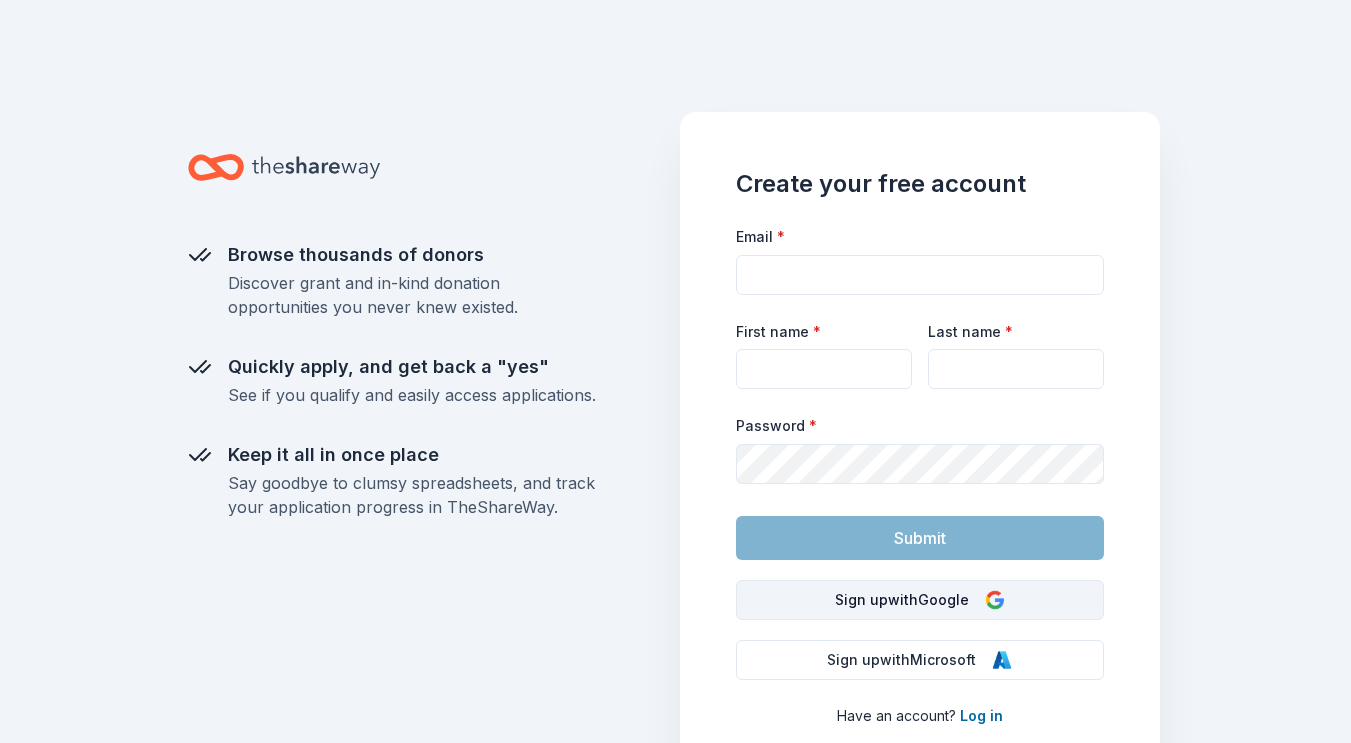 click on "Sign up  with  Google" at bounding box center [920, 600] 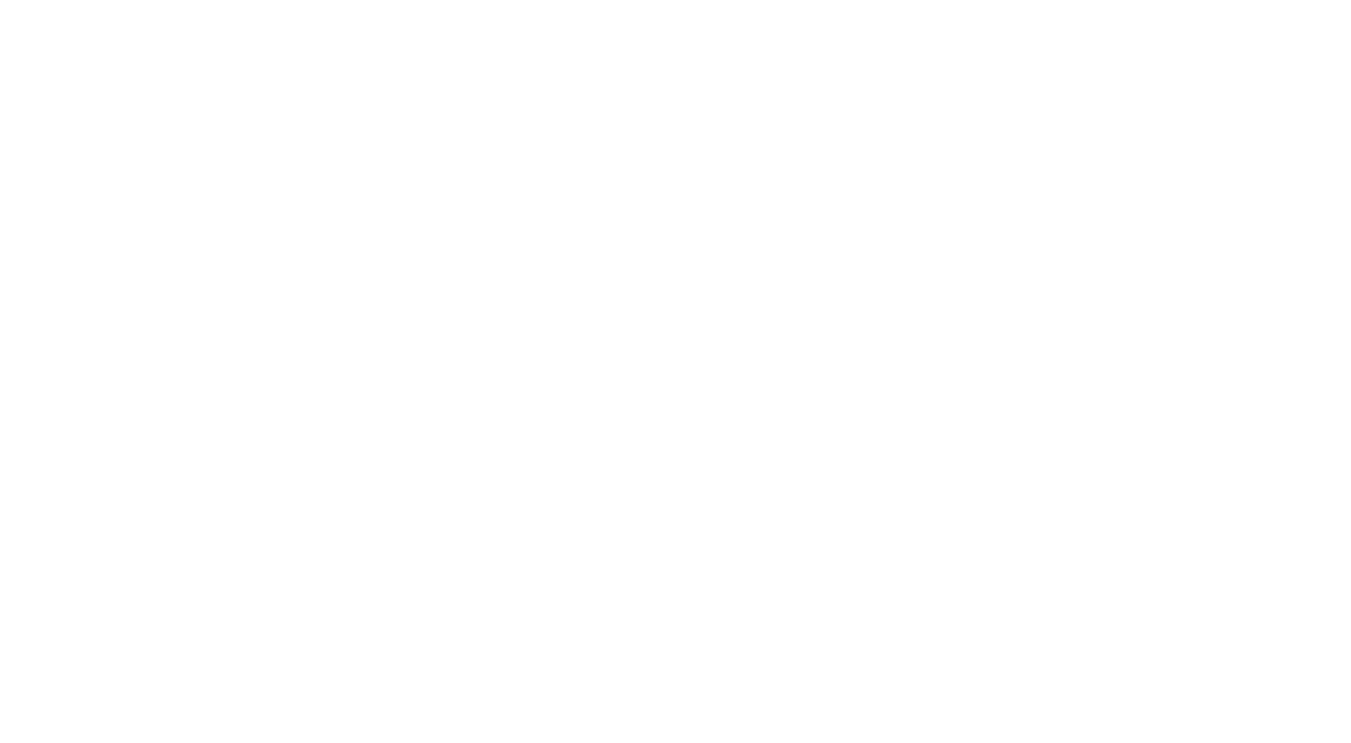 scroll, scrollTop: 0, scrollLeft: 0, axis: both 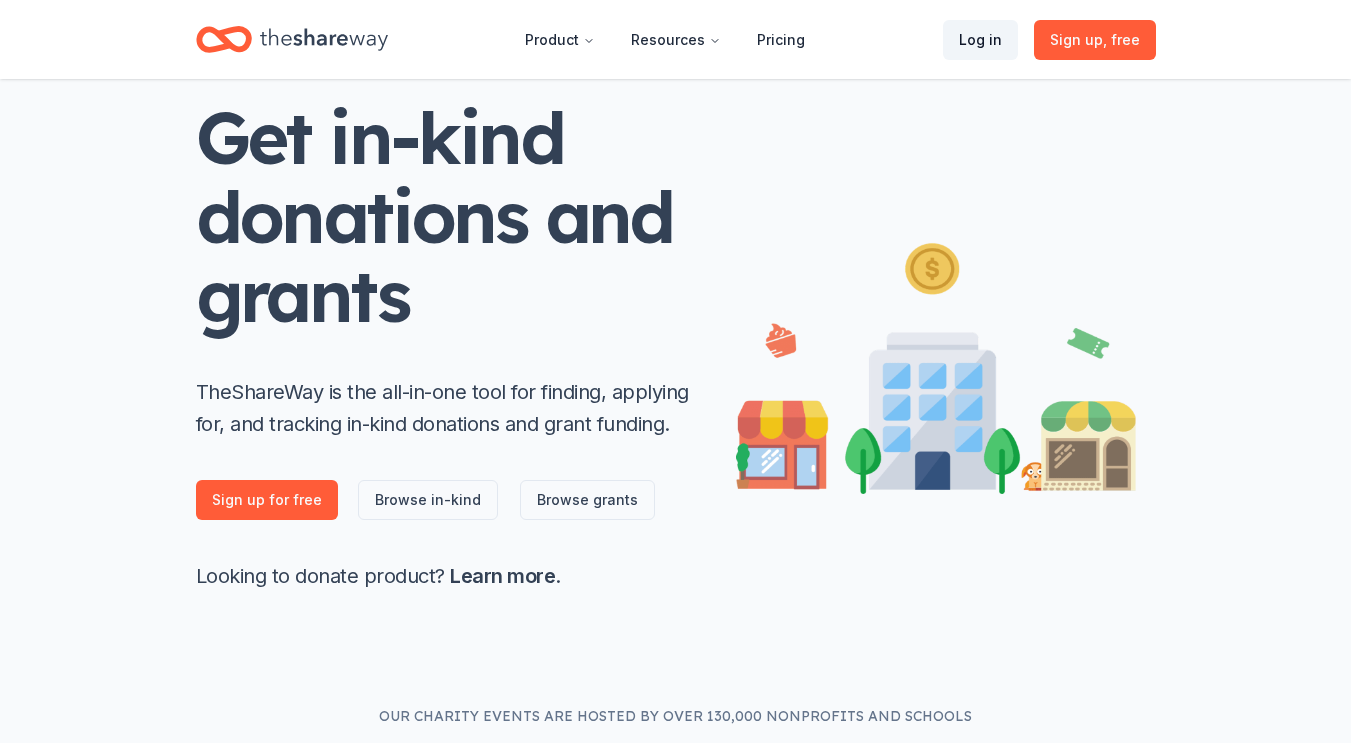 click on "Log in" at bounding box center [980, 40] 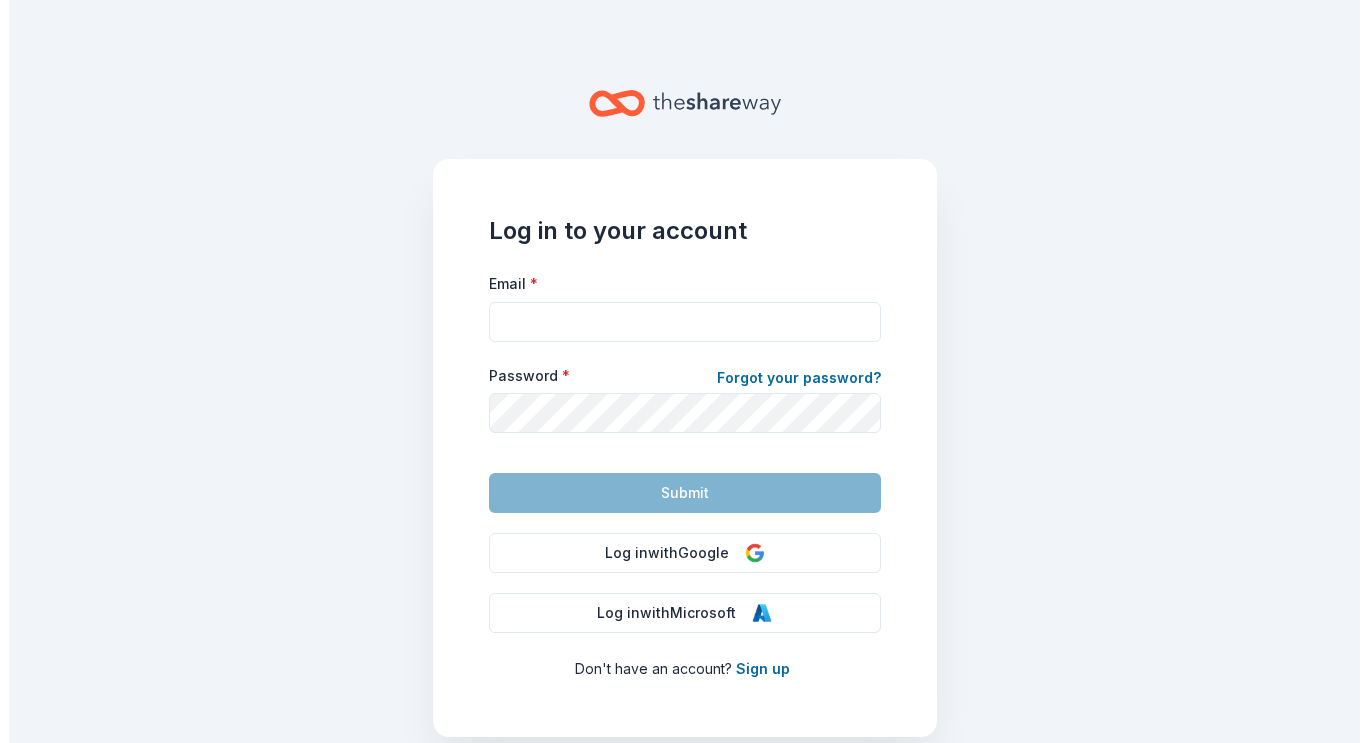 scroll, scrollTop: 0, scrollLeft: 0, axis: both 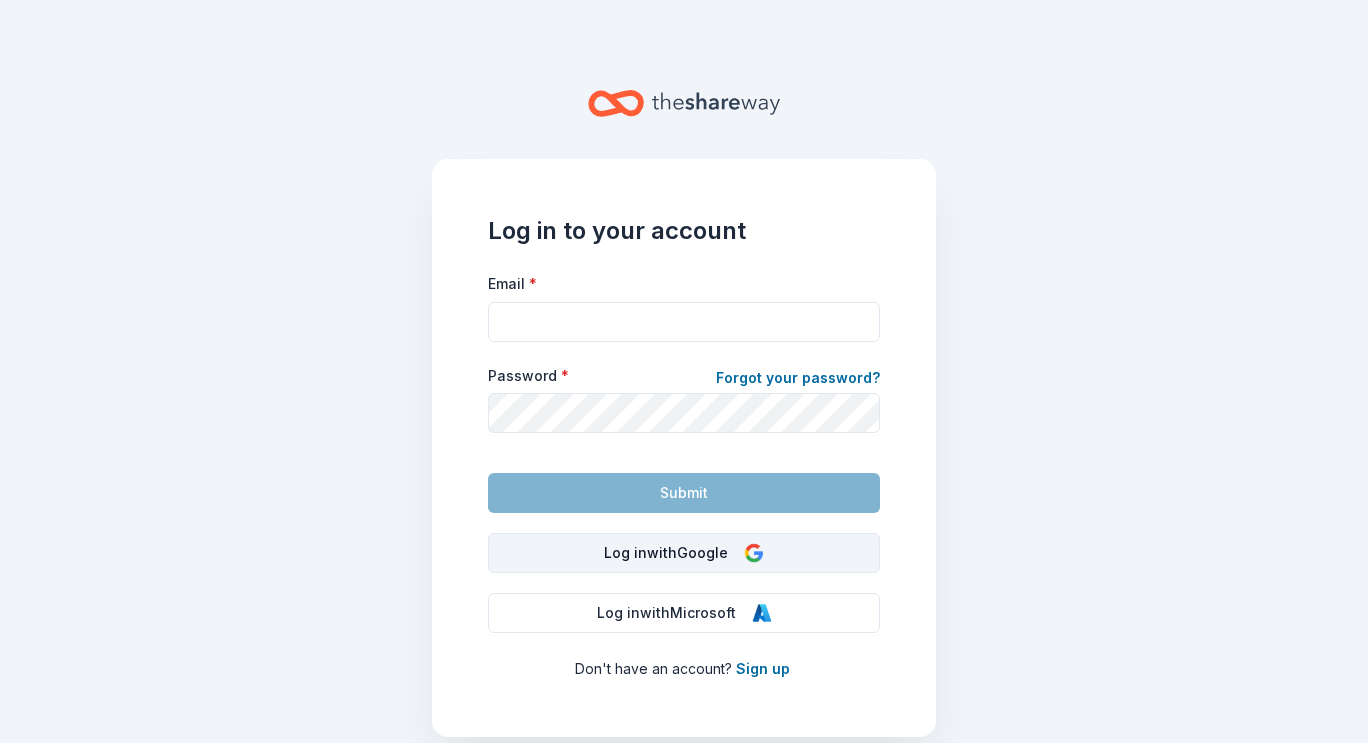 click on "Log in  with  Google" at bounding box center (684, 553) 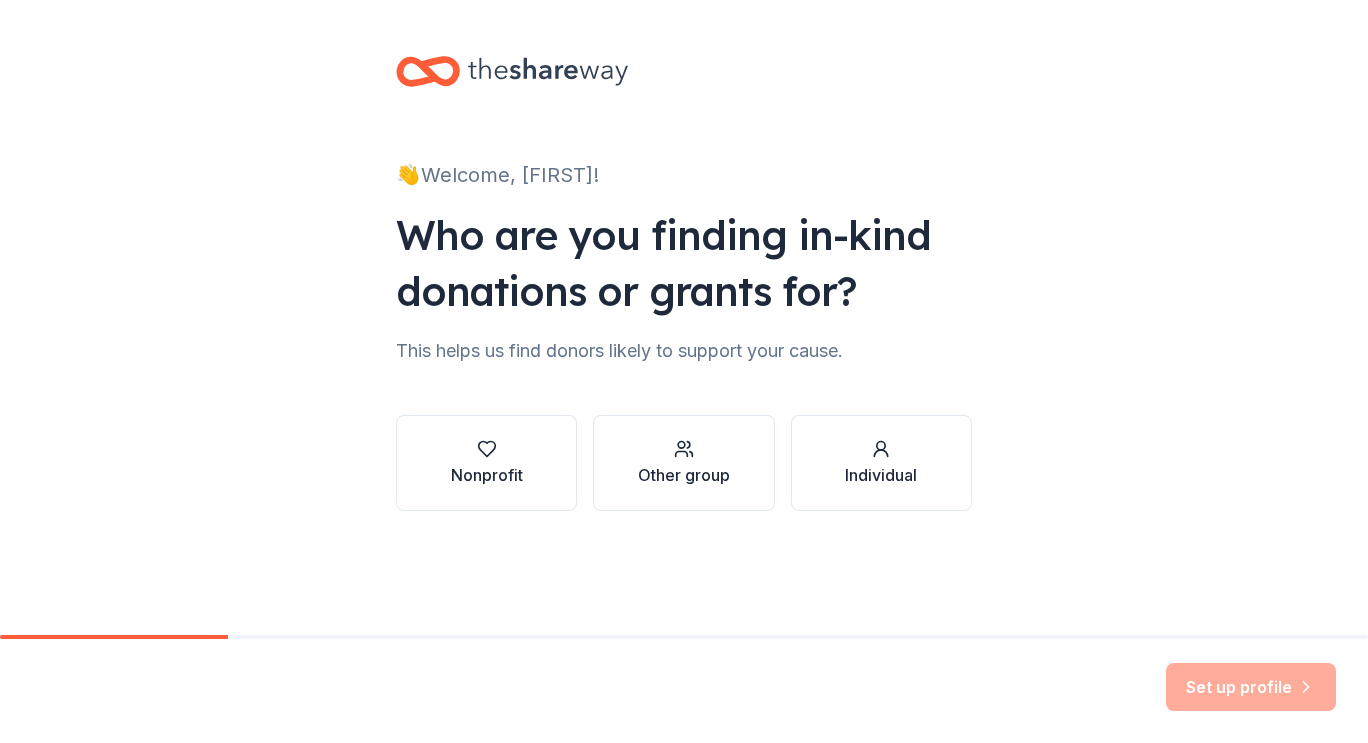 scroll, scrollTop: 0, scrollLeft: 0, axis: both 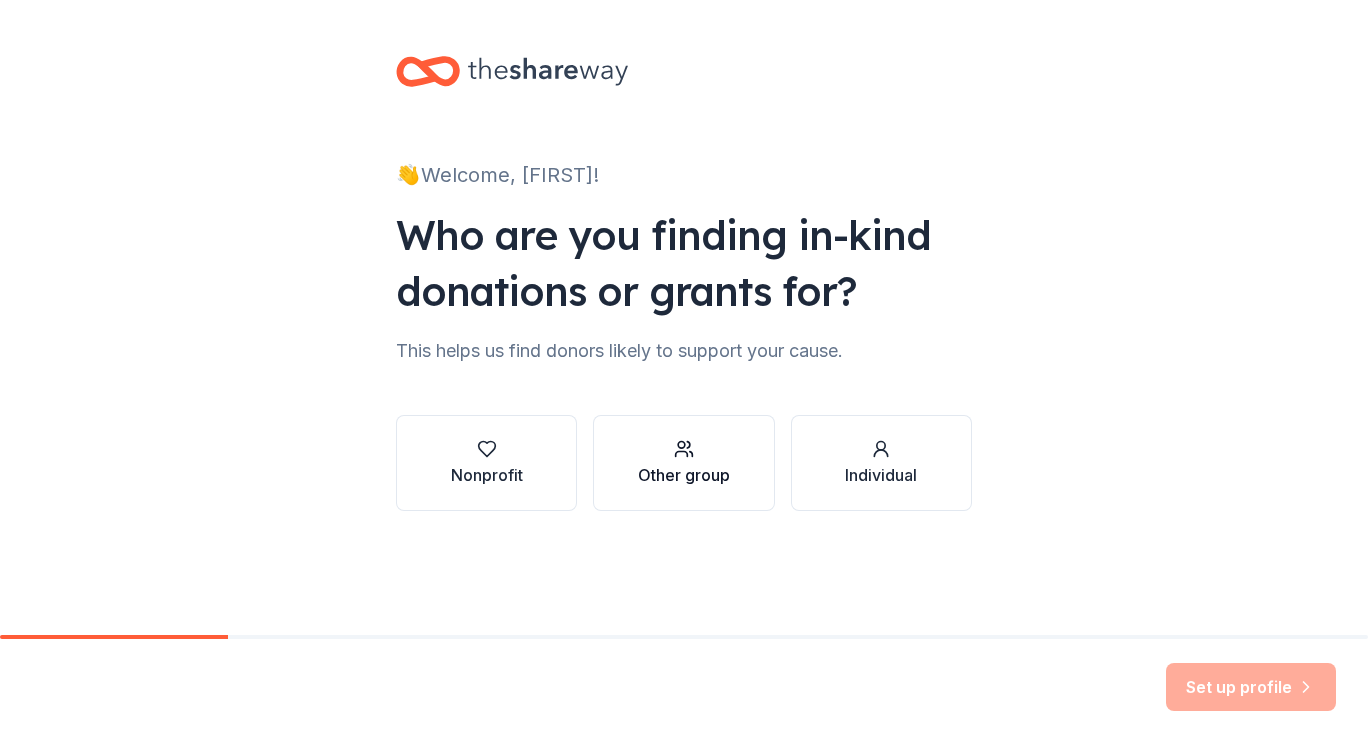 click 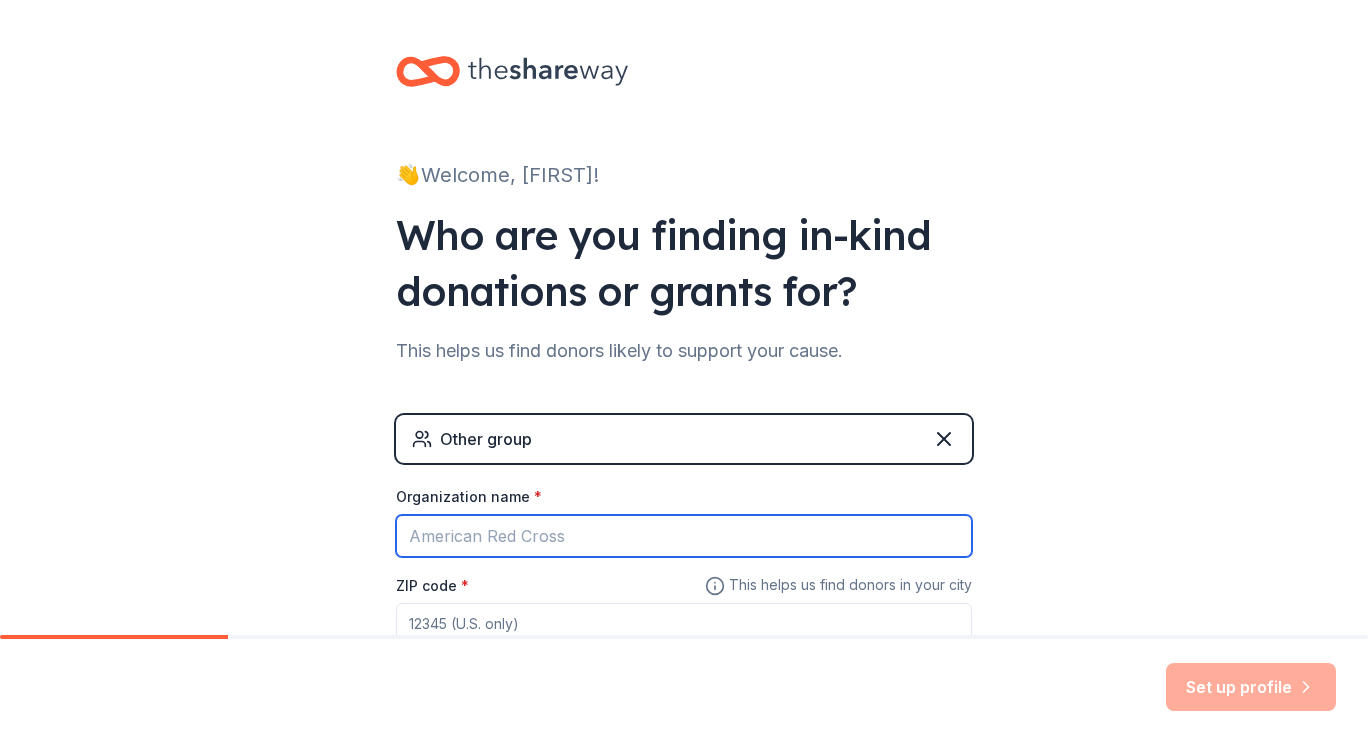 click on "Organization name *" at bounding box center (684, 536) 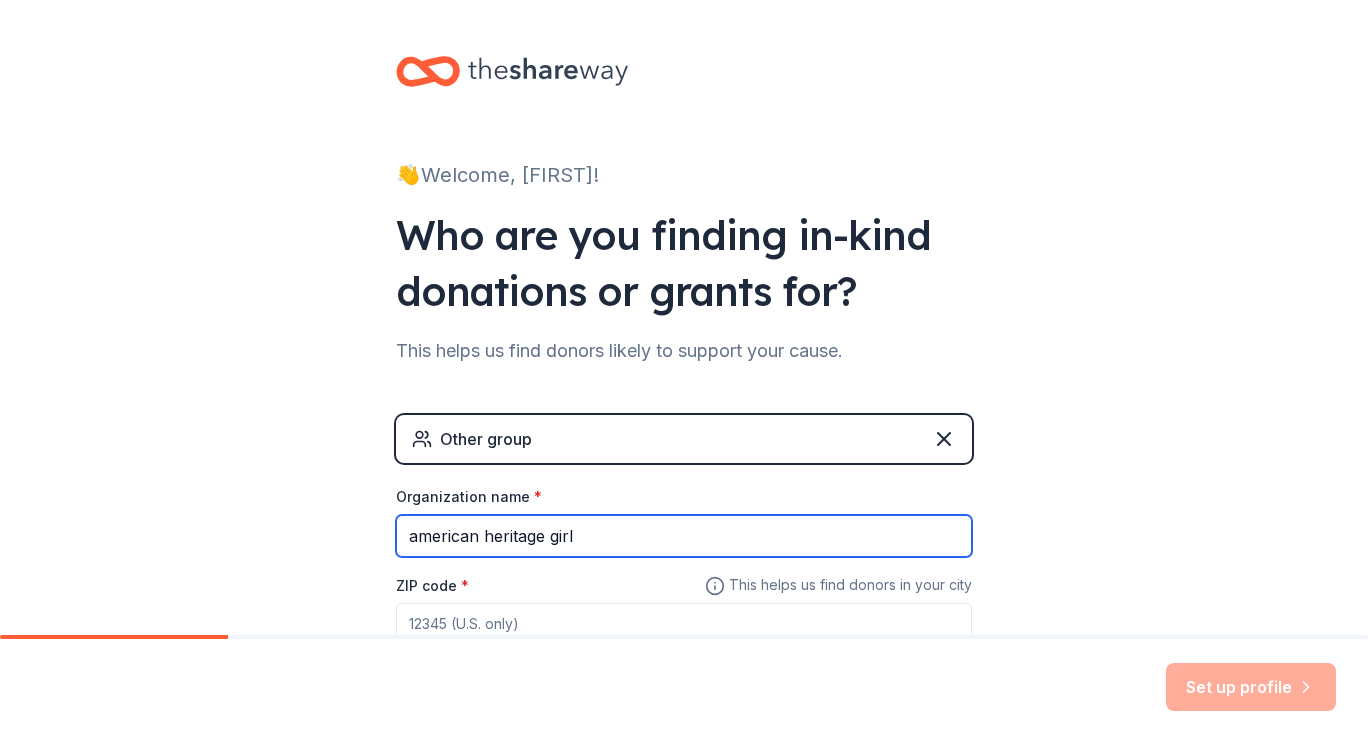 type on "american heritage girls" 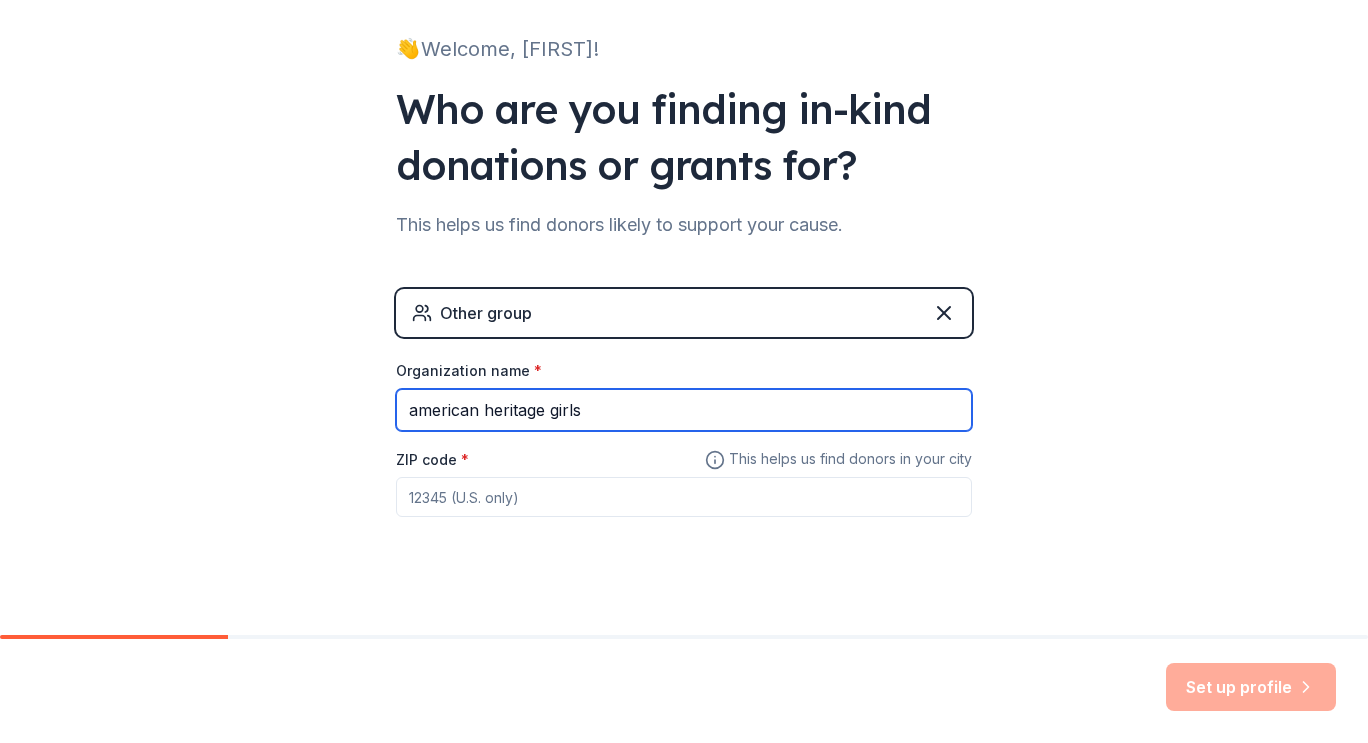 scroll, scrollTop: 144, scrollLeft: 0, axis: vertical 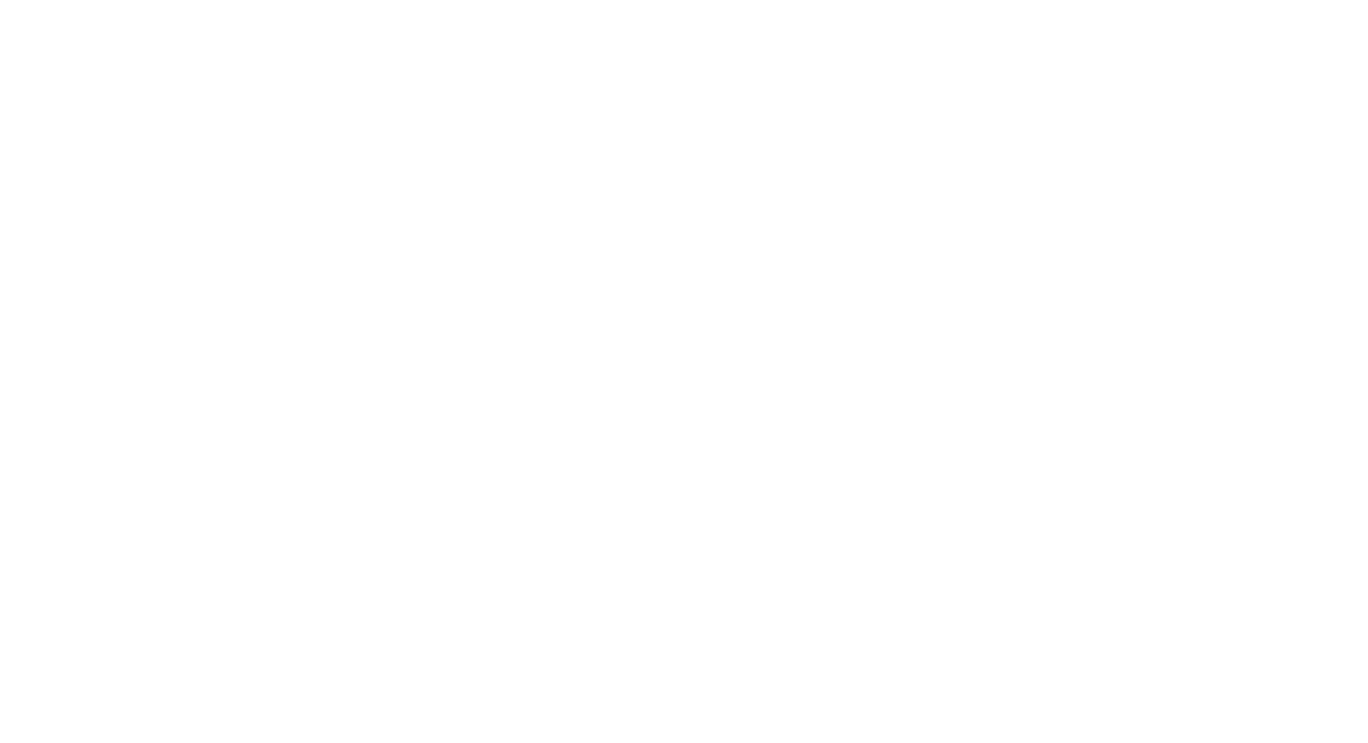 click at bounding box center (684, 371) 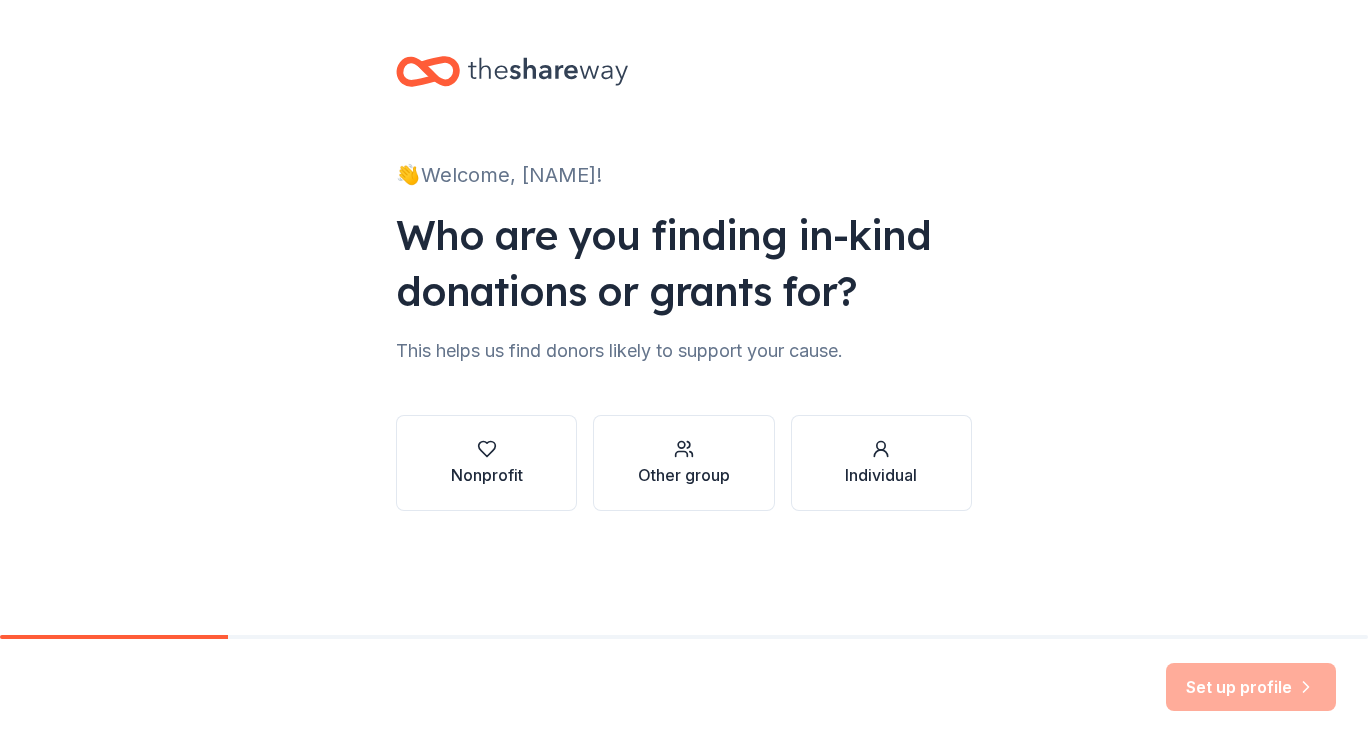 scroll, scrollTop: 0, scrollLeft: 0, axis: both 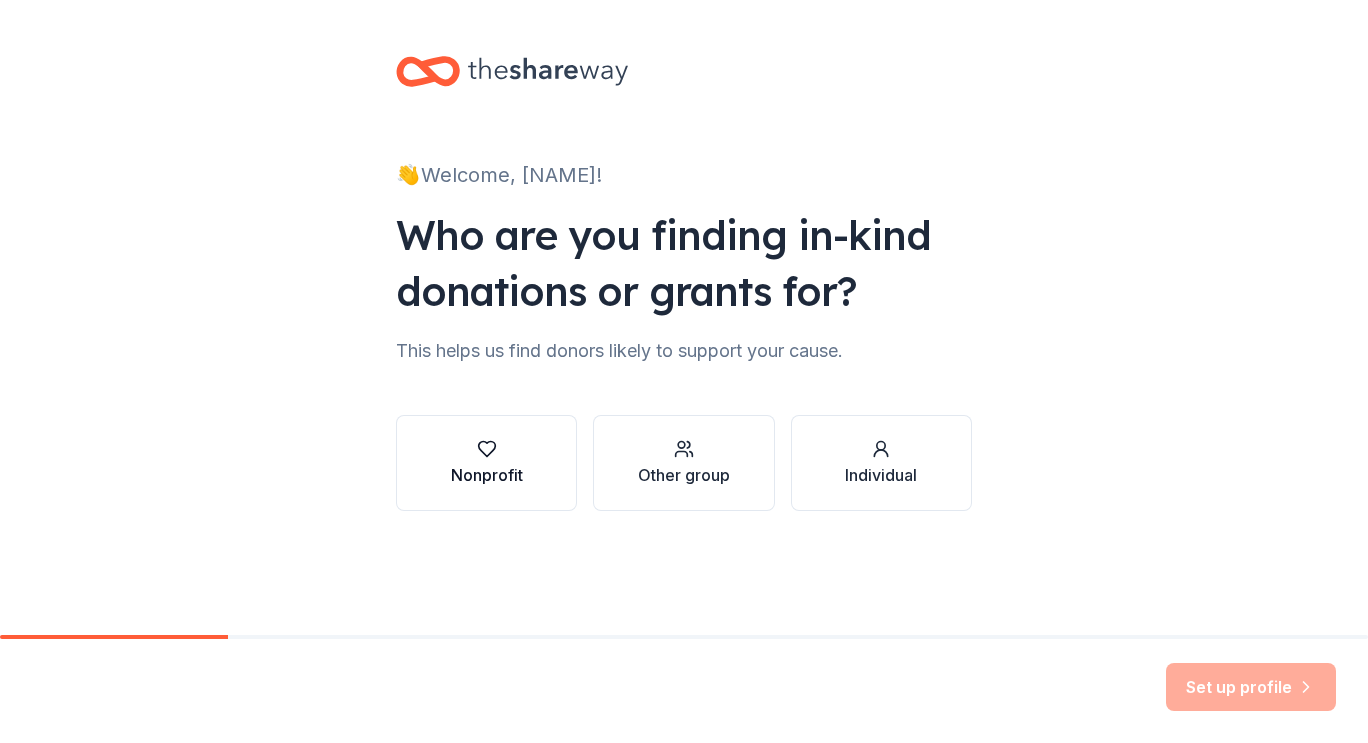 click on "Nonprofit" at bounding box center (487, 475) 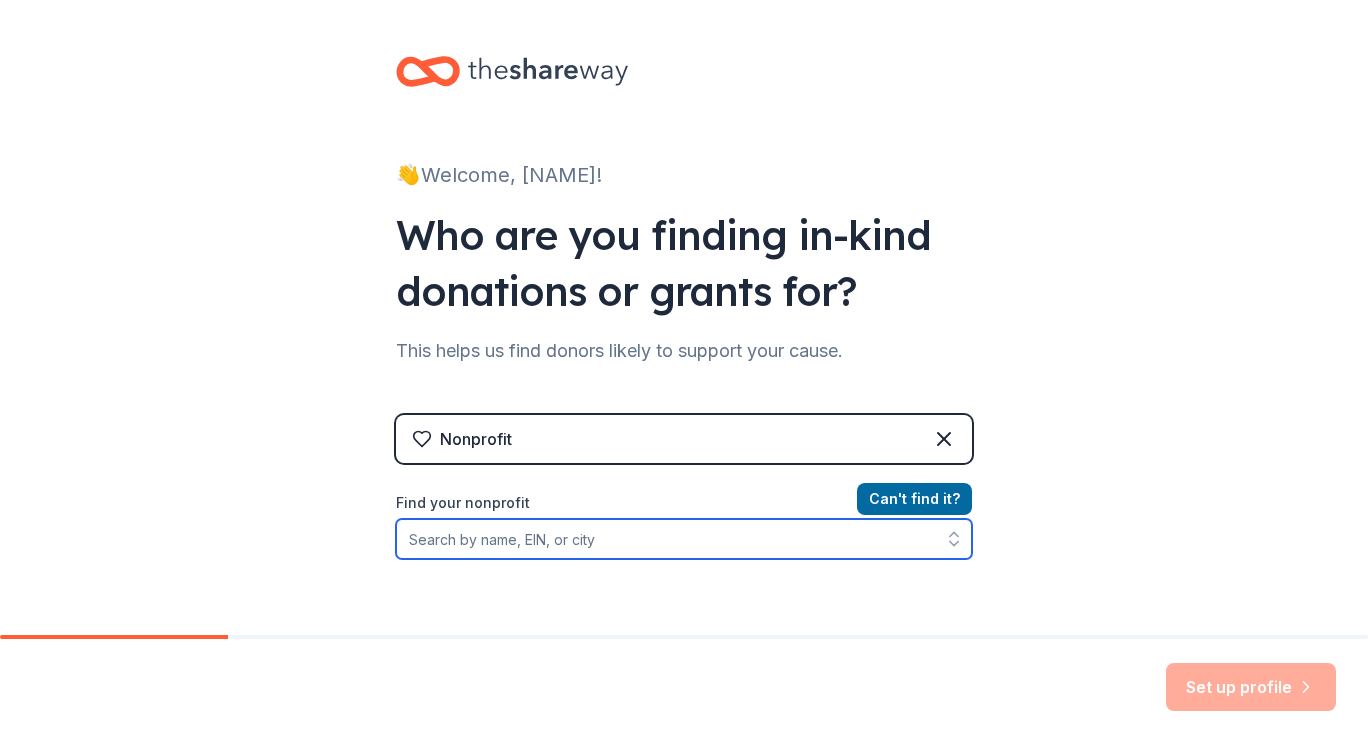 click on "Find your nonprofit" at bounding box center [684, 539] 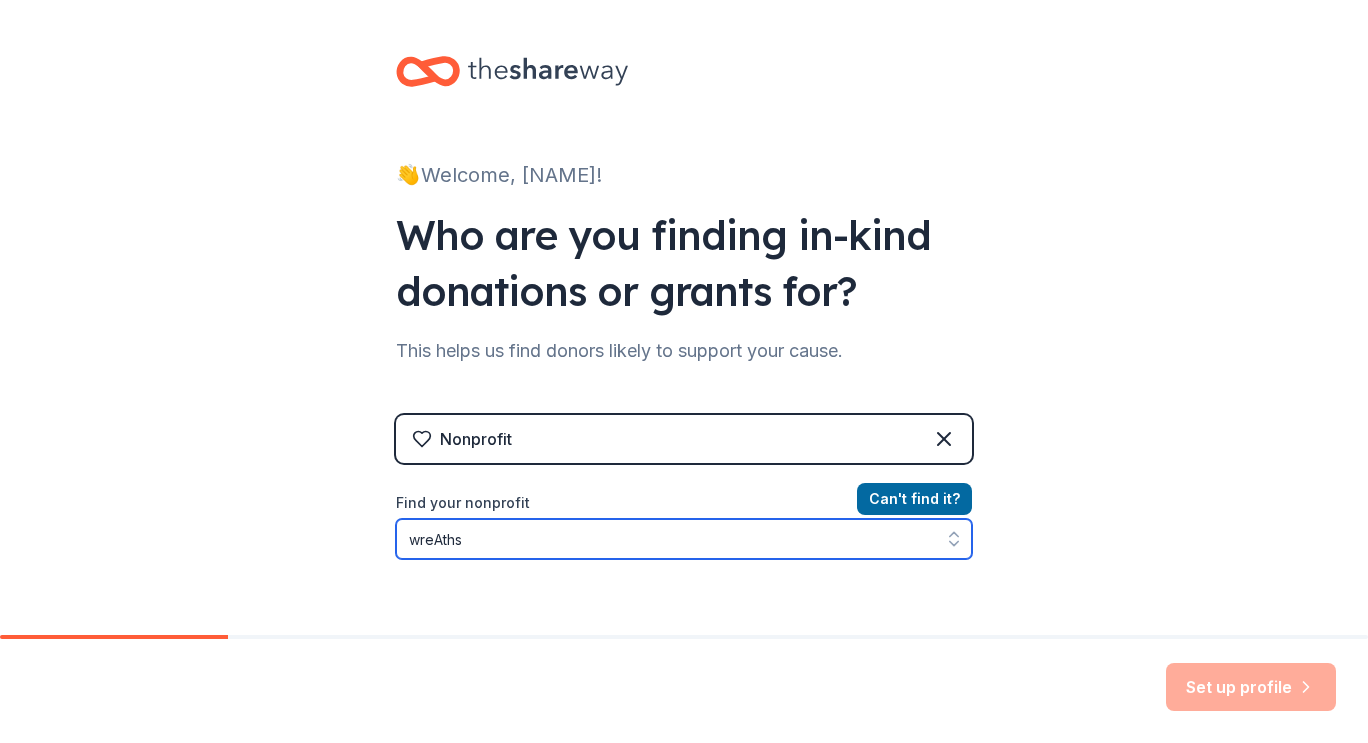 scroll, scrollTop: 24, scrollLeft: 0, axis: vertical 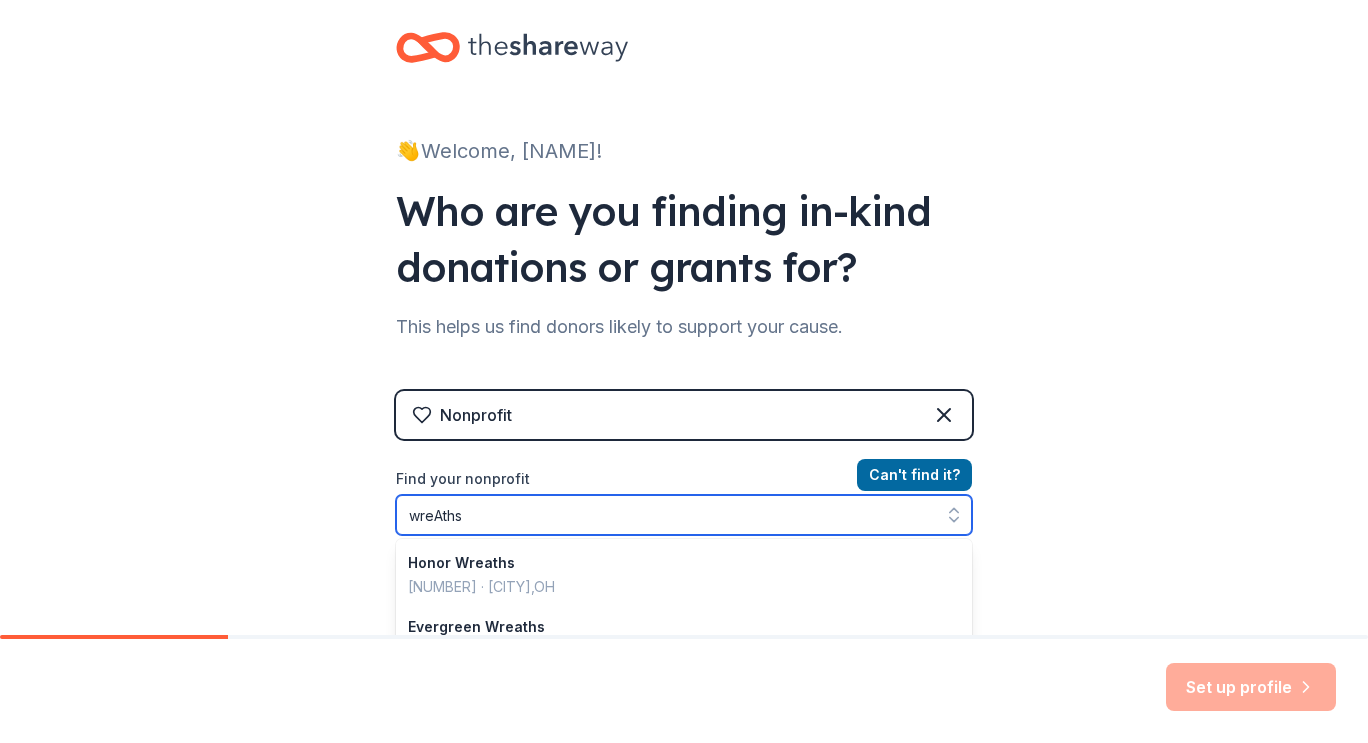 type on "wreaths across america" 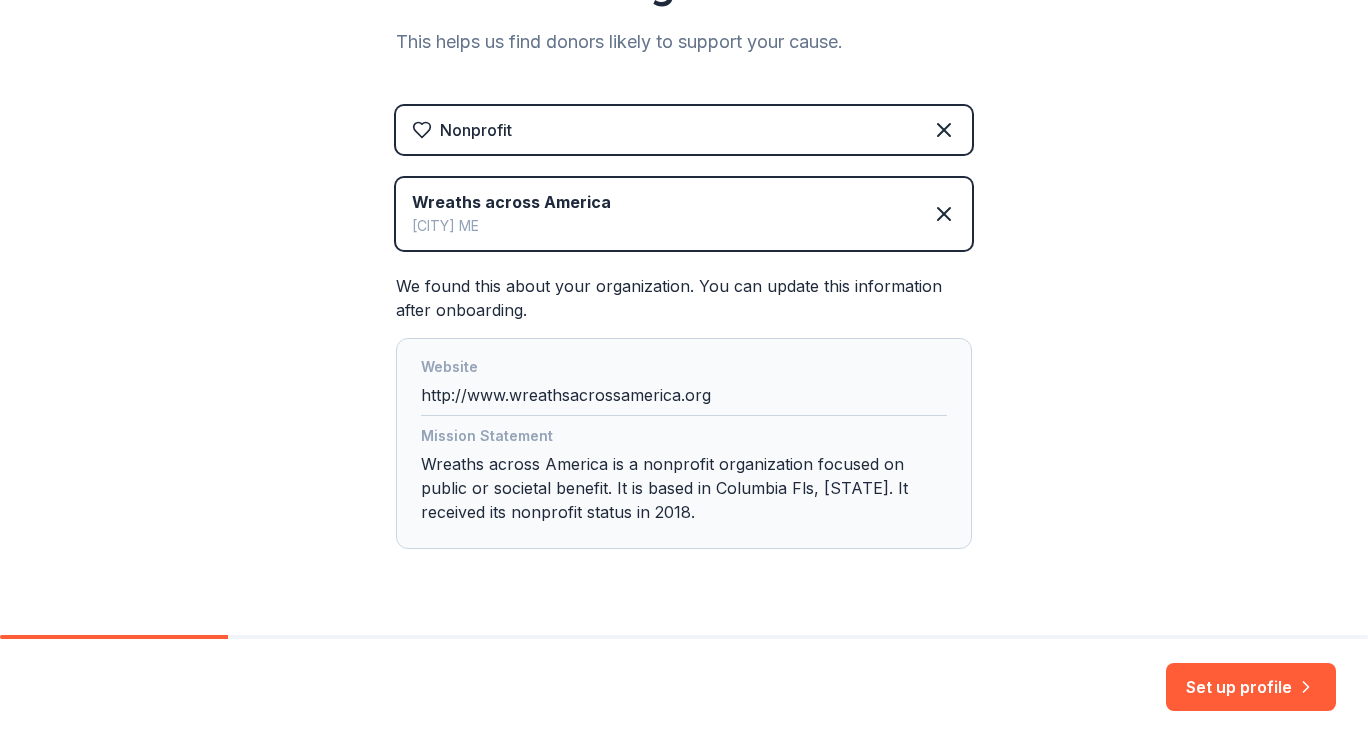 scroll, scrollTop: 359, scrollLeft: 0, axis: vertical 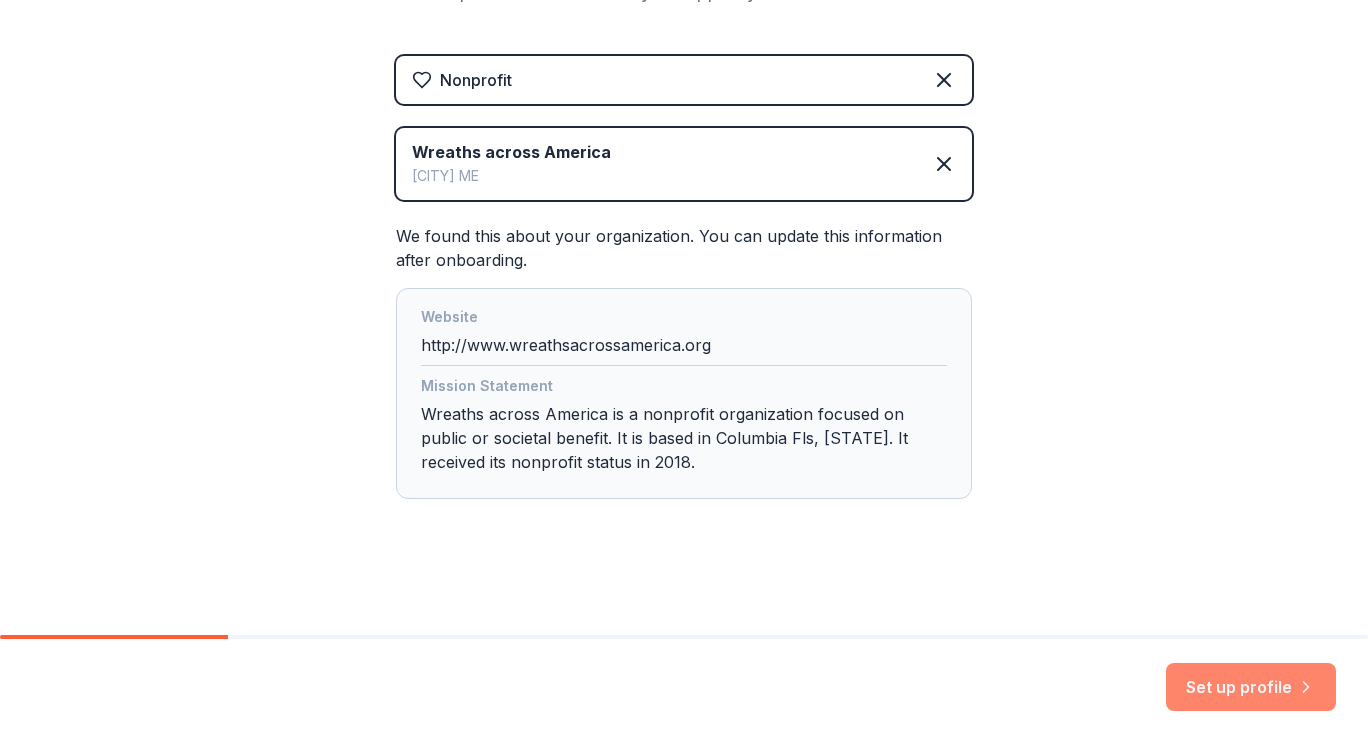 click on "Set up profile" at bounding box center [1251, 687] 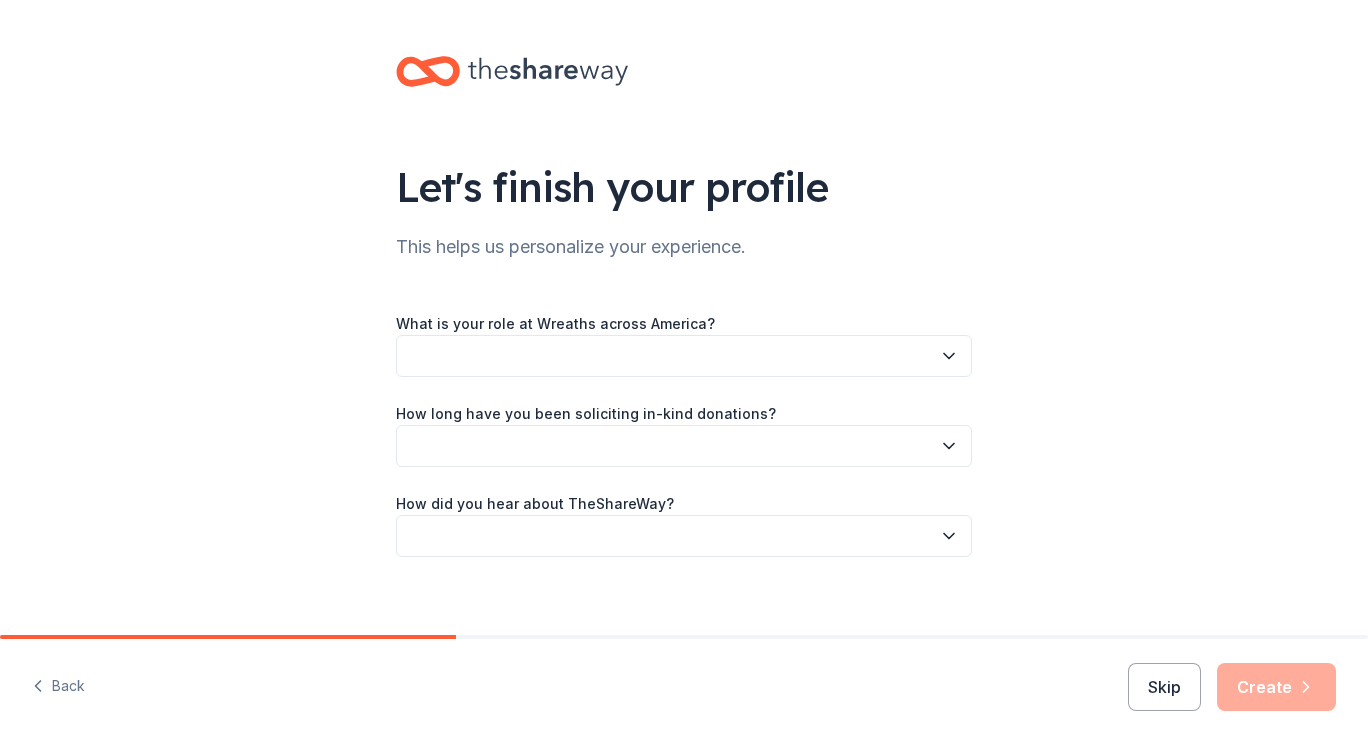 click 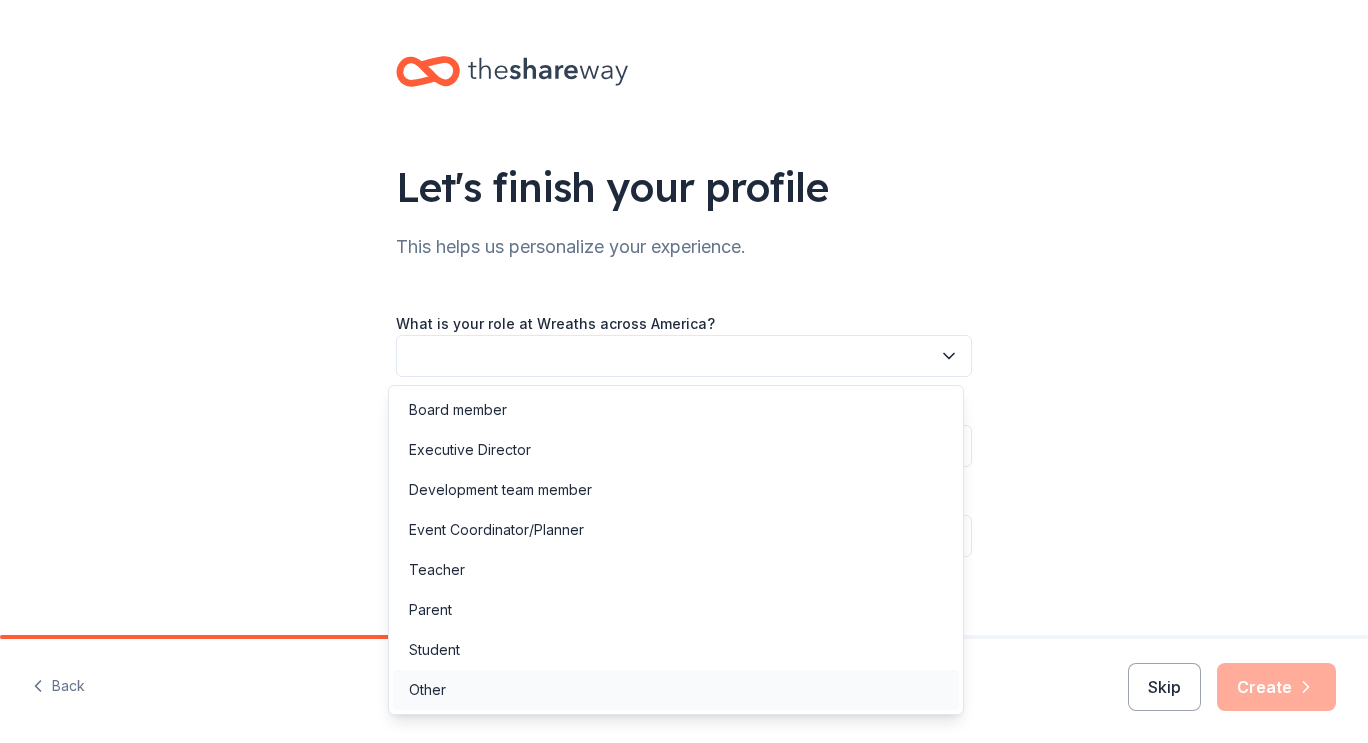 click on "Other" at bounding box center (676, 690) 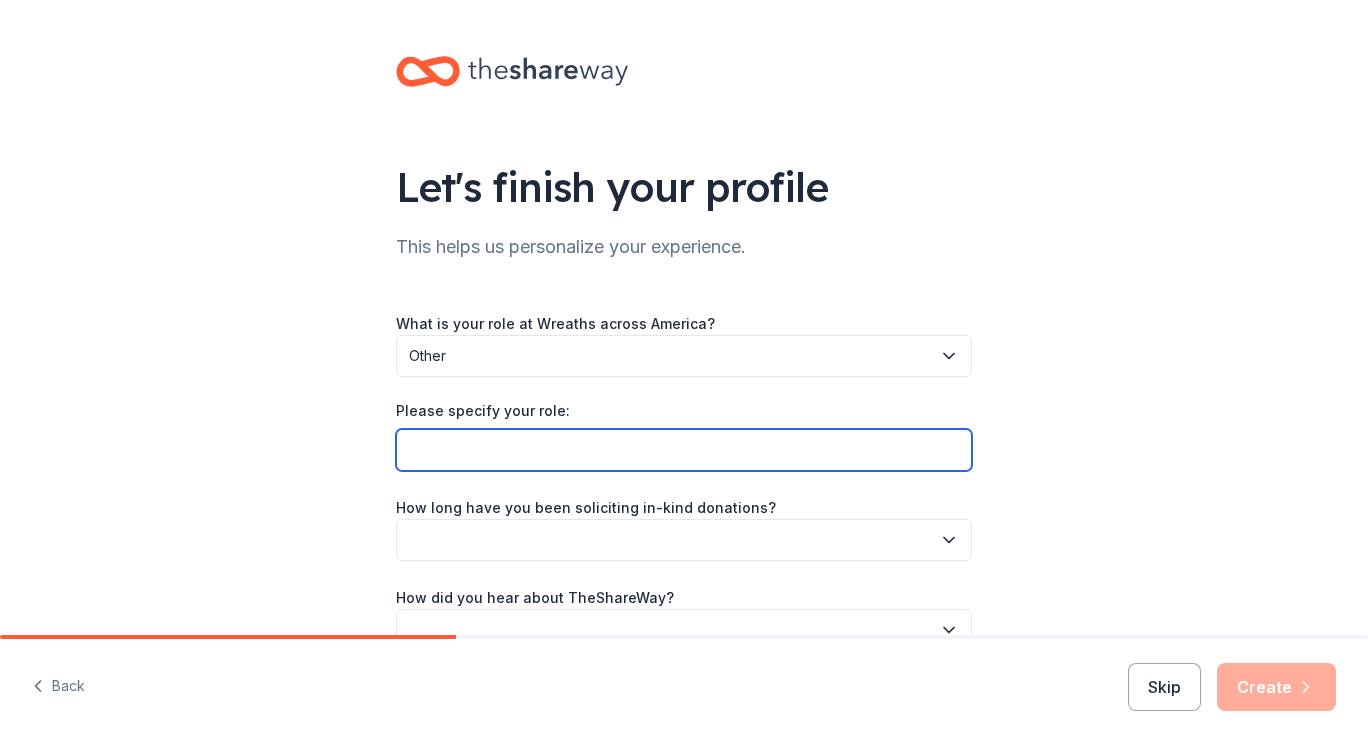 click on "Please specify your role:" at bounding box center [684, 450] 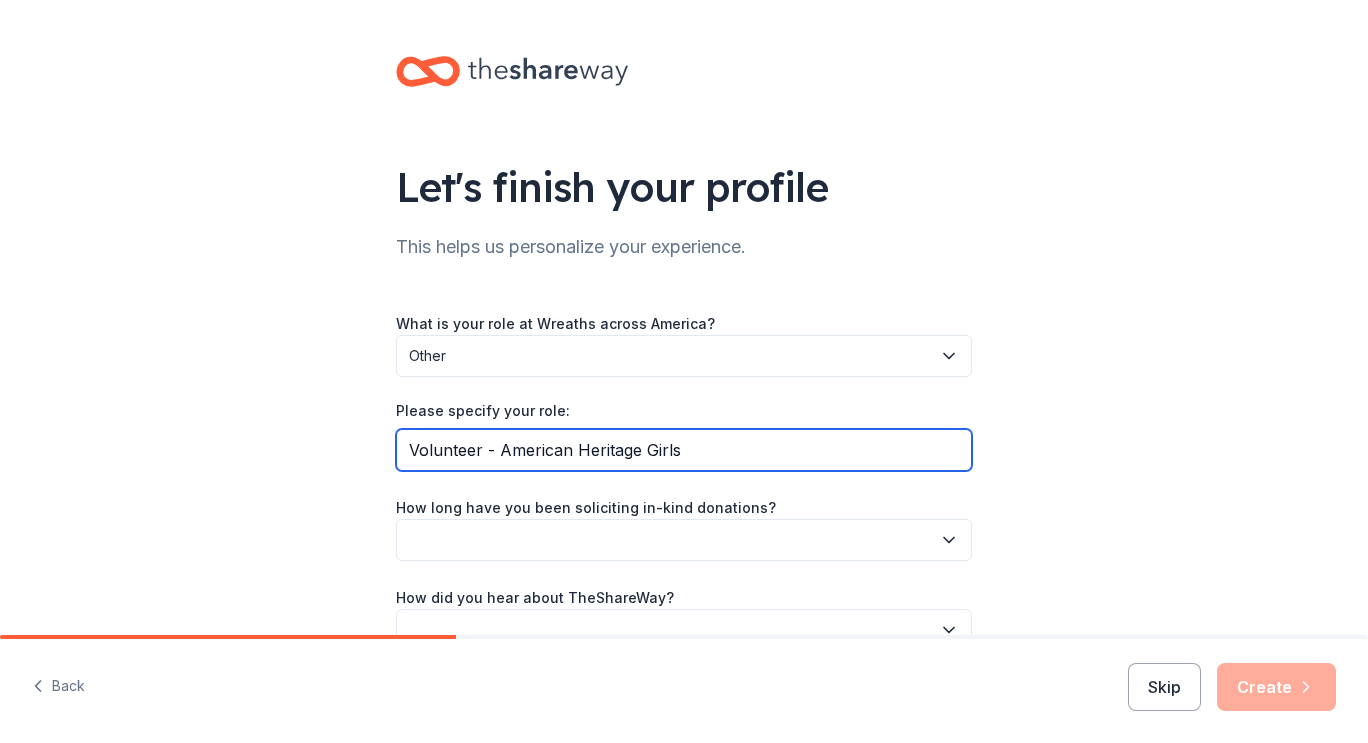 drag, startPoint x: 712, startPoint y: 453, endPoint x: 488, endPoint y: 452, distance: 224.00223 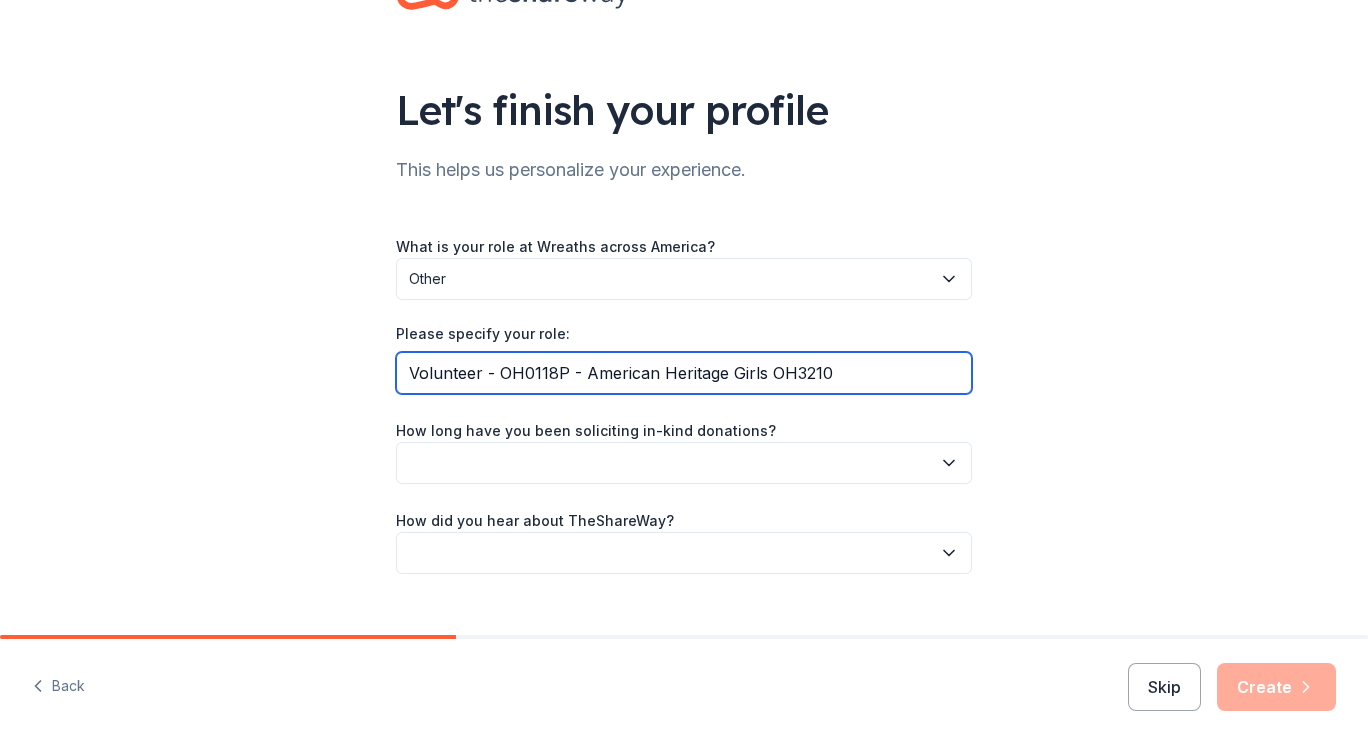 scroll, scrollTop: 111, scrollLeft: 0, axis: vertical 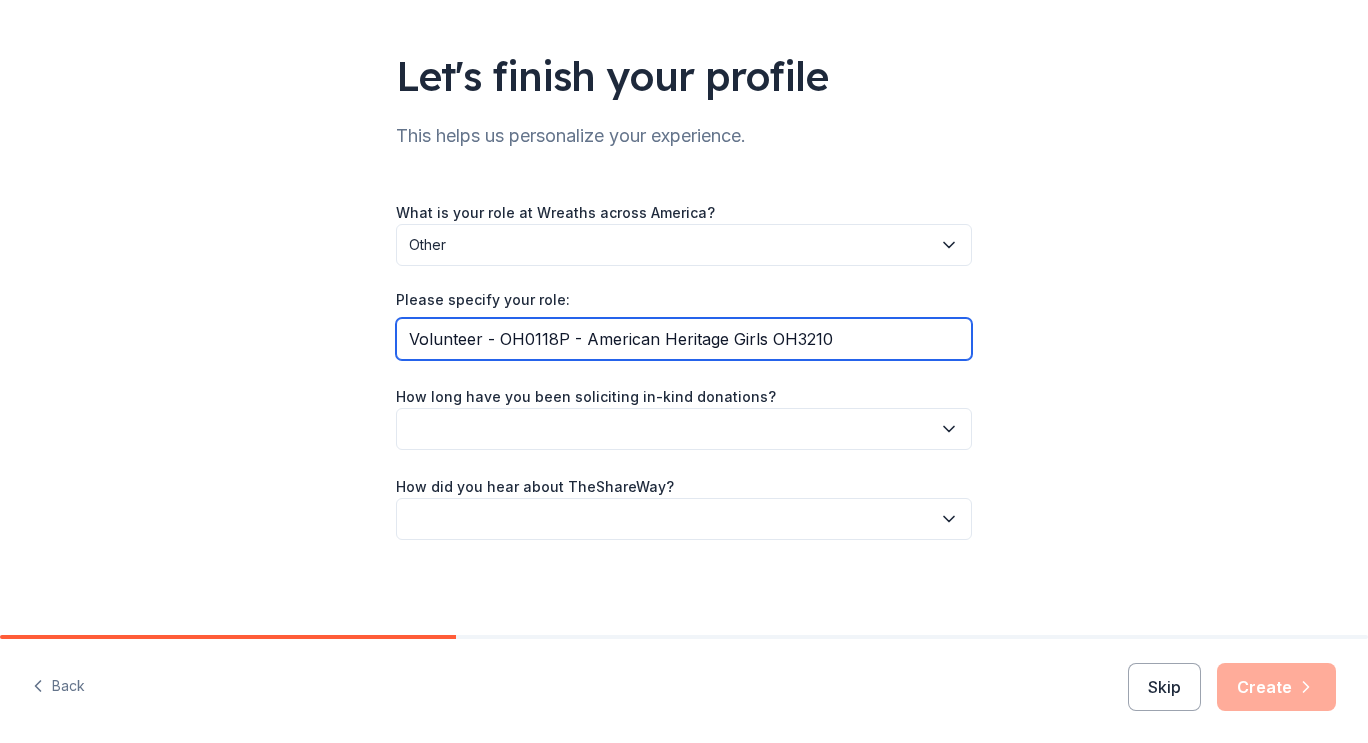 type on "Volunteer - OH0118P - American Heritage Girls OH3210" 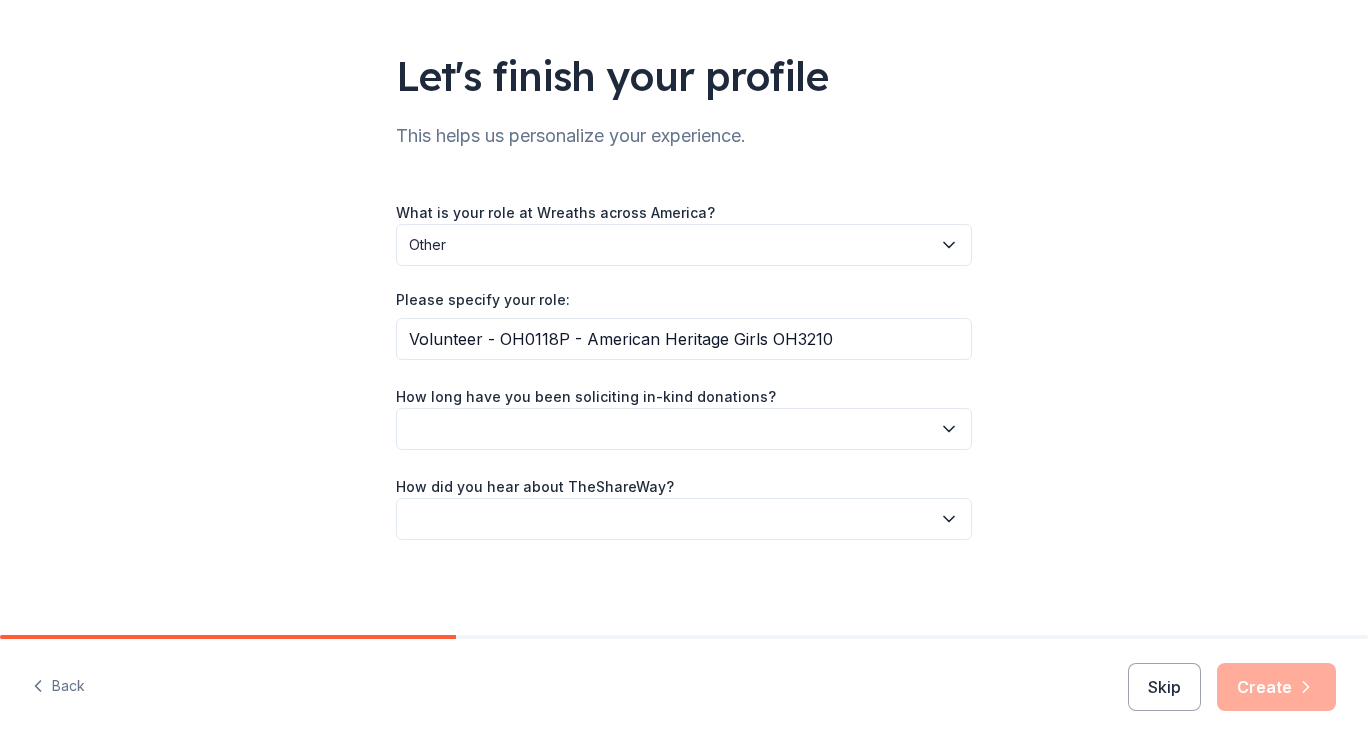 click 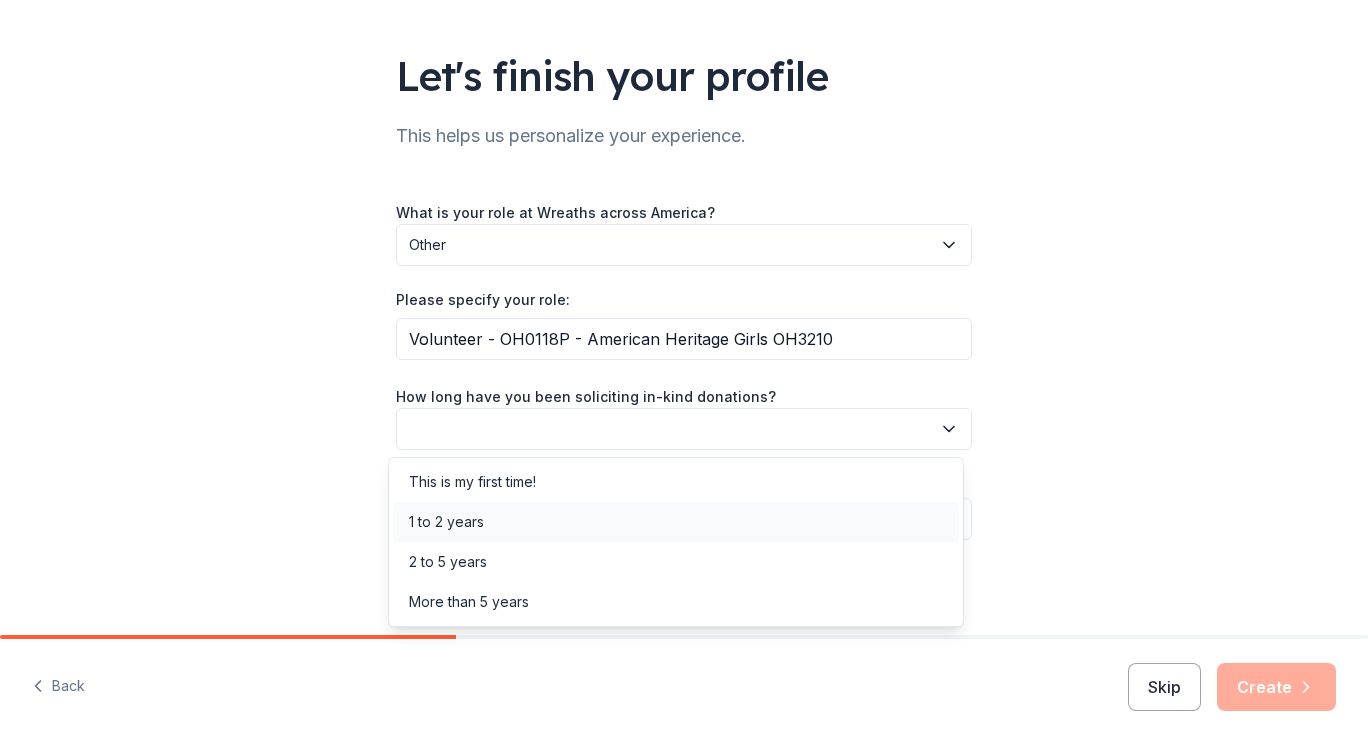click on "1 to 2 years" at bounding box center (676, 522) 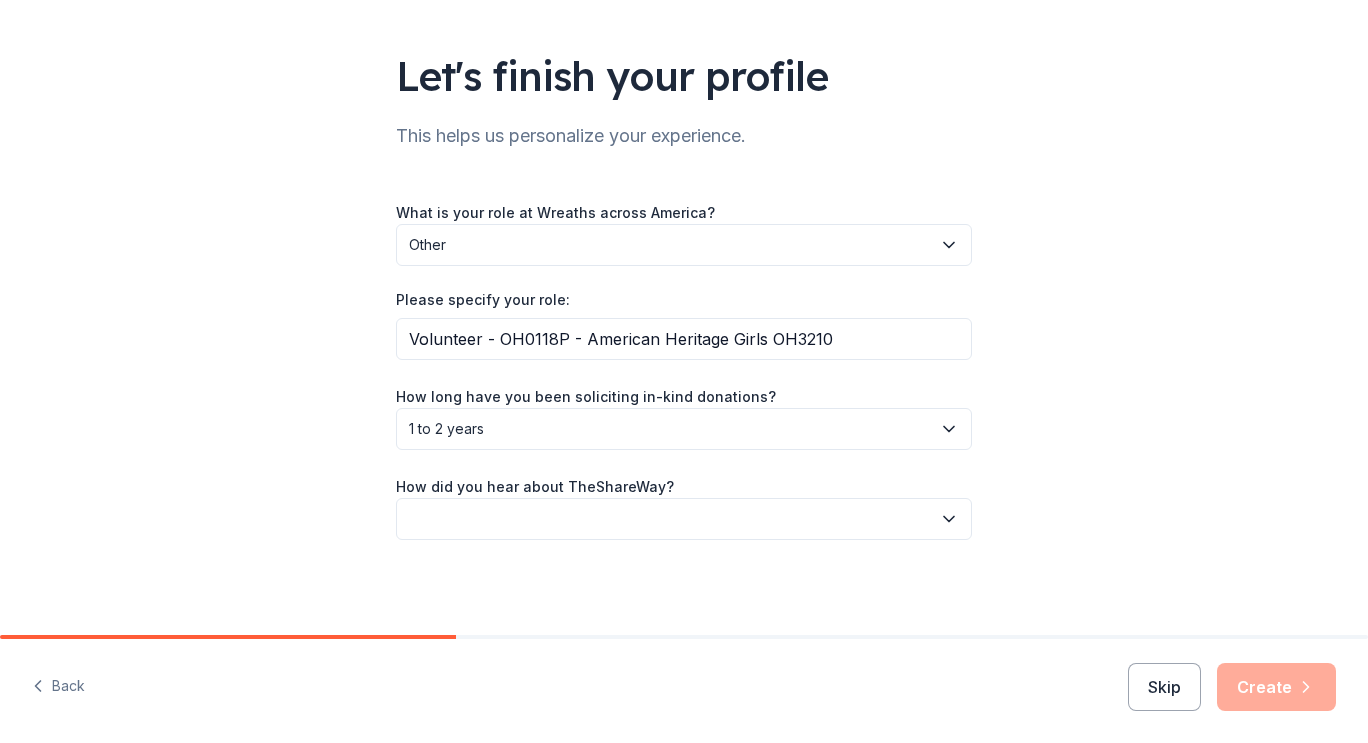 click 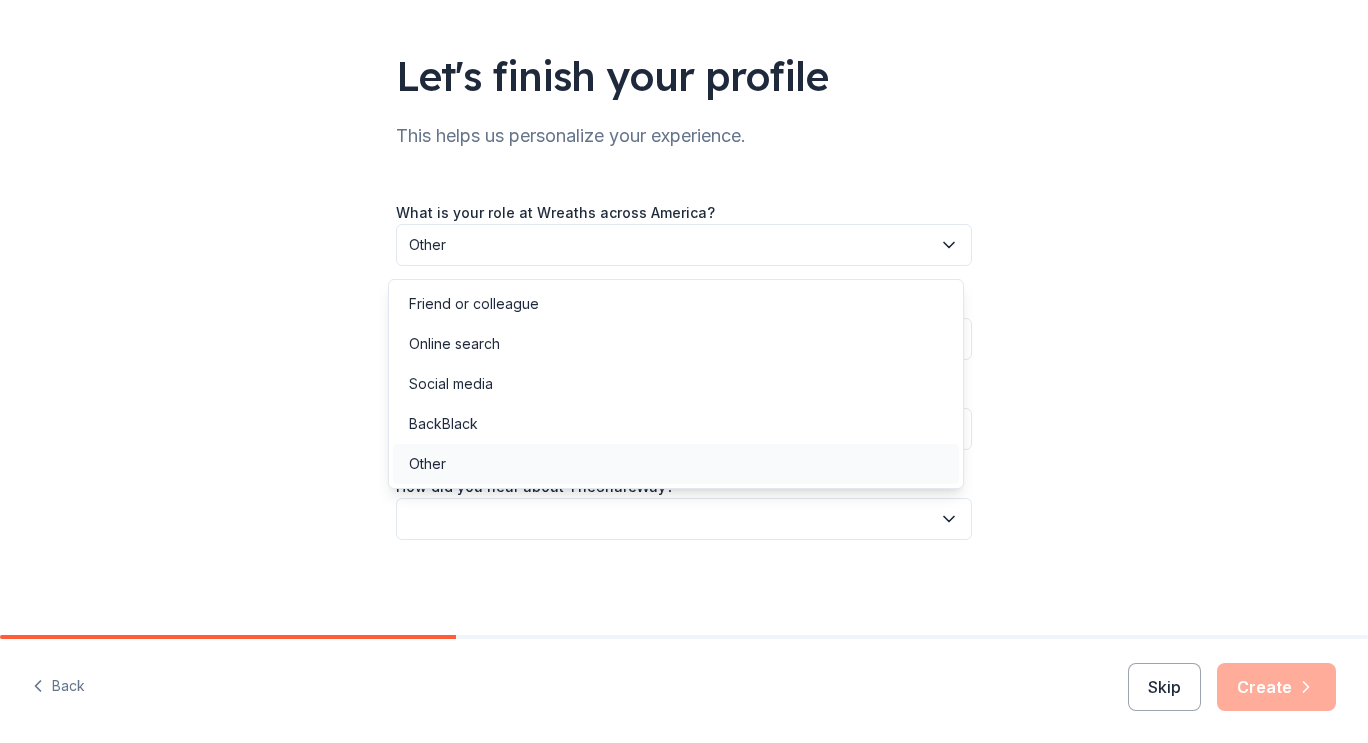 click on "Other" at bounding box center [676, 464] 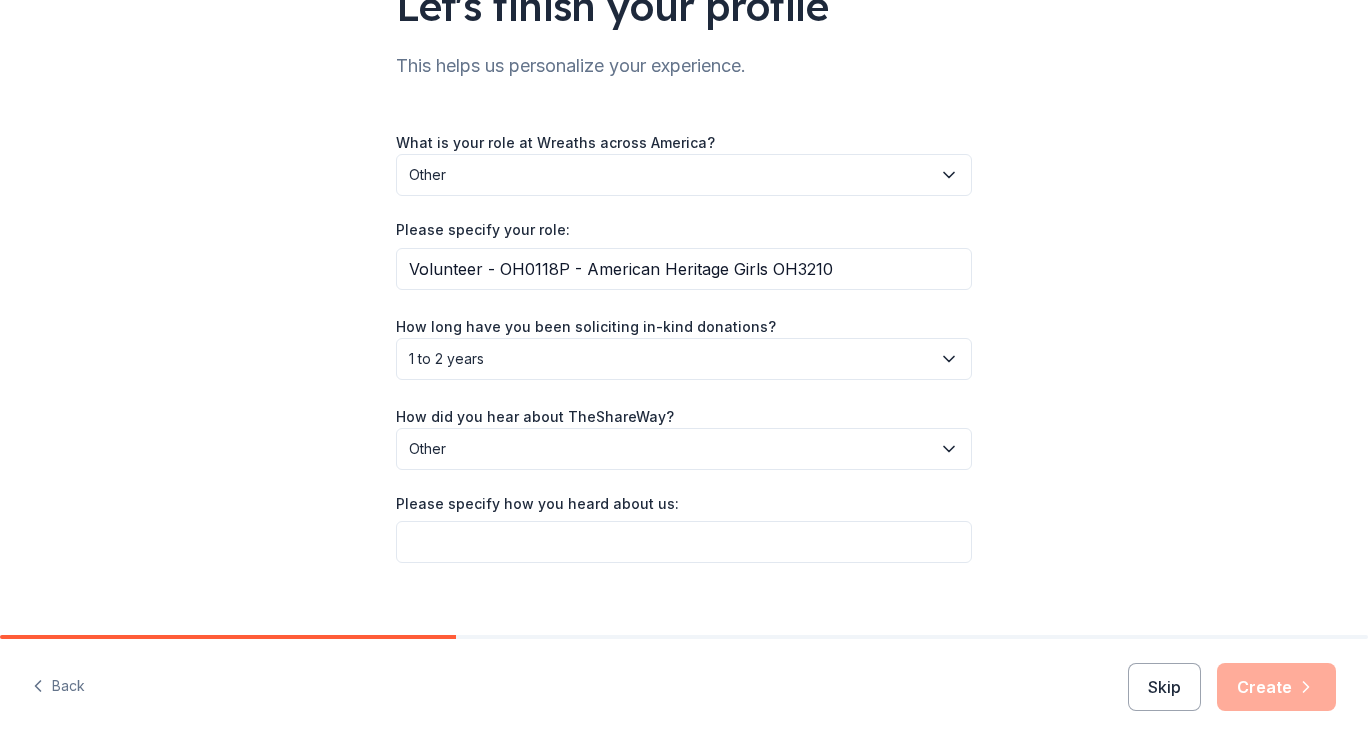 scroll, scrollTop: 205, scrollLeft: 0, axis: vertical 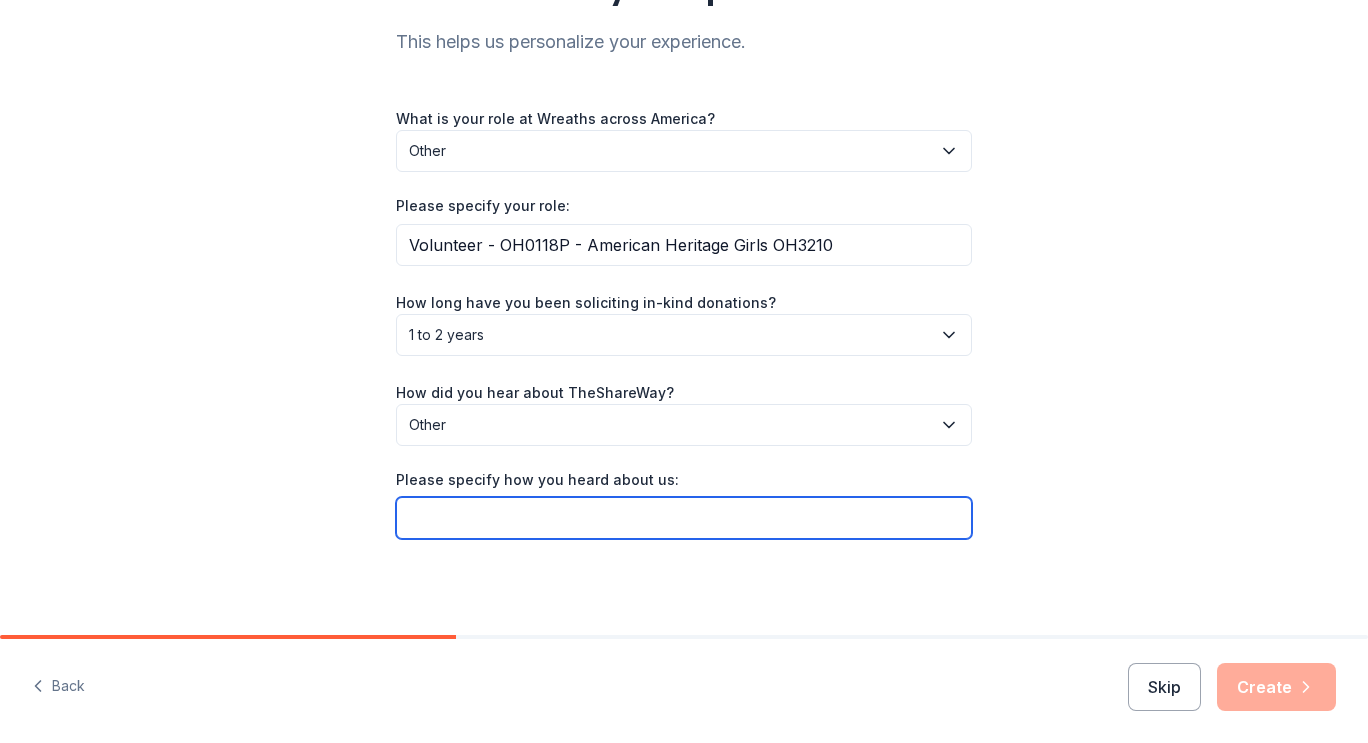 click on "Please specify how you heard about us:" at bounding box center (684, 518) 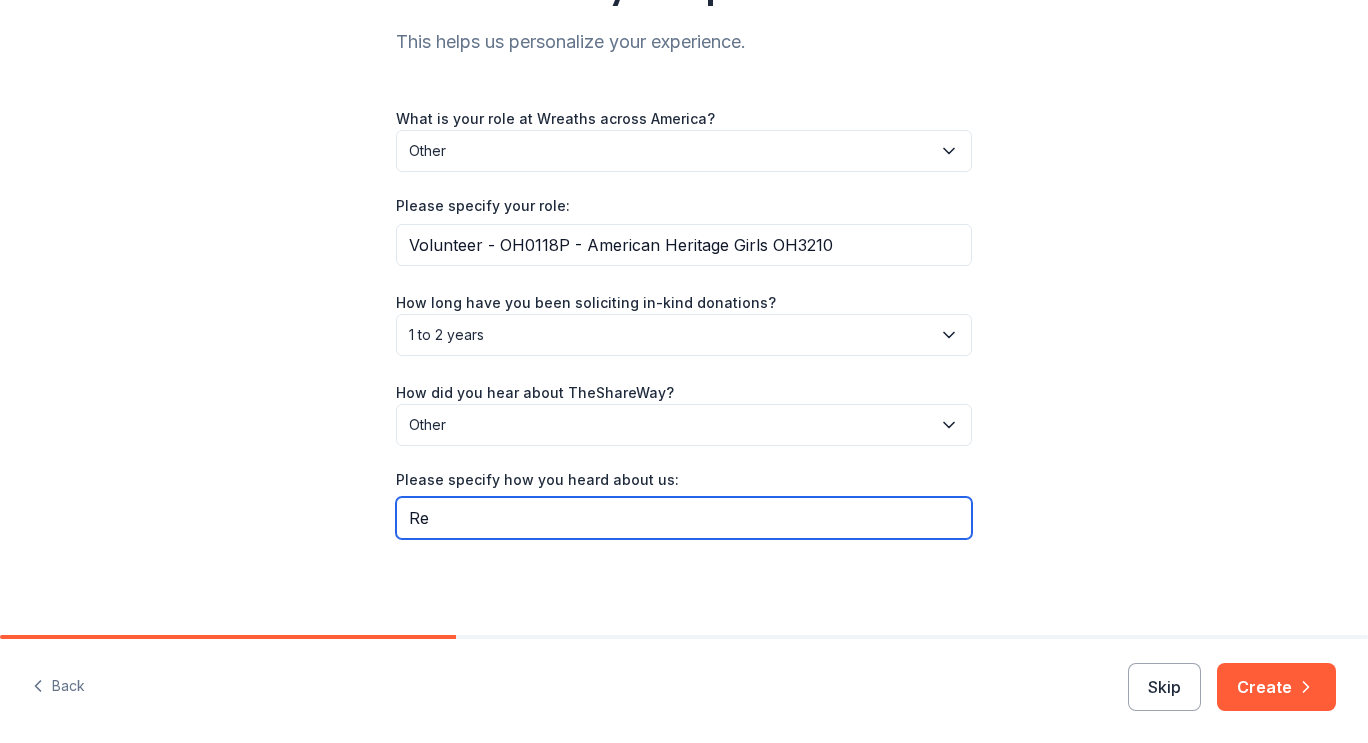 type on "R" 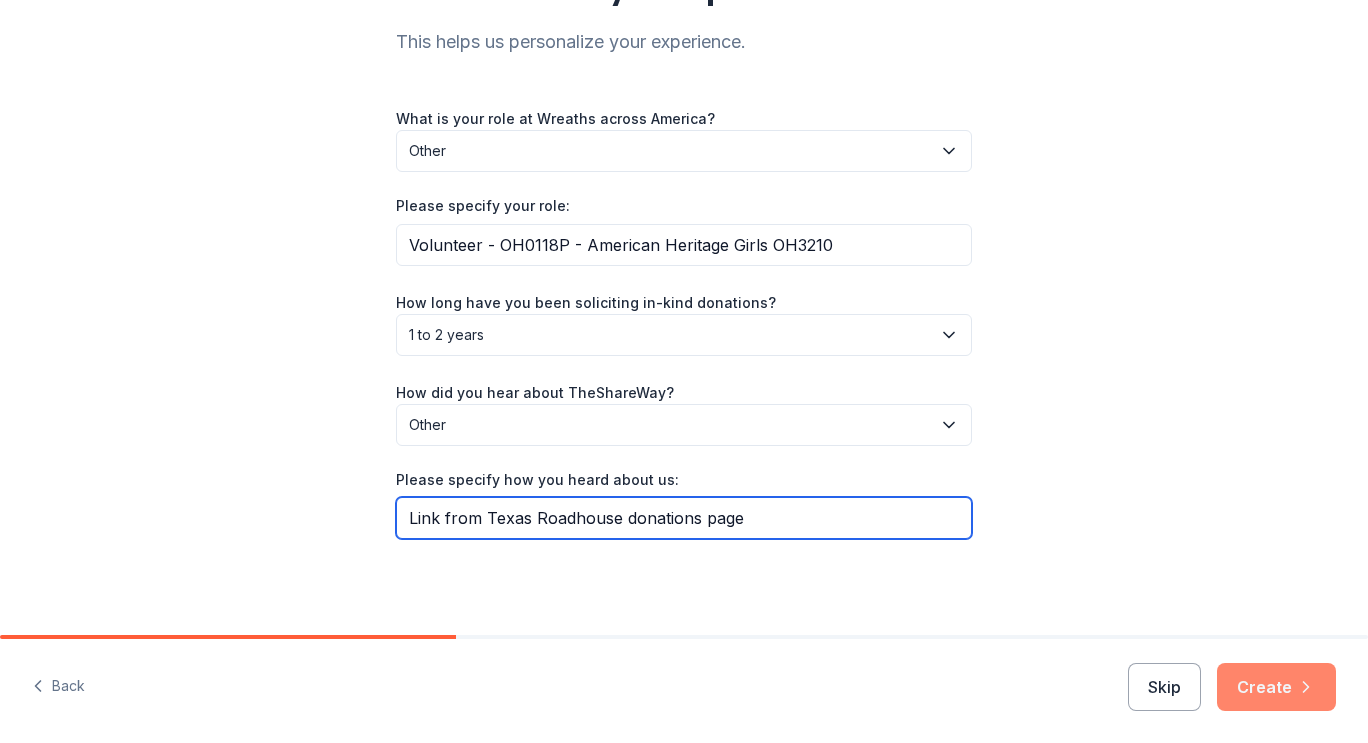 type on "Link from Texas Roadhouse donations page" 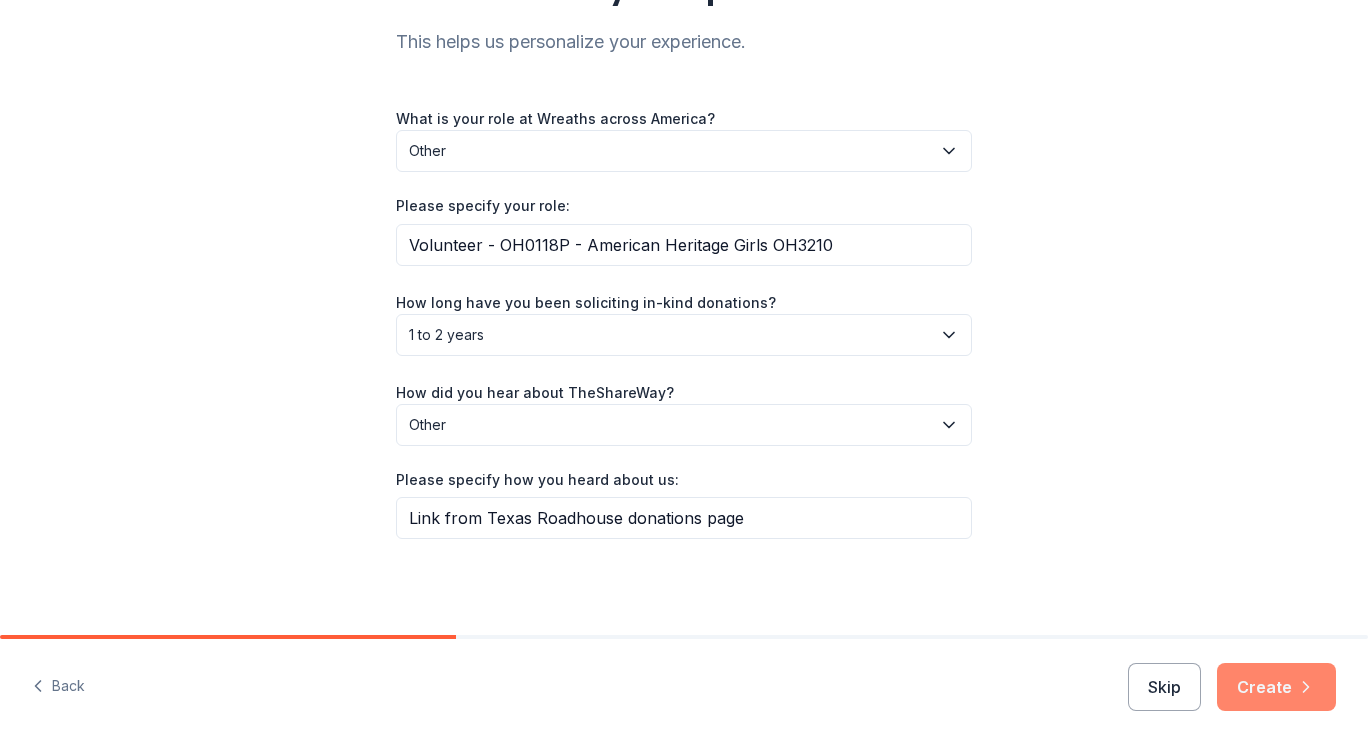 click on "Create" at bounding box center [1276, 687] 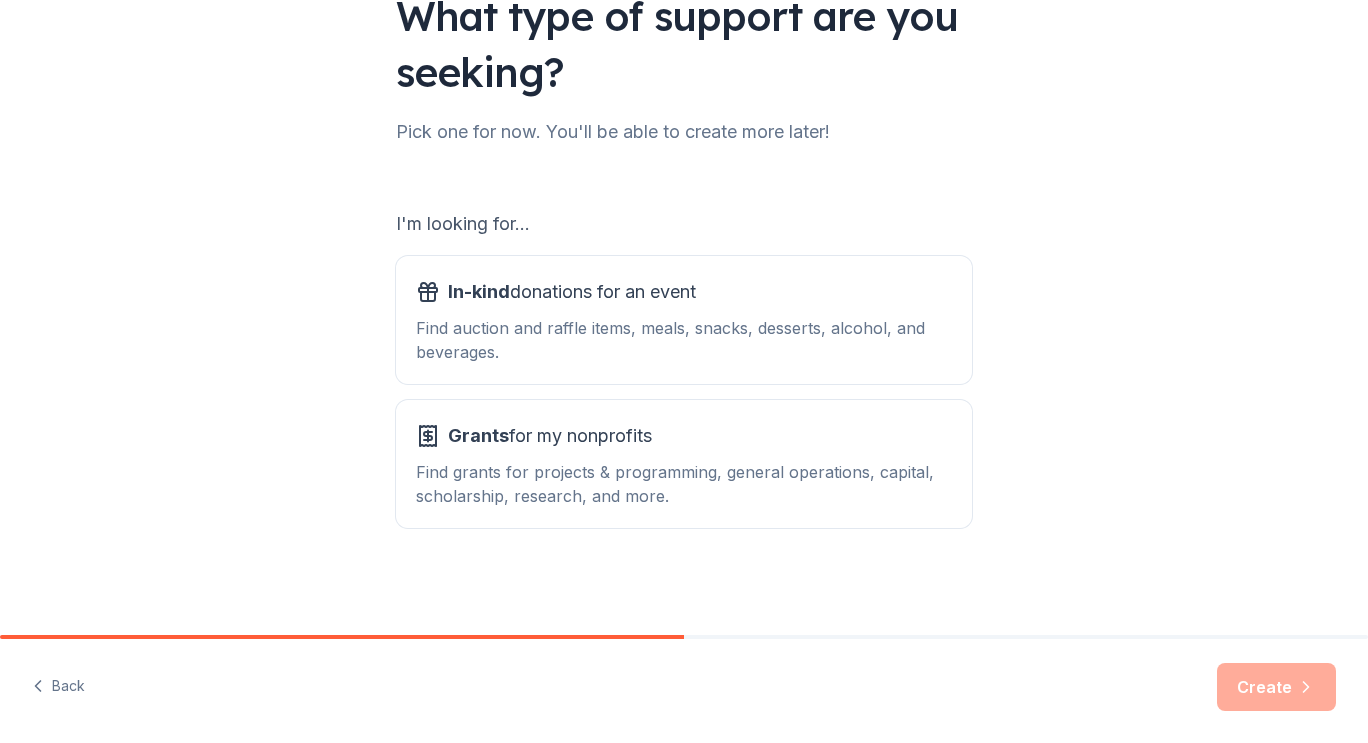 scroll, scrollTop: 172, scrollLeft: 0, axis: vertical 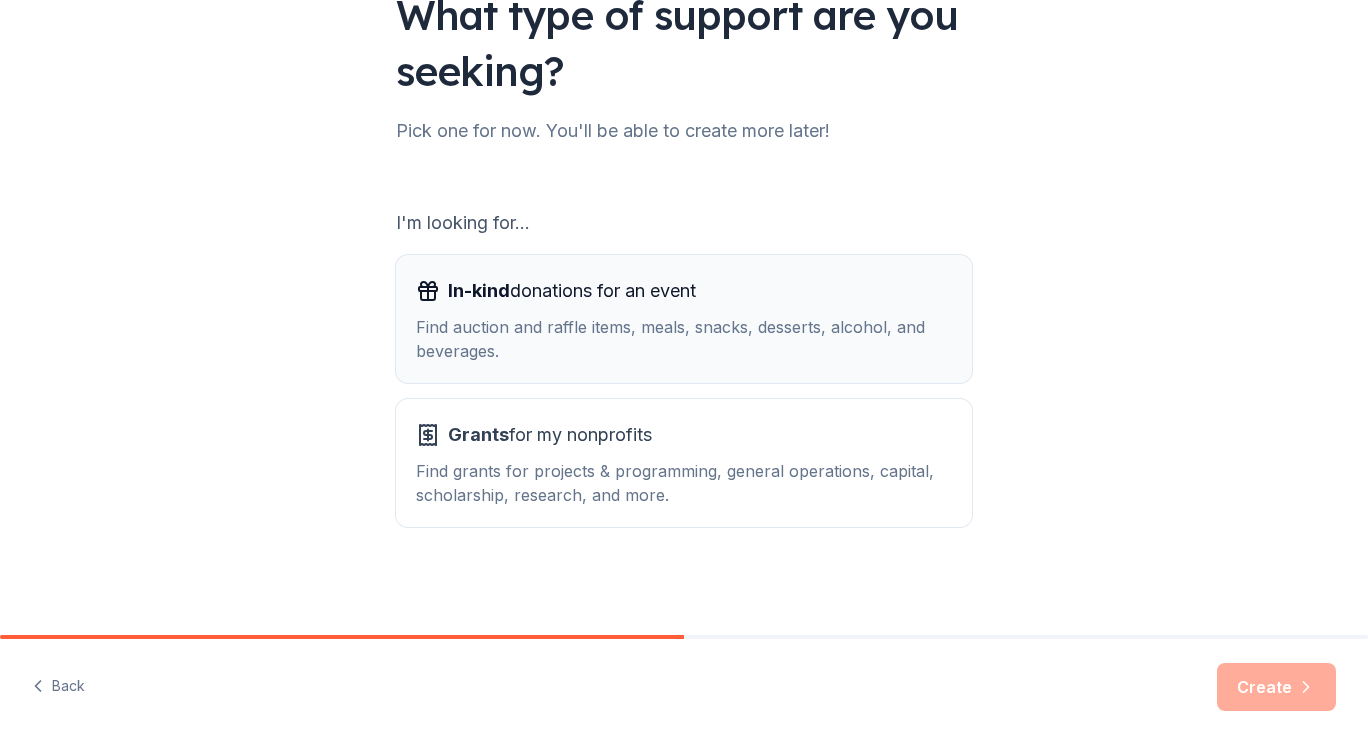 click on "Find auction and raffle items, meals, snacks, desserts, alcohol, and beverages." at bounding box center [684, 339] 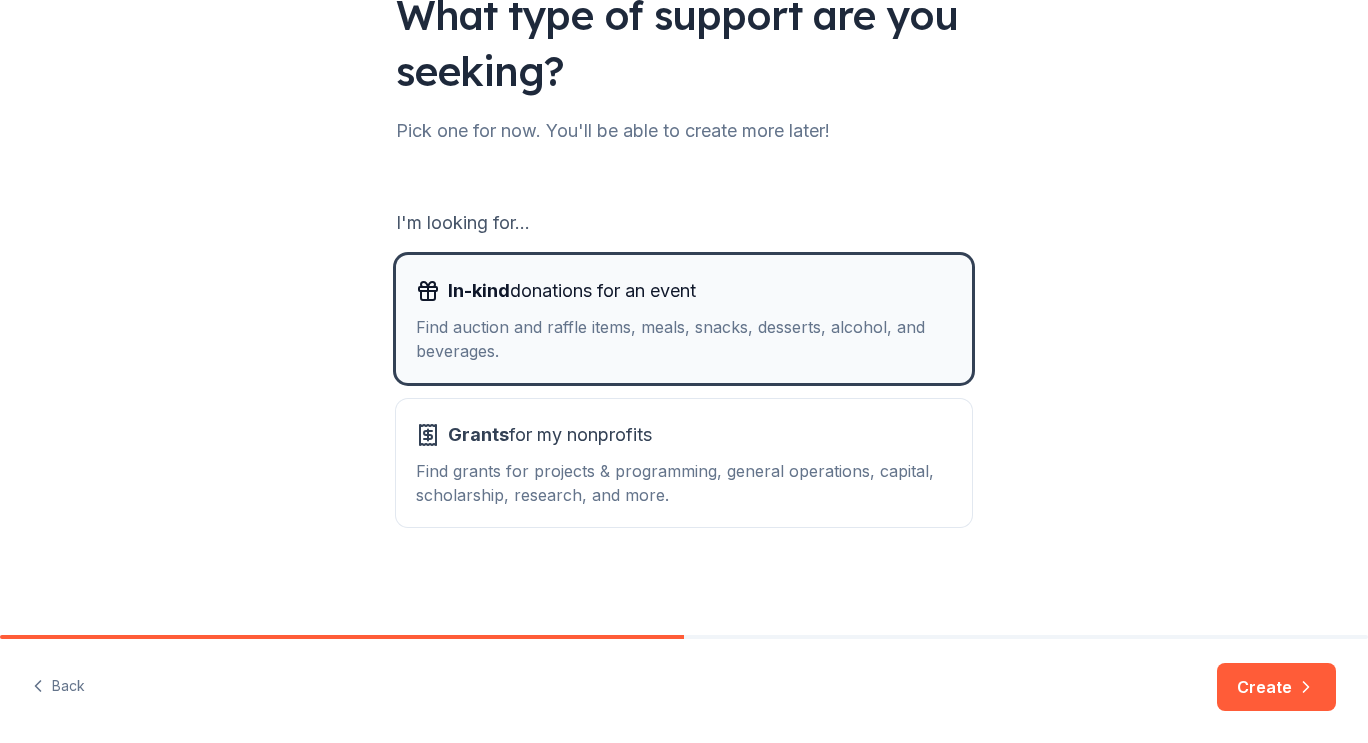 click on "In-kind  donations for an event Find auction and raffle items, meals, snacks, desserts, alcohol, and beverages." at bounding box center (684, 319) 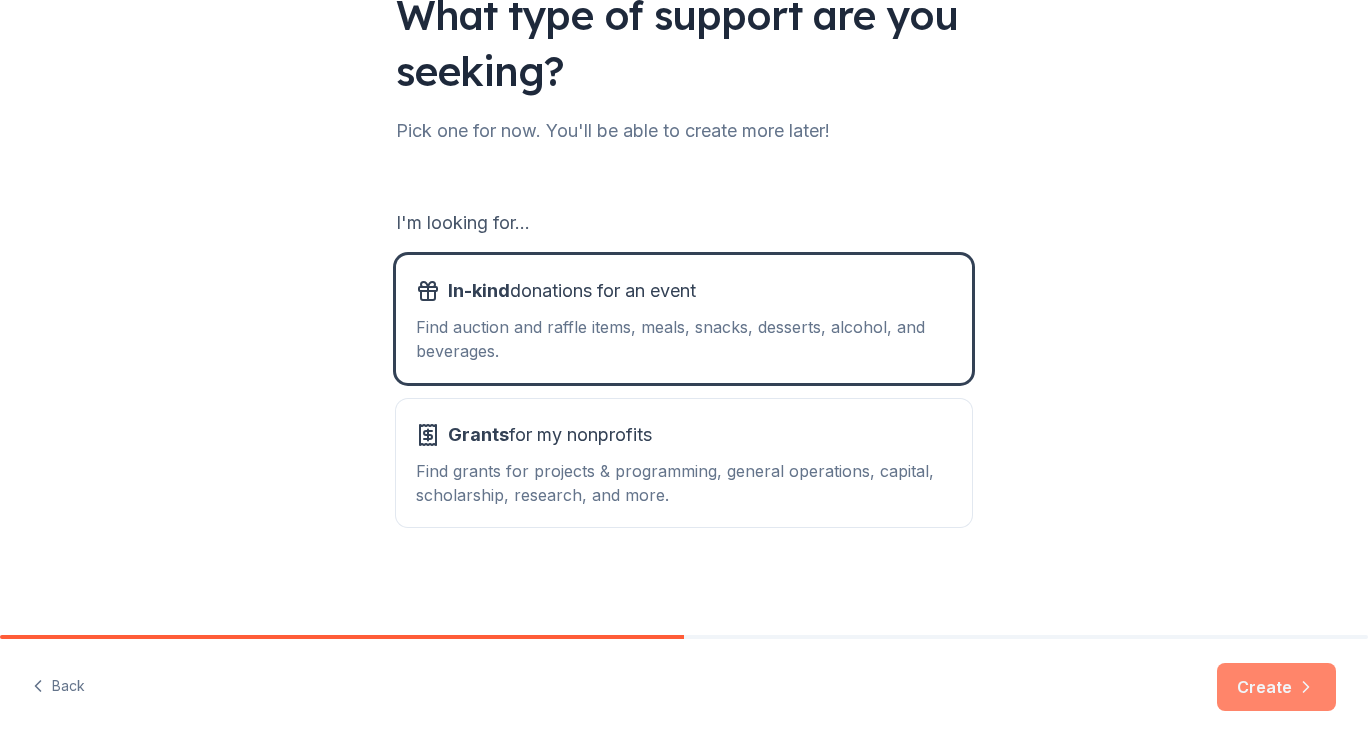 click on "Create" at bounding box center [1276, 687] 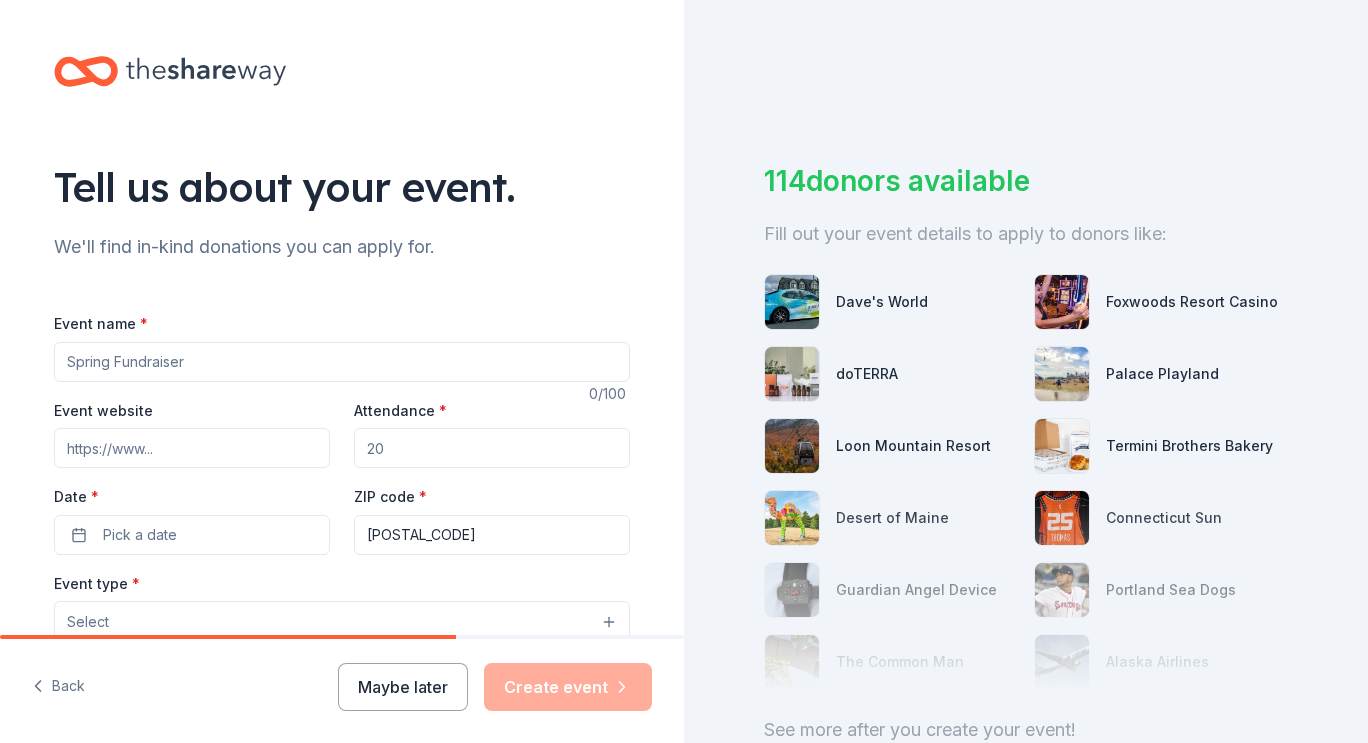 click on "Event name *" at bounding box center (342, 362) 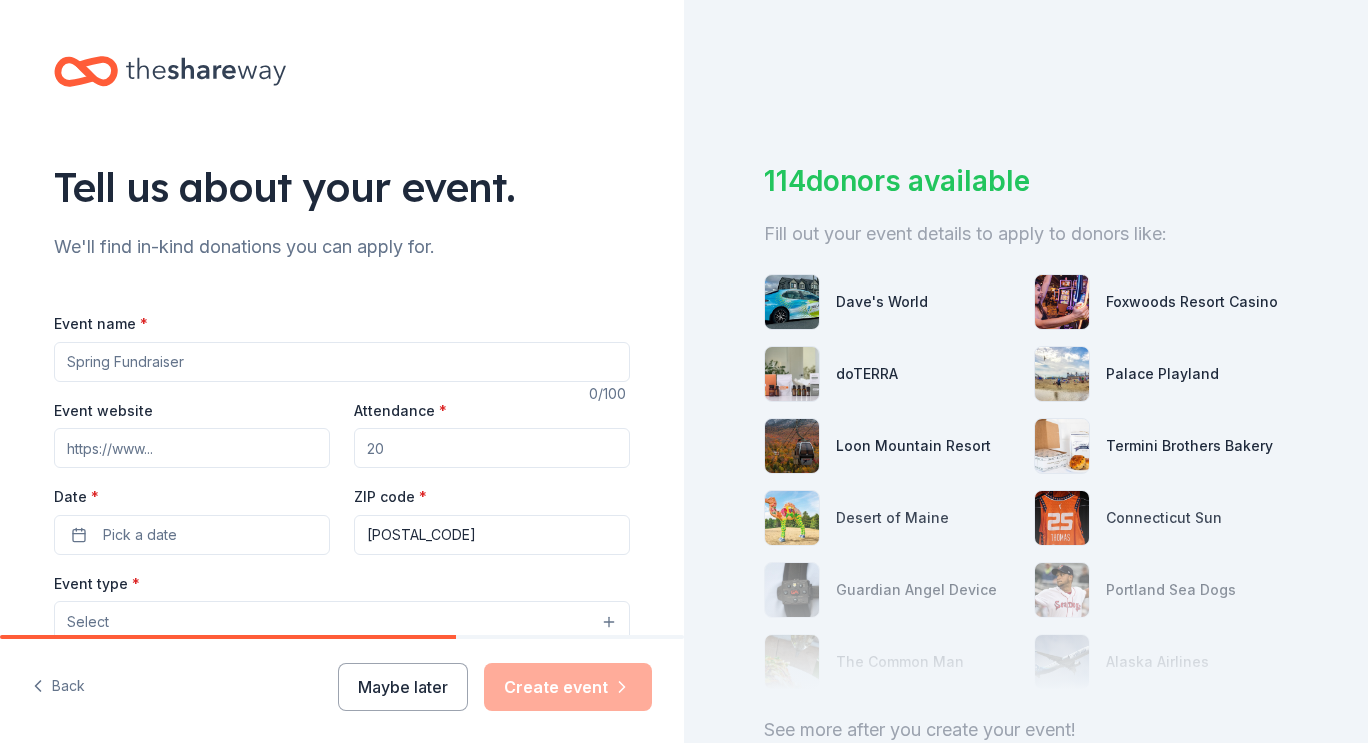 paste on "OH0118P - American Heritage Girls OH3210" 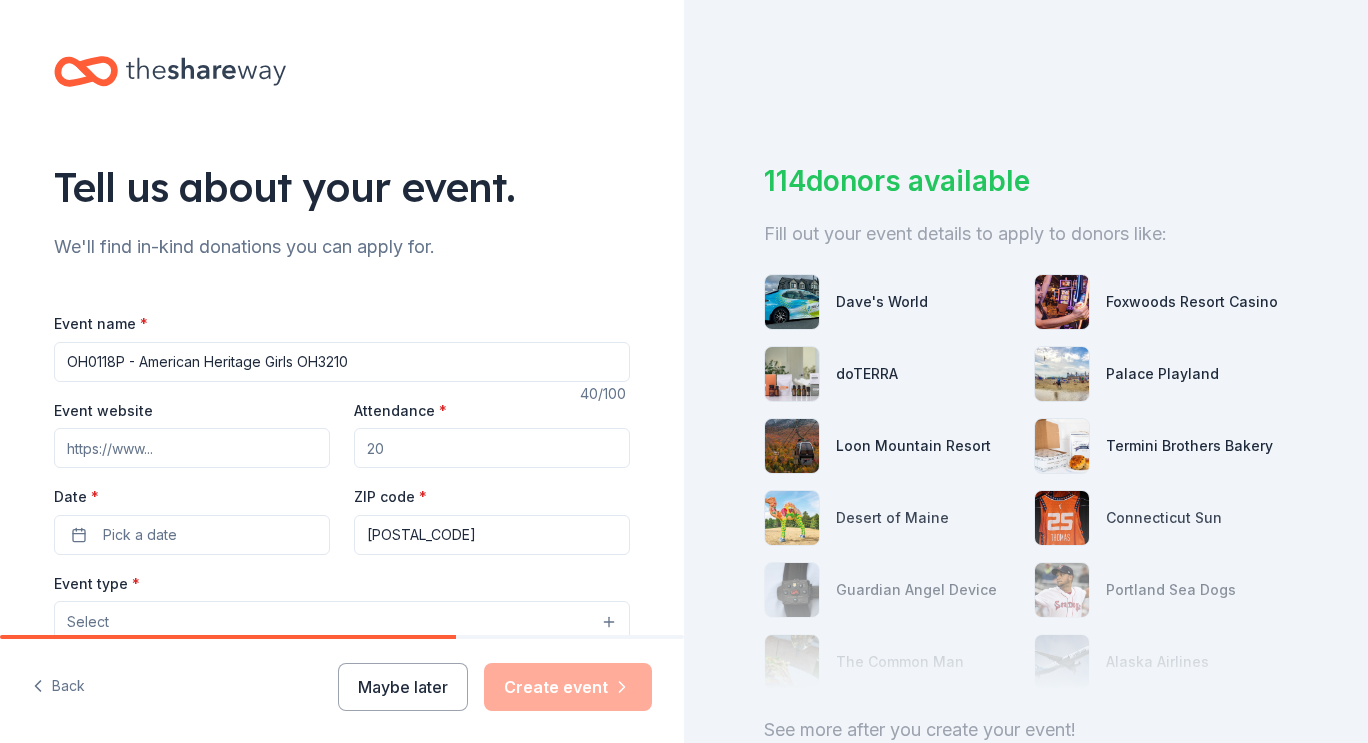 click on "OH0118P - American Heritage Girls OH3210" at bounding box center (342, 362) 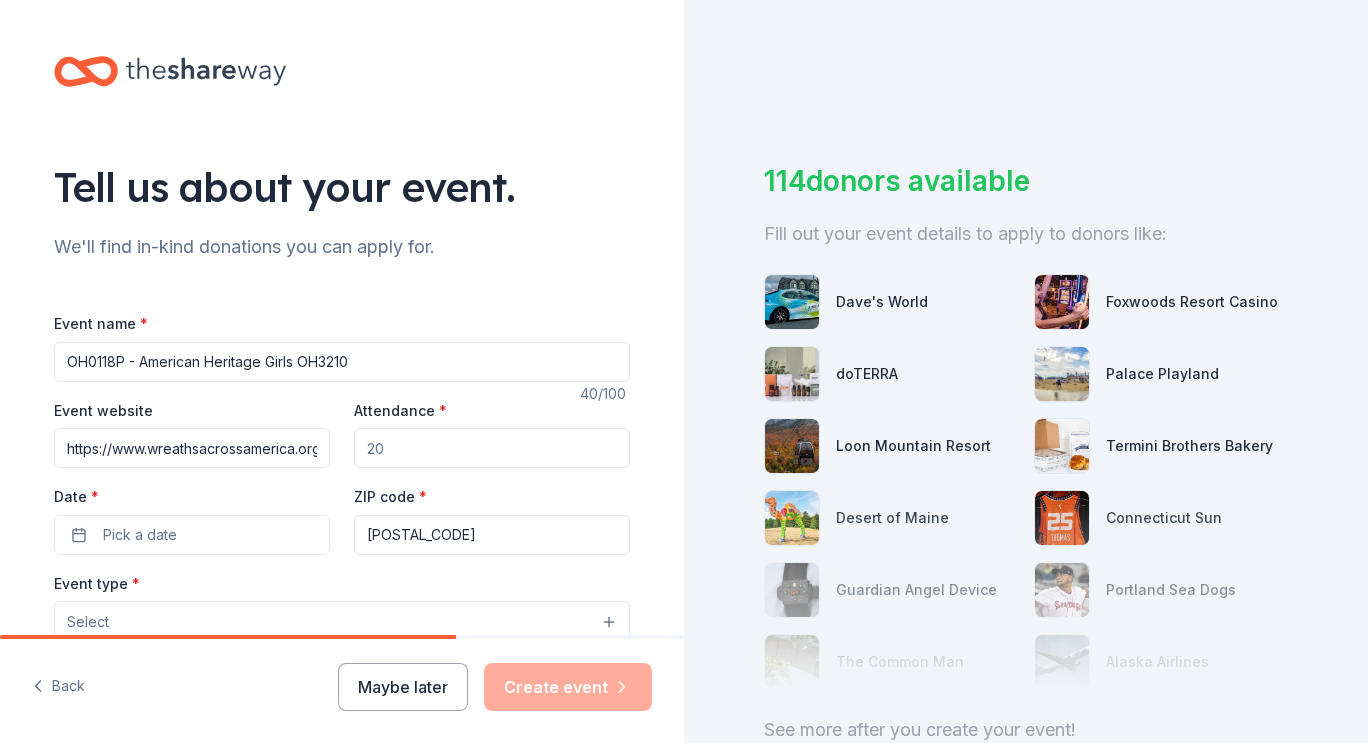 scroll, scrollTop: 0, scrollLeft: 404, axis: horizontal 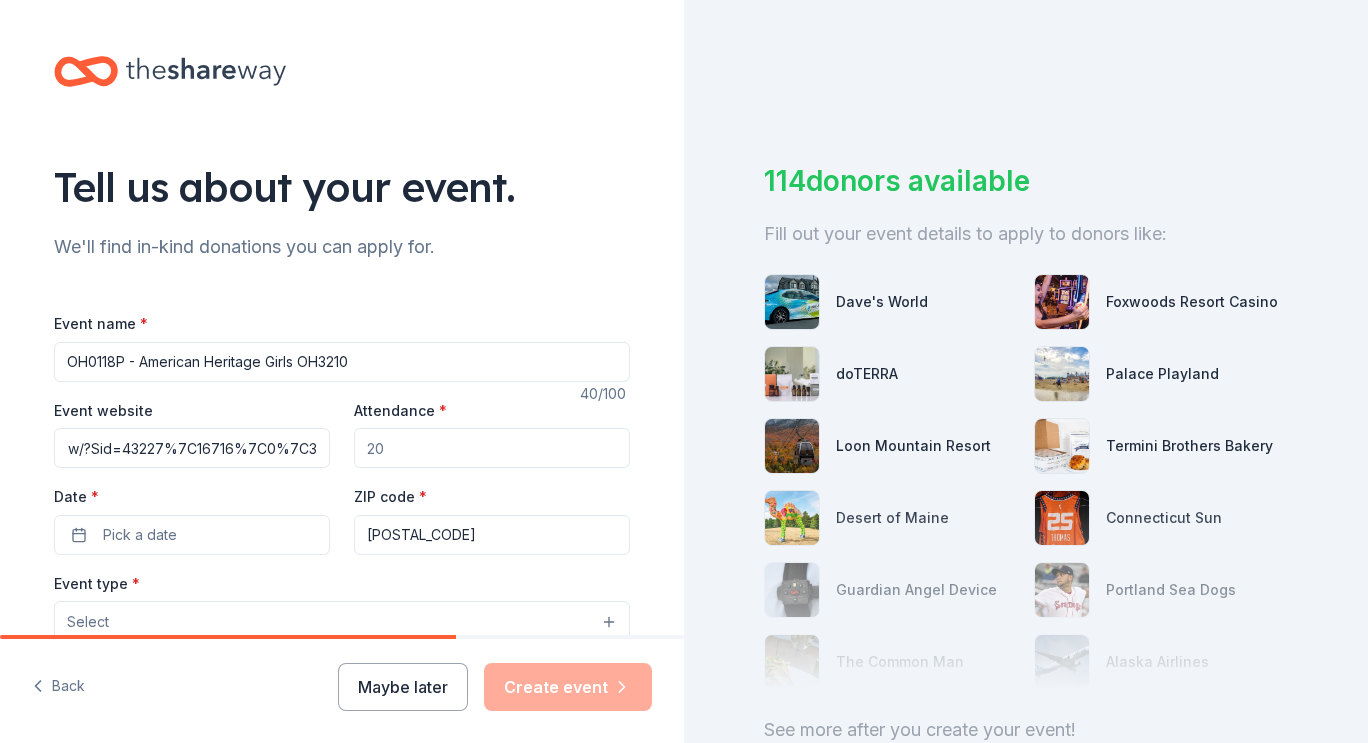click on "https://www.wreathsacrossamerica.org/pages/43227/overview/?Sid=43227%7C16716%7C0%7C3" at bounding box center (192, 448) 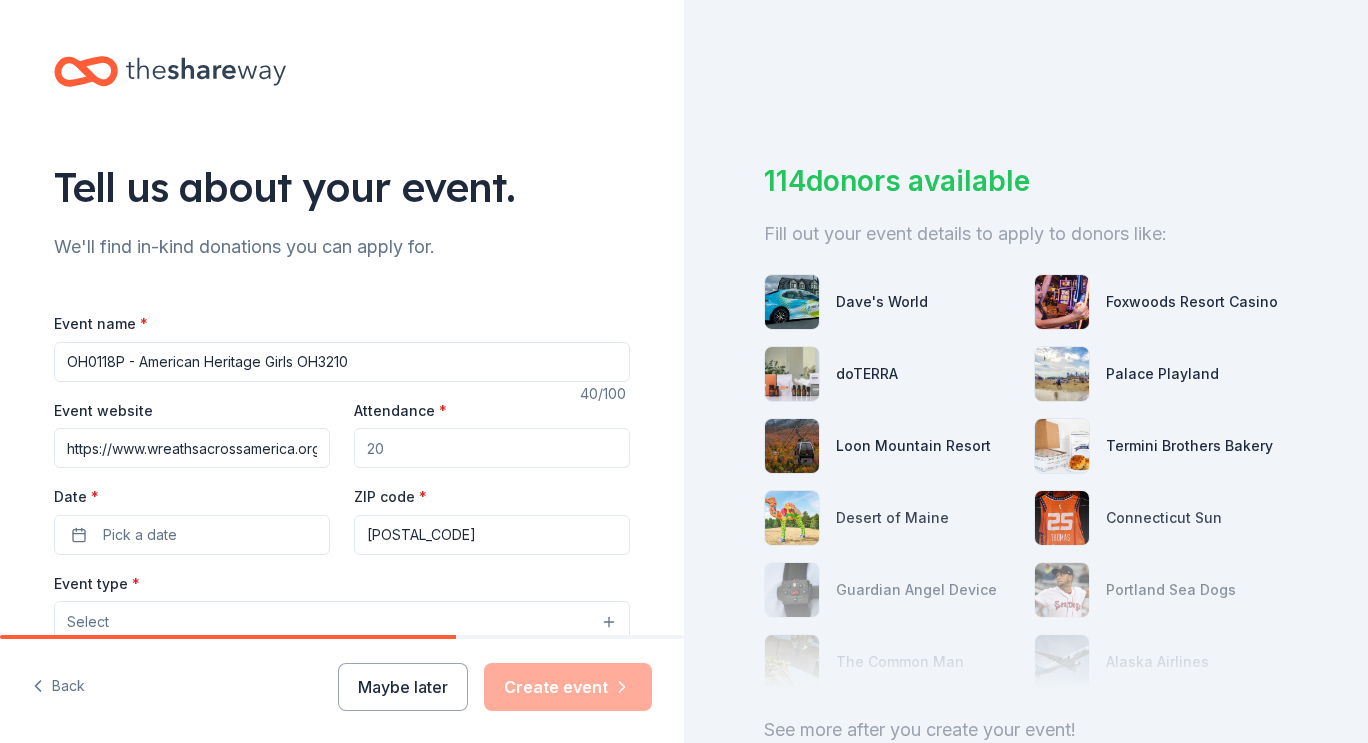 click on "Attendance *" at bounding box center (492, 448) 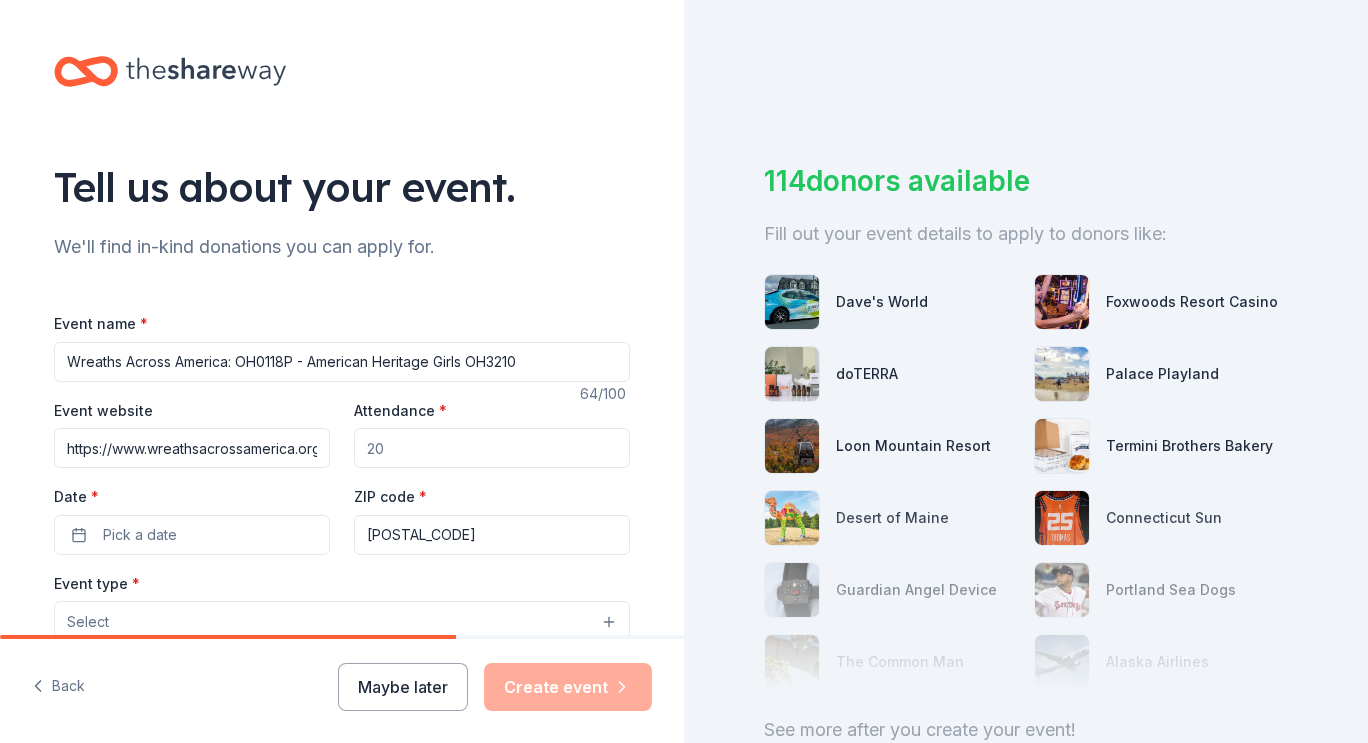 click on "Attendance *" at bounding box center (492, 448) 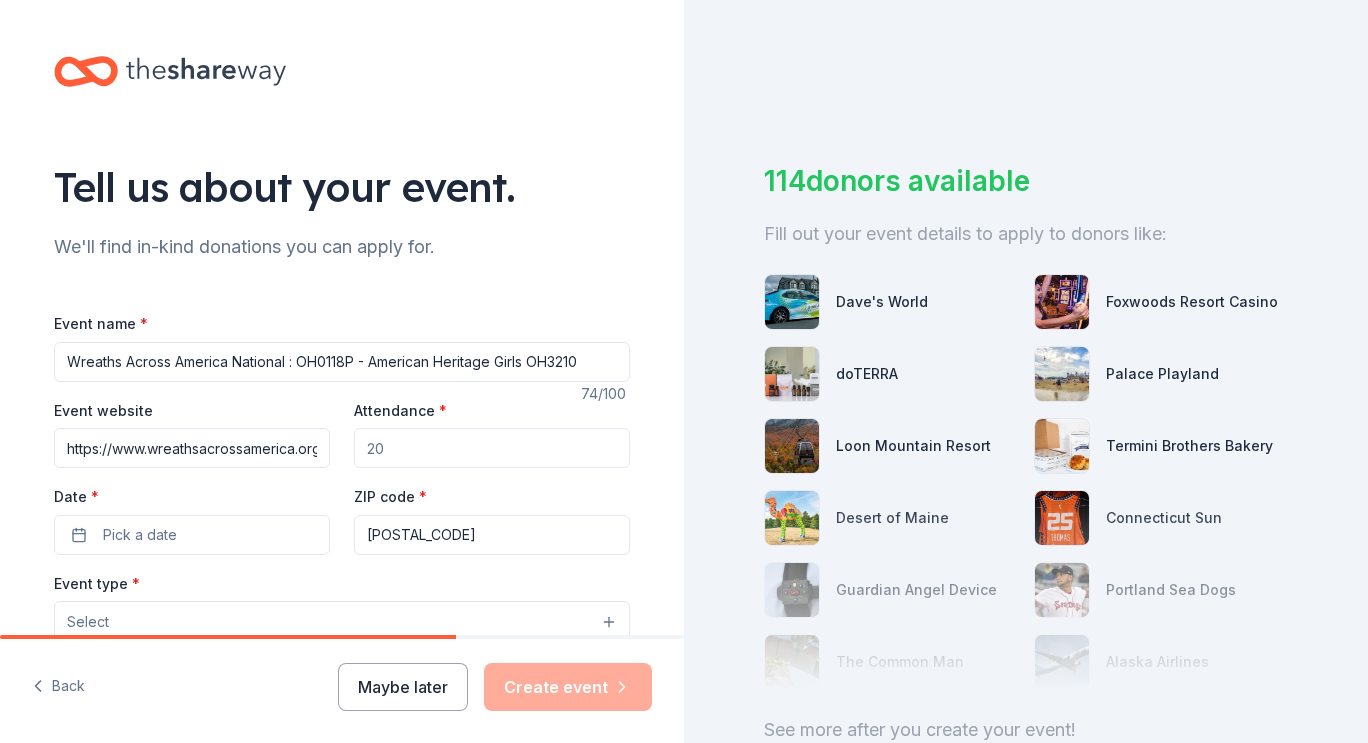drag, startPoint x: 283, startPoint y: 362, endPoint x: 223, endPoint y: 371, distance: 60.671246 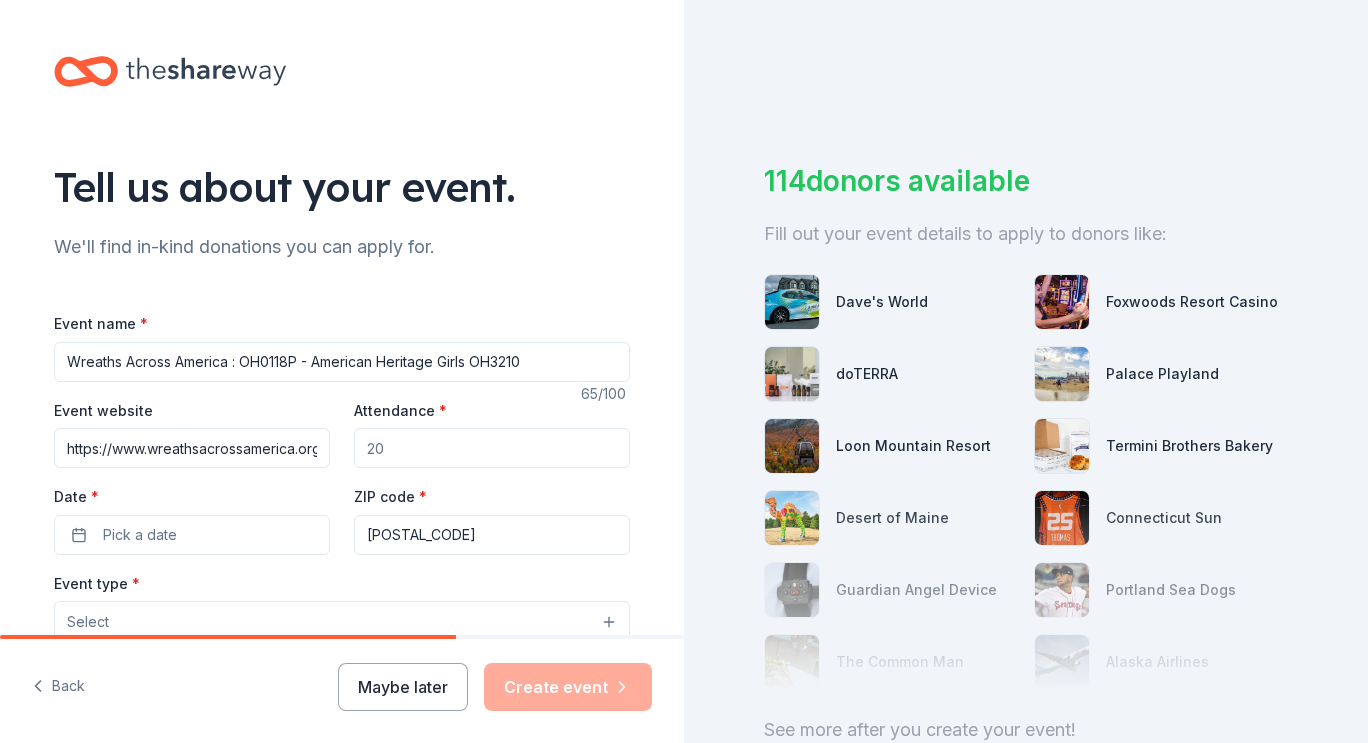 paste on "[CITY] National Cemetery" 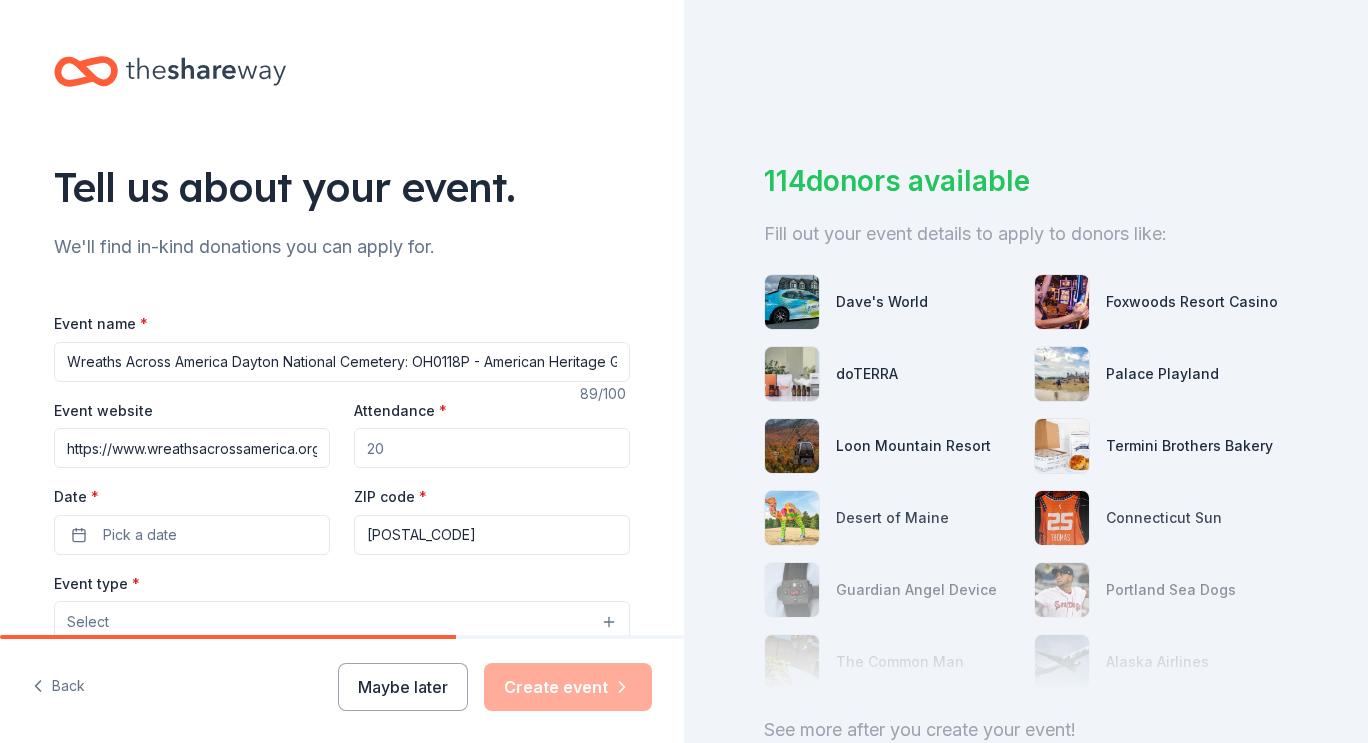 type on "Wreaths Across America Dayton National Cemetery: OH0118P - American Heritage Girls OH3210" 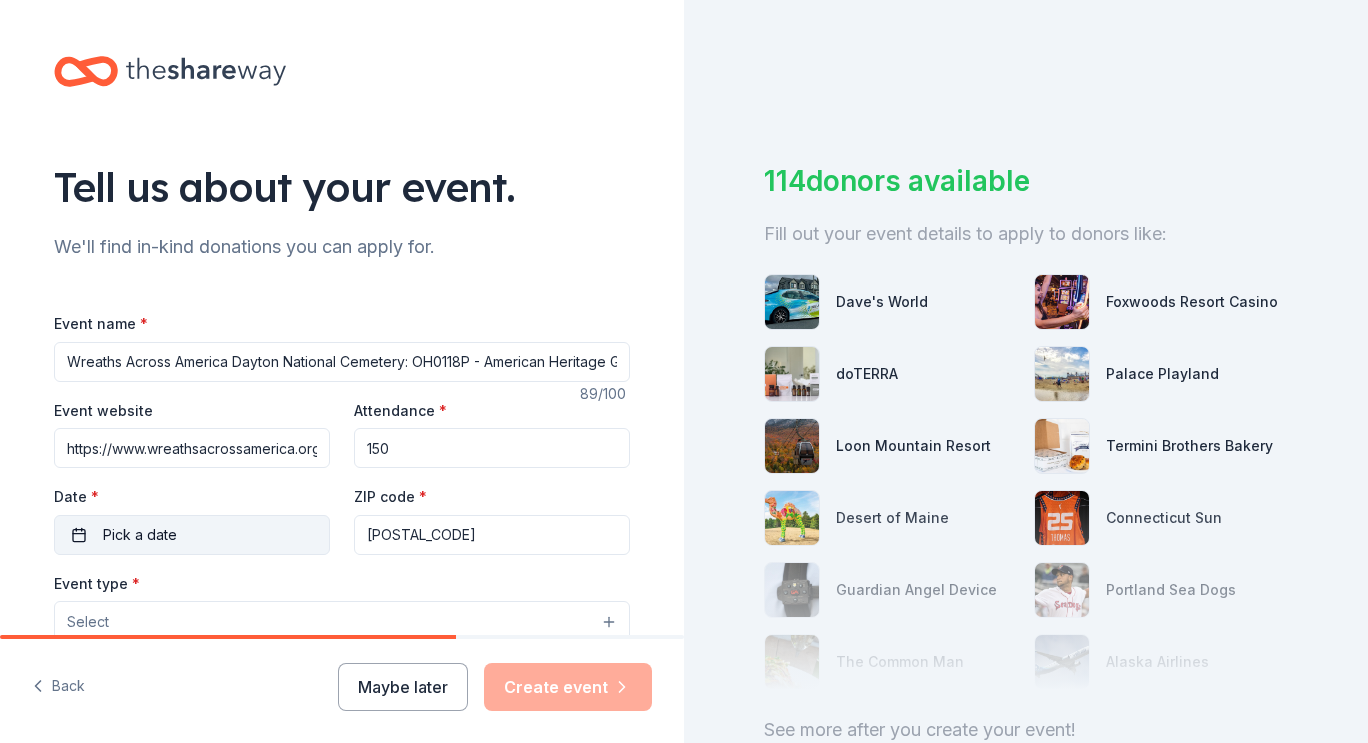 type on "150" 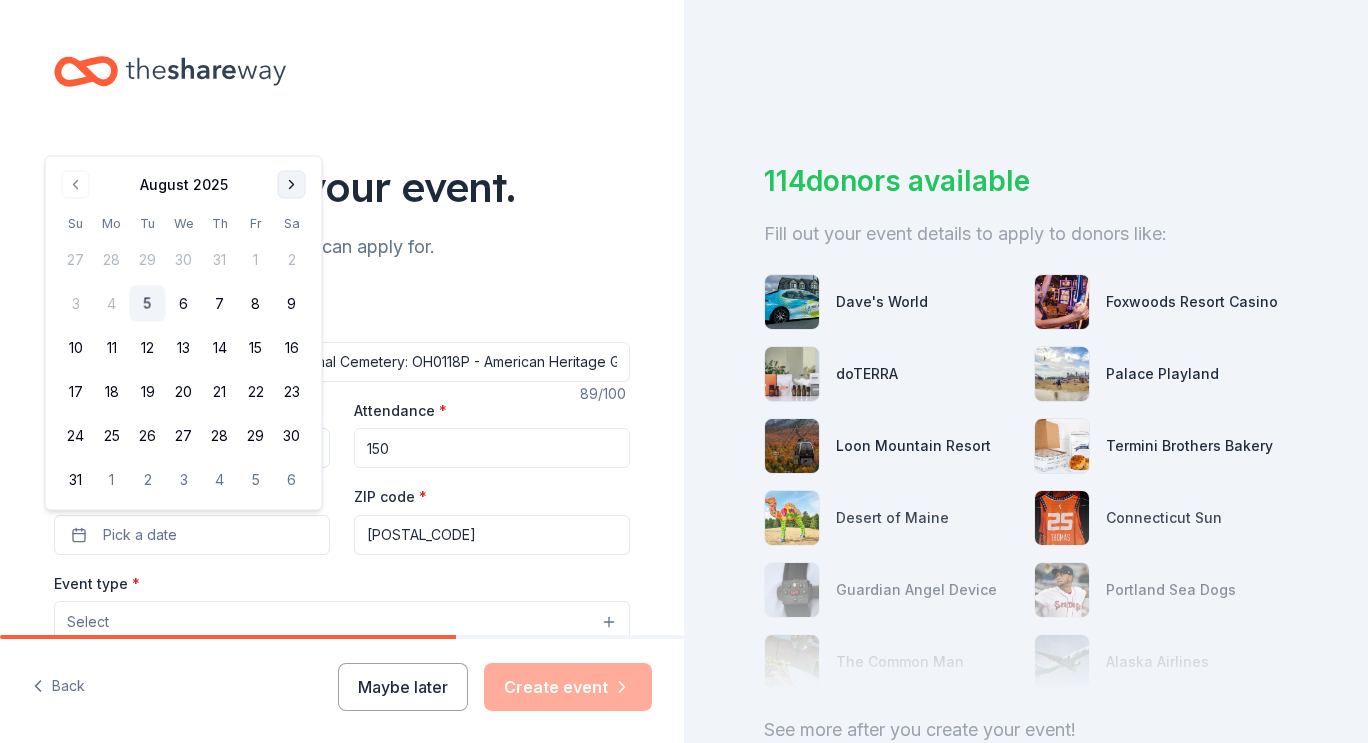 click at bounding box center (292, 185) 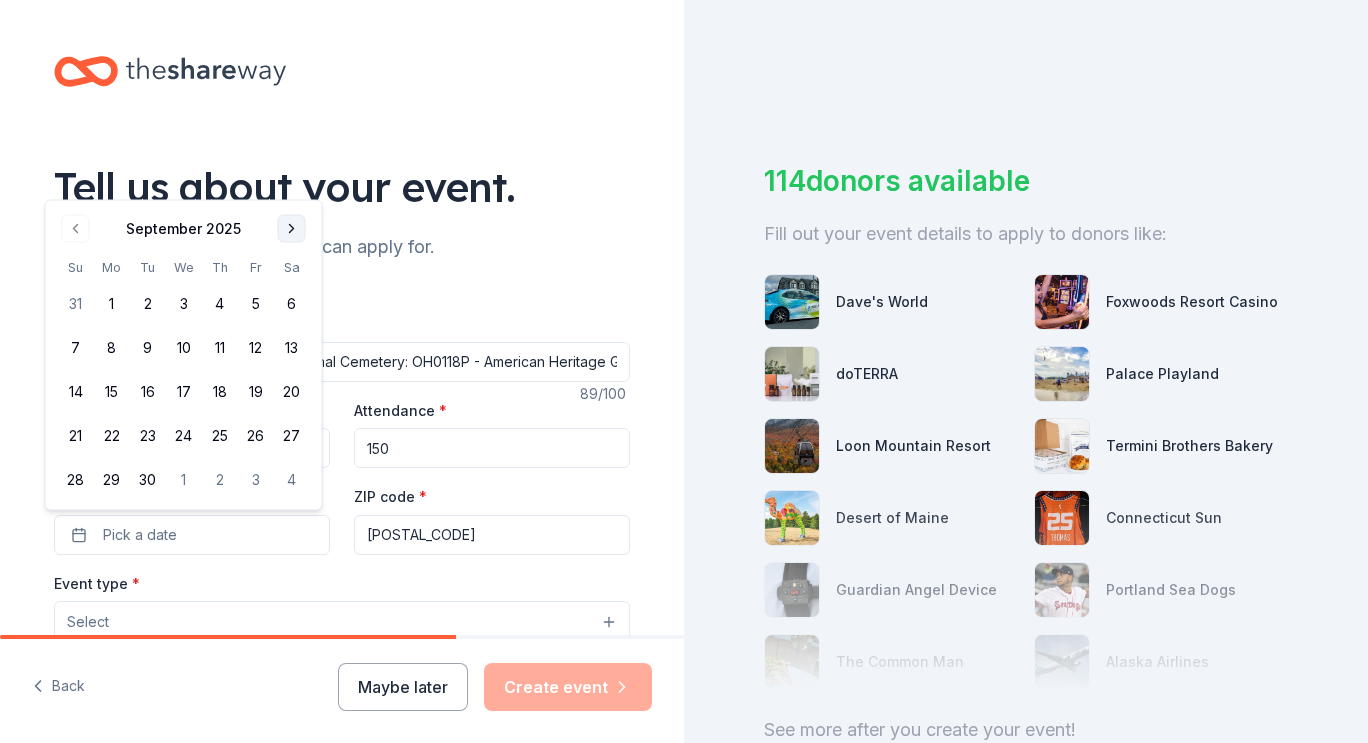 click at bounding box center [292, 229] 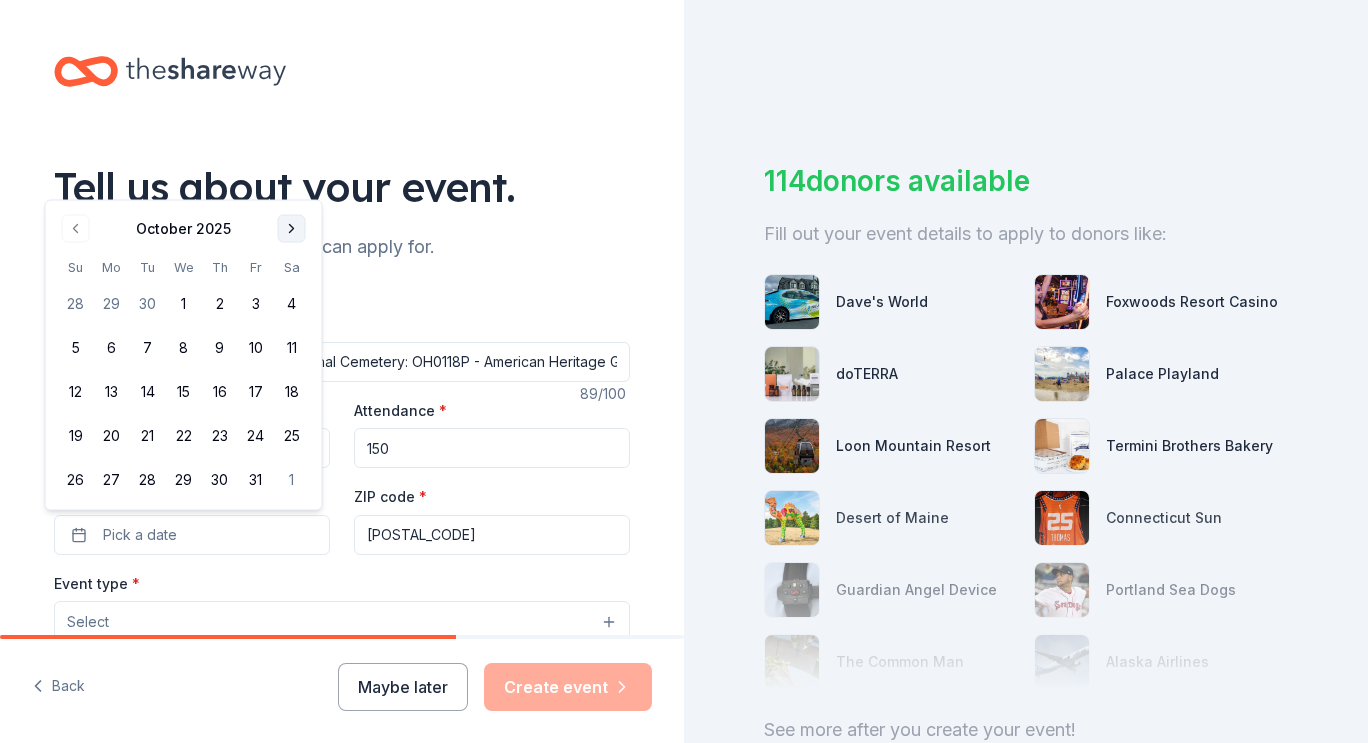 click at bounding box center (292, 229) 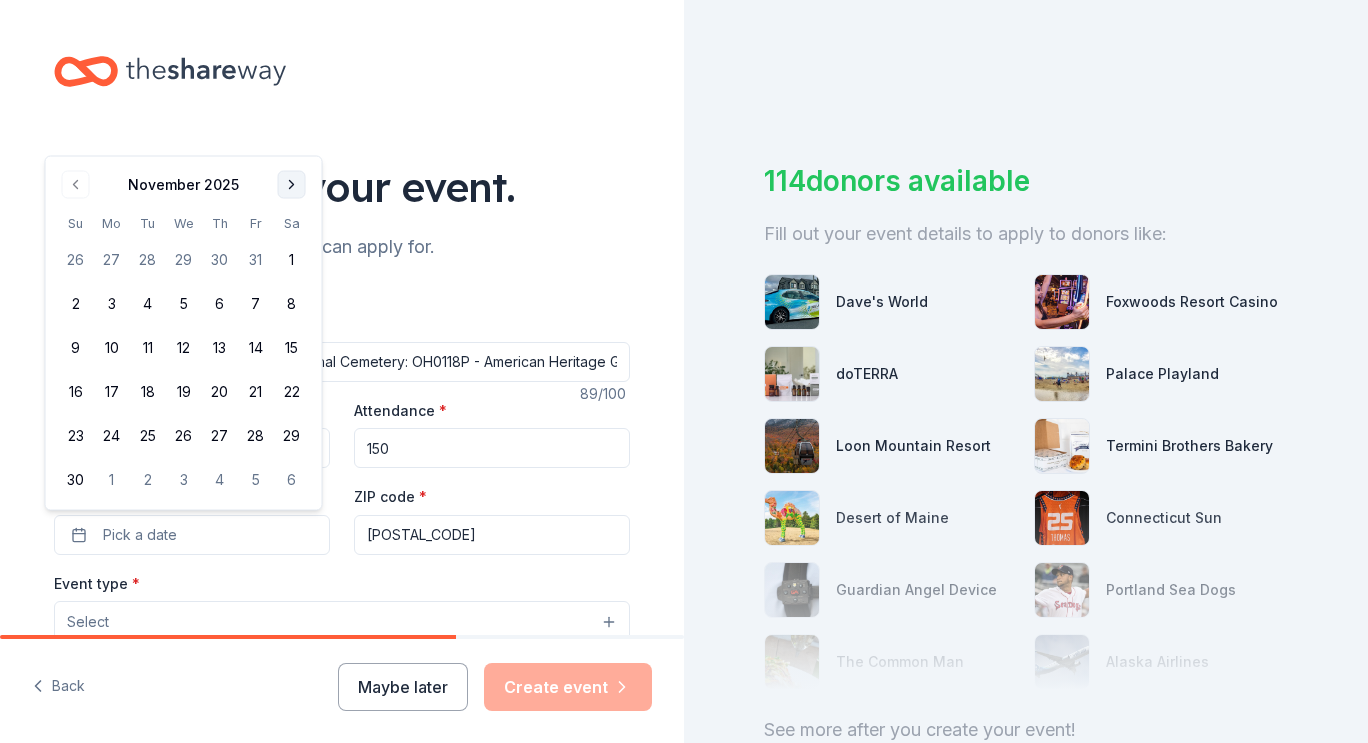 click at bounding box center [292, 185] 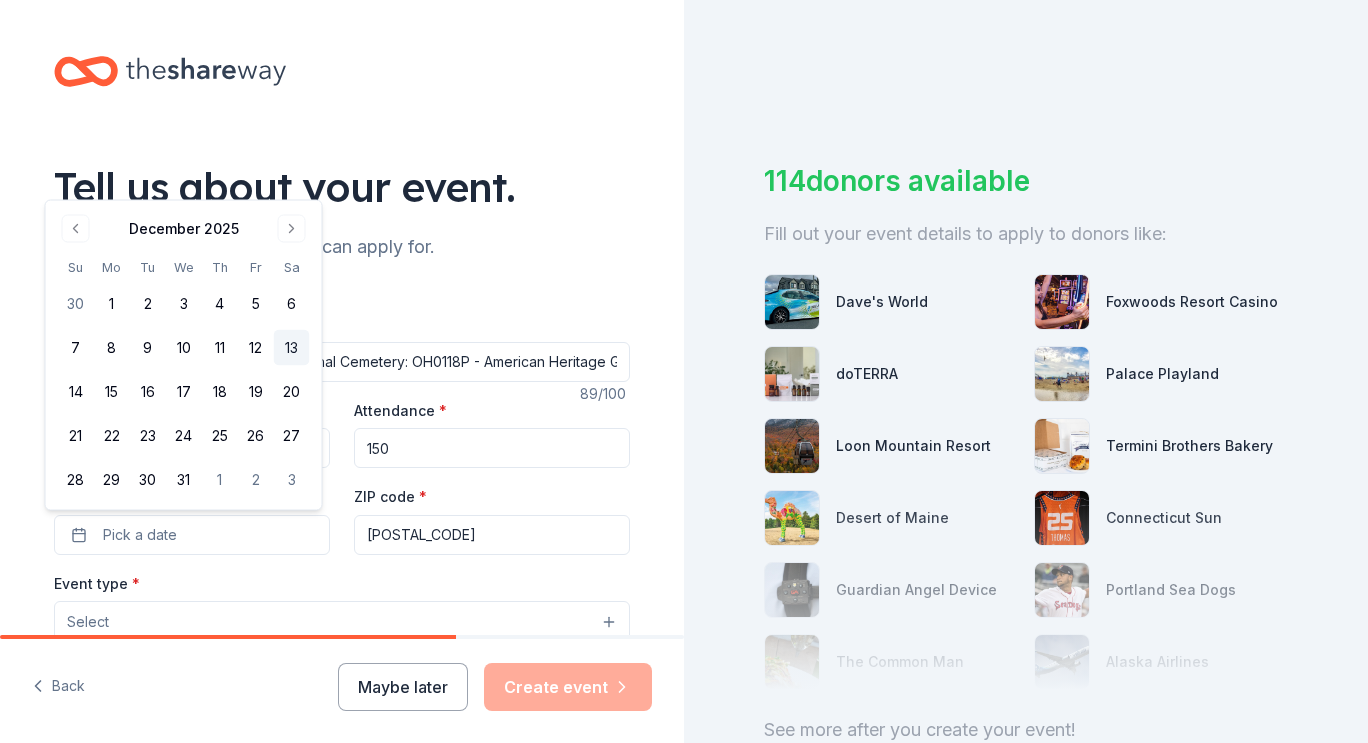 click on "13" at bounding box center [292, 348] 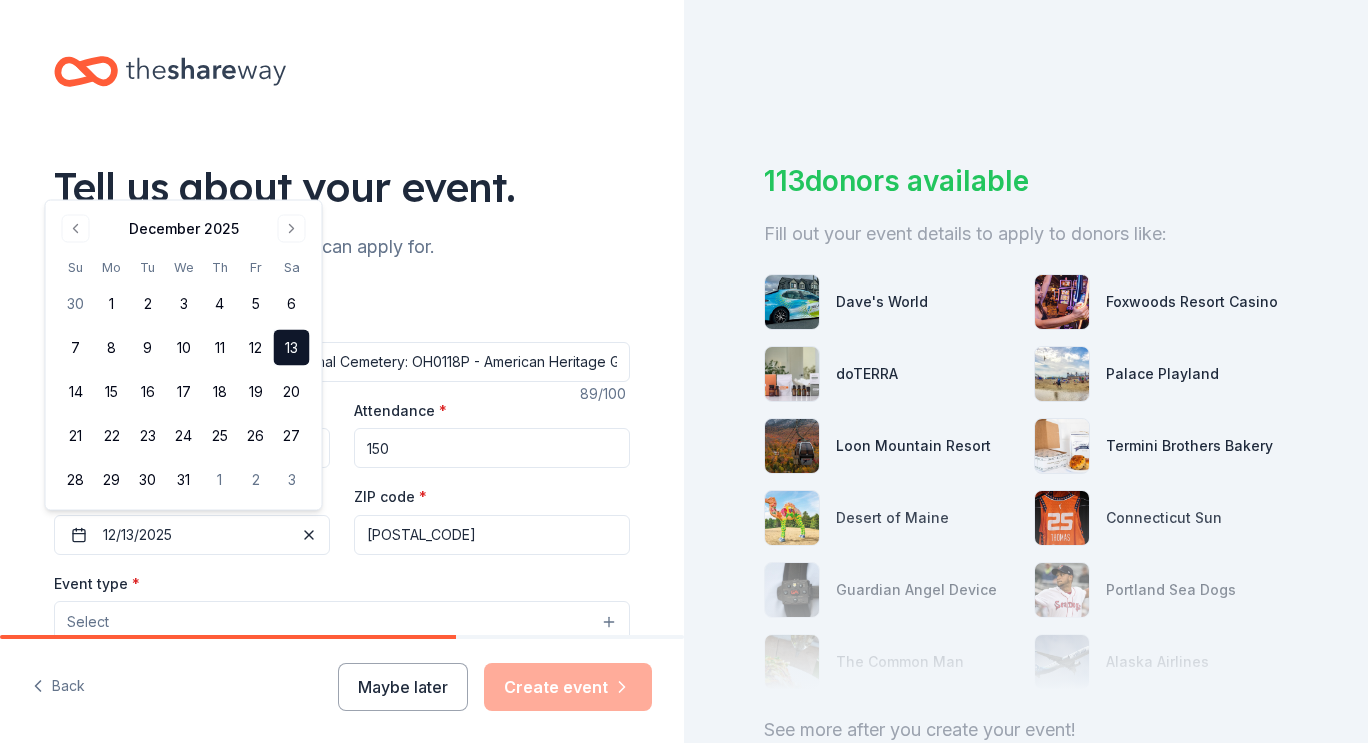 click on "[POSTAL_CODE]" at bounding box center [492, 535] 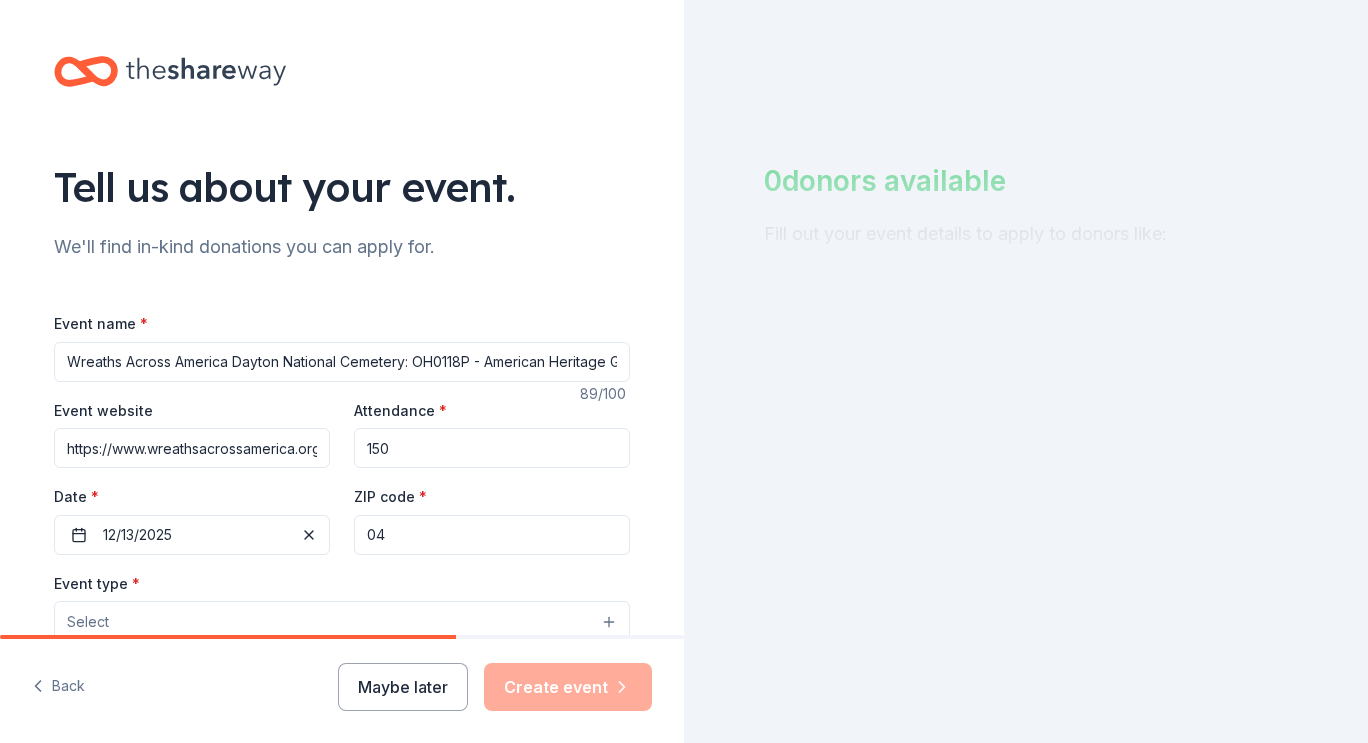type on "0" 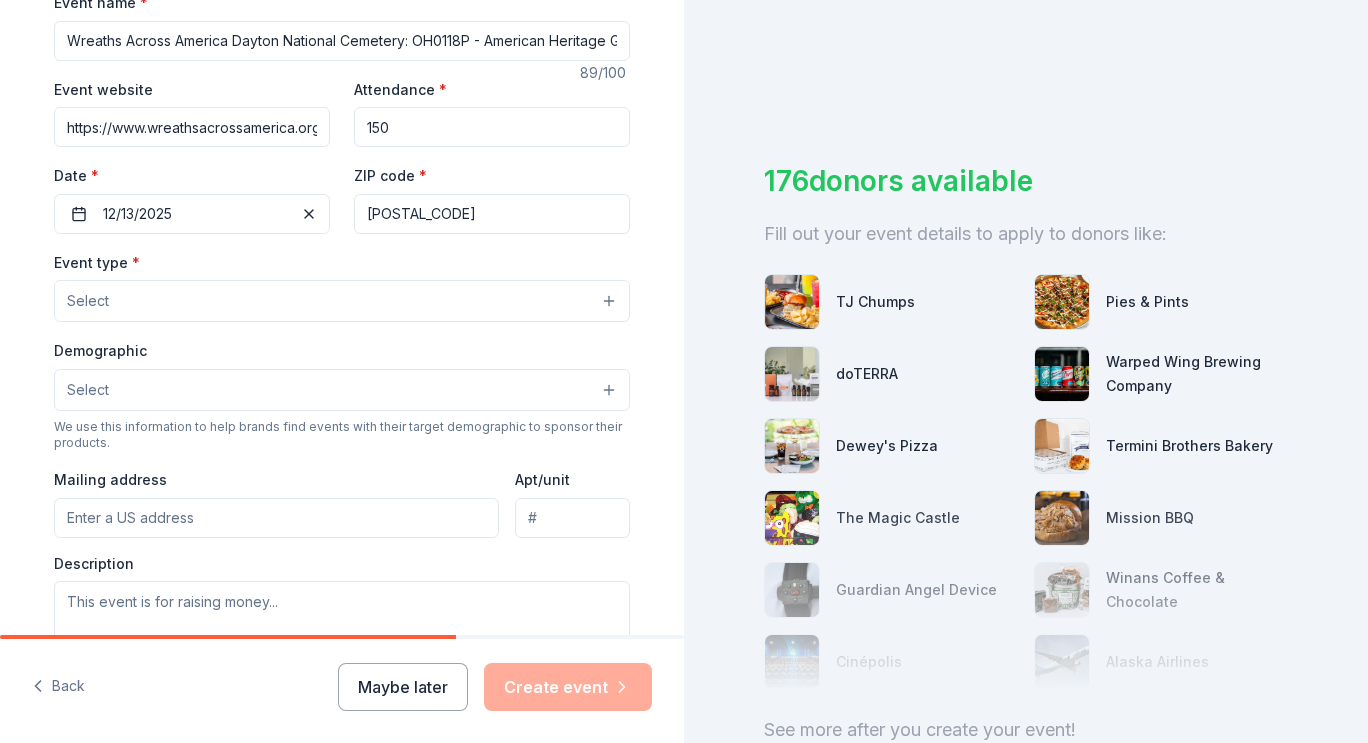 scroll, scrollTop: 337, scrollLeft: 0, axis: vertical 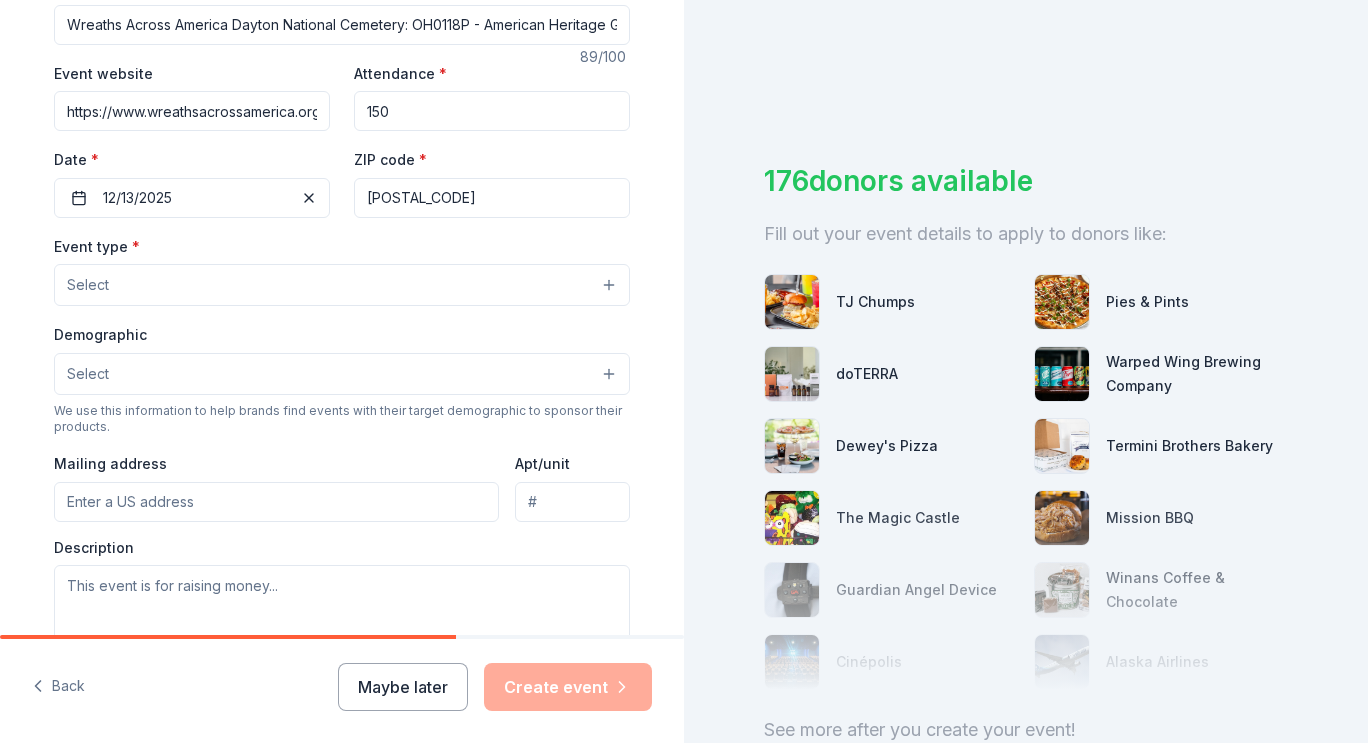 type on "[POSTAL_CODE]" 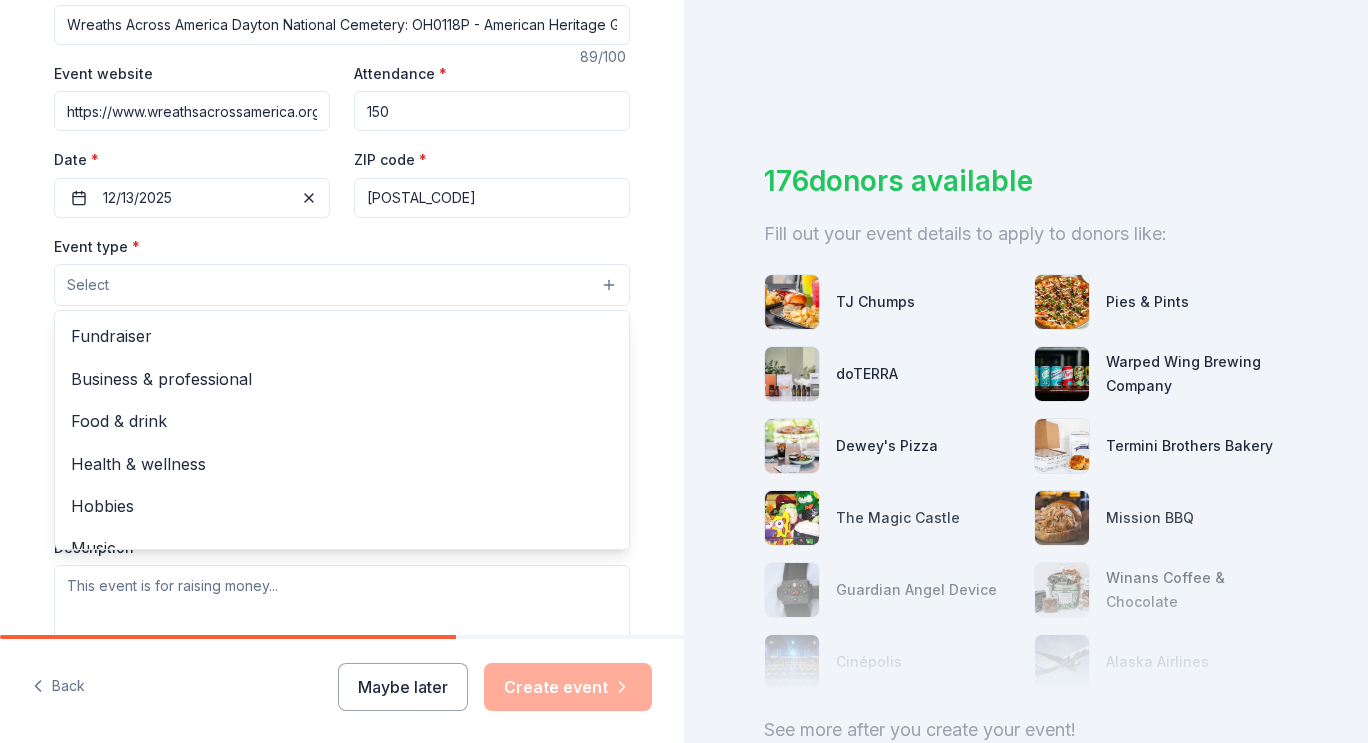 scroll, scrollTop: 0, scrollLeft: 0, axis: both 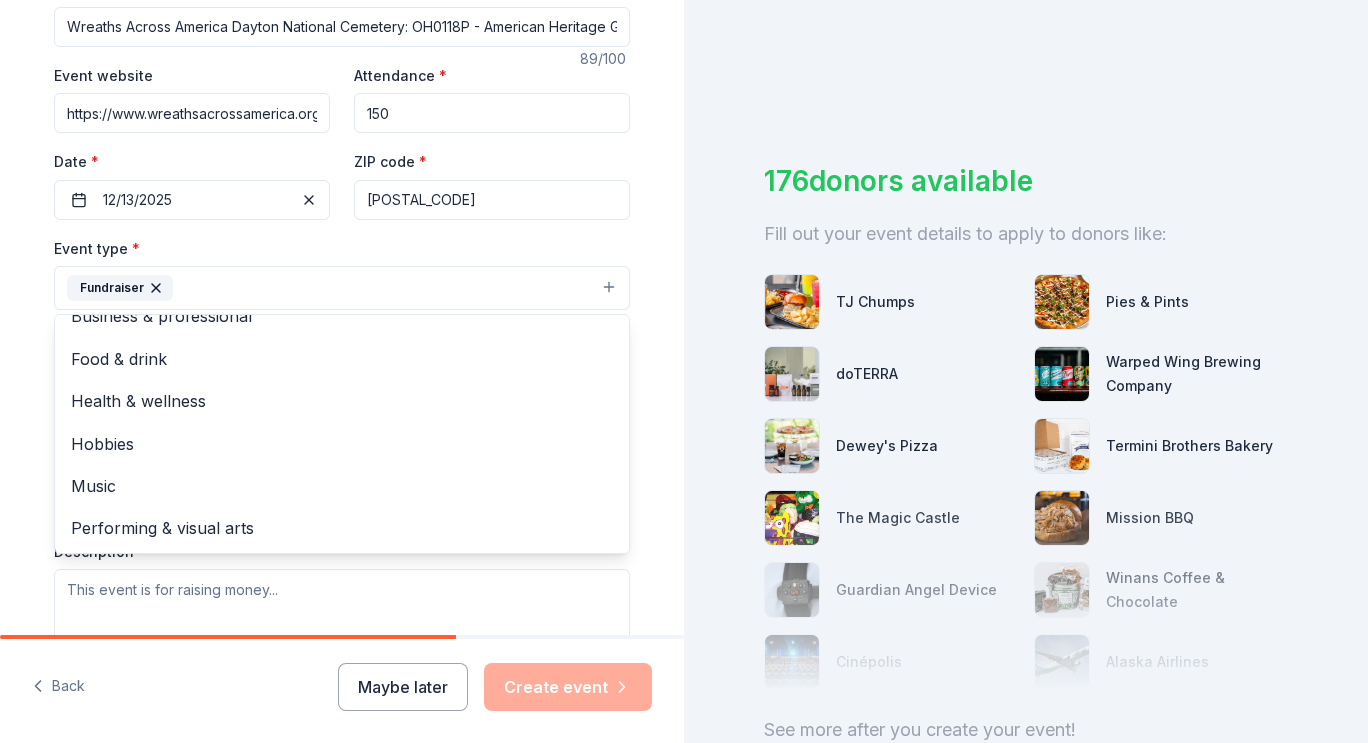 click on "Tell us about your event. We'll find in-kind donations you can apply for. Event name * Wreaths Across America Dayton National Cemetery: OH0118P - American Heritage Girls OH3210 89 /100 Event website https://www.wreathsacrossamerica.org/pages/43227/overview/?Sid=43227%7C16716%7C0%7C3 Attendance * 150 Date * 12/13/2025 ZIP code * 45428 Event type * Fundraiser Business & professional Food & drink Health & wellness Hobbies Music Performing & visual arts Demographic Select We use this information to help brands find events with their target demographic to sponsor their products. Mailing address Apt/unit Description What are you looking for? * Auction & raffle Meals Snacks Desserts Alcohol Beverages Send me reminders Email me reminders of donor application deadlines Recurring event" at bounding box center [342, 331] 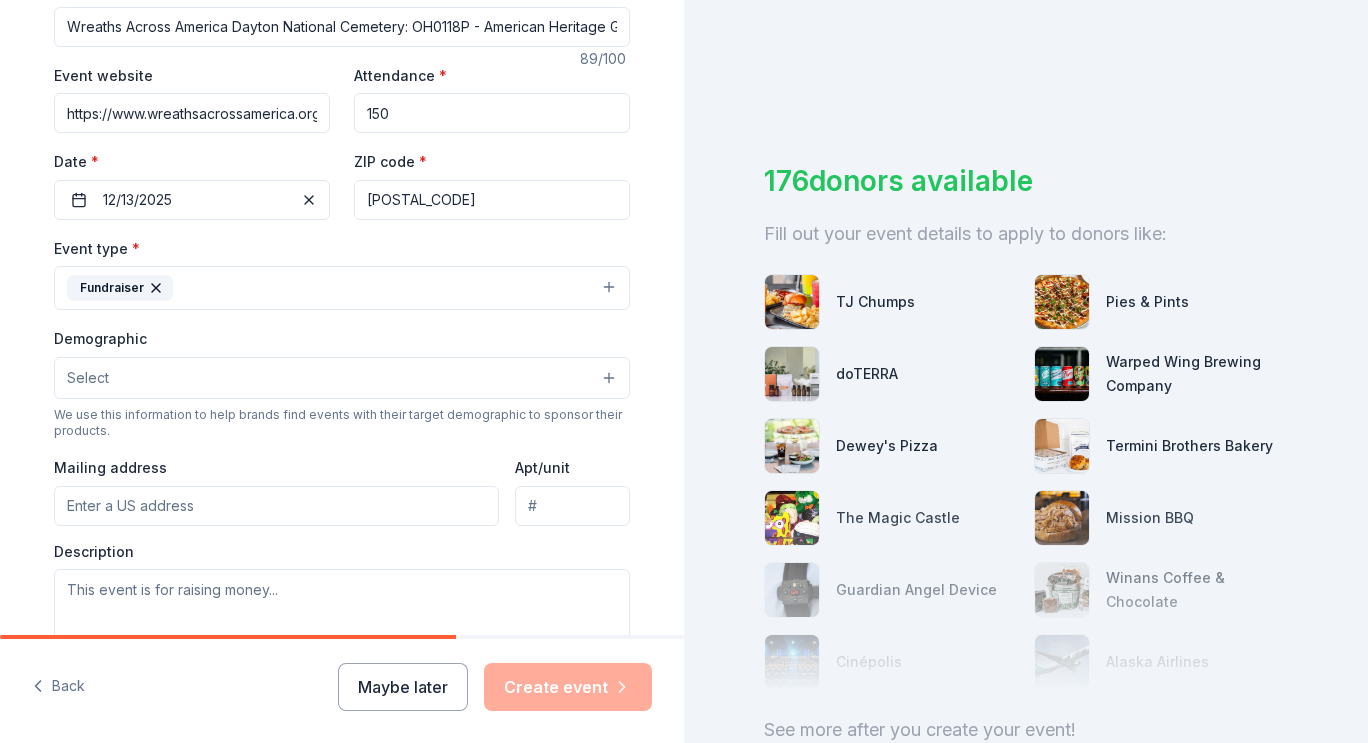 click on "Select" at bounding box center (342, 378) 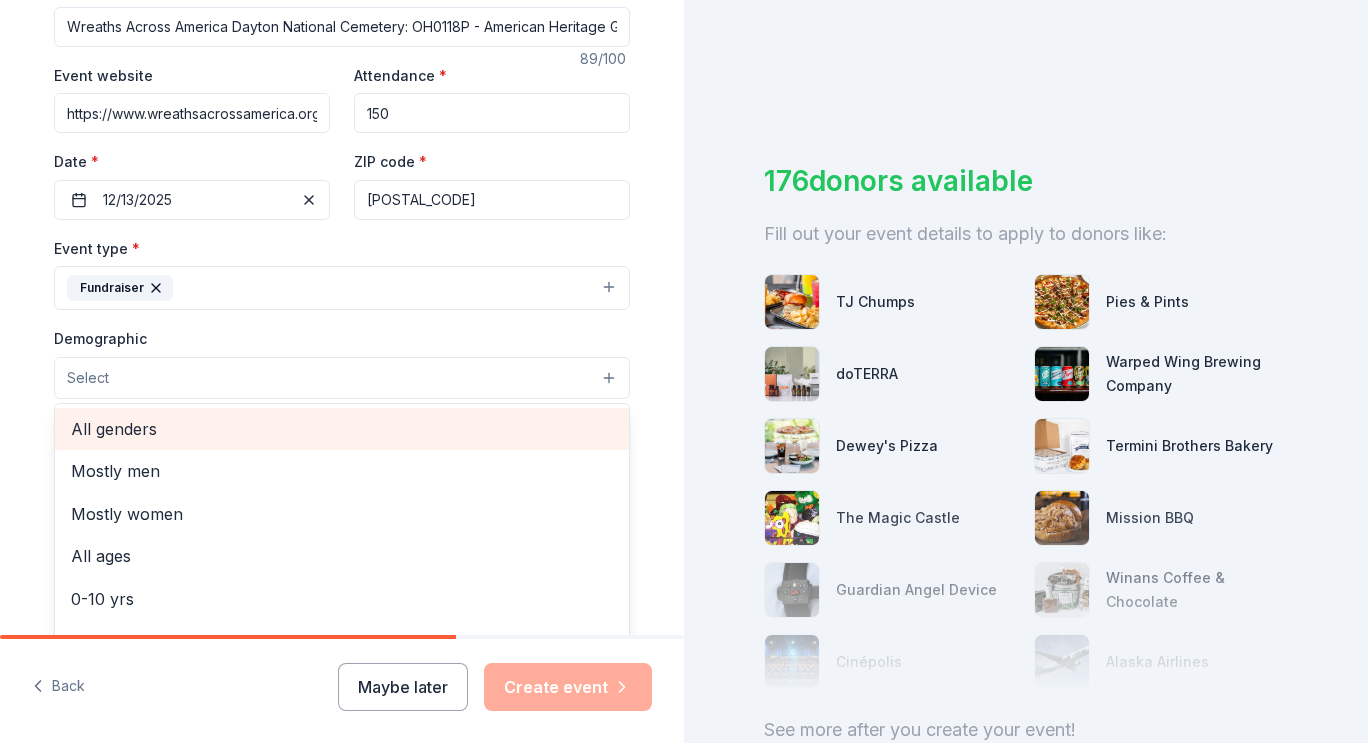 click on "All genders" at bounding box center (342, 429) 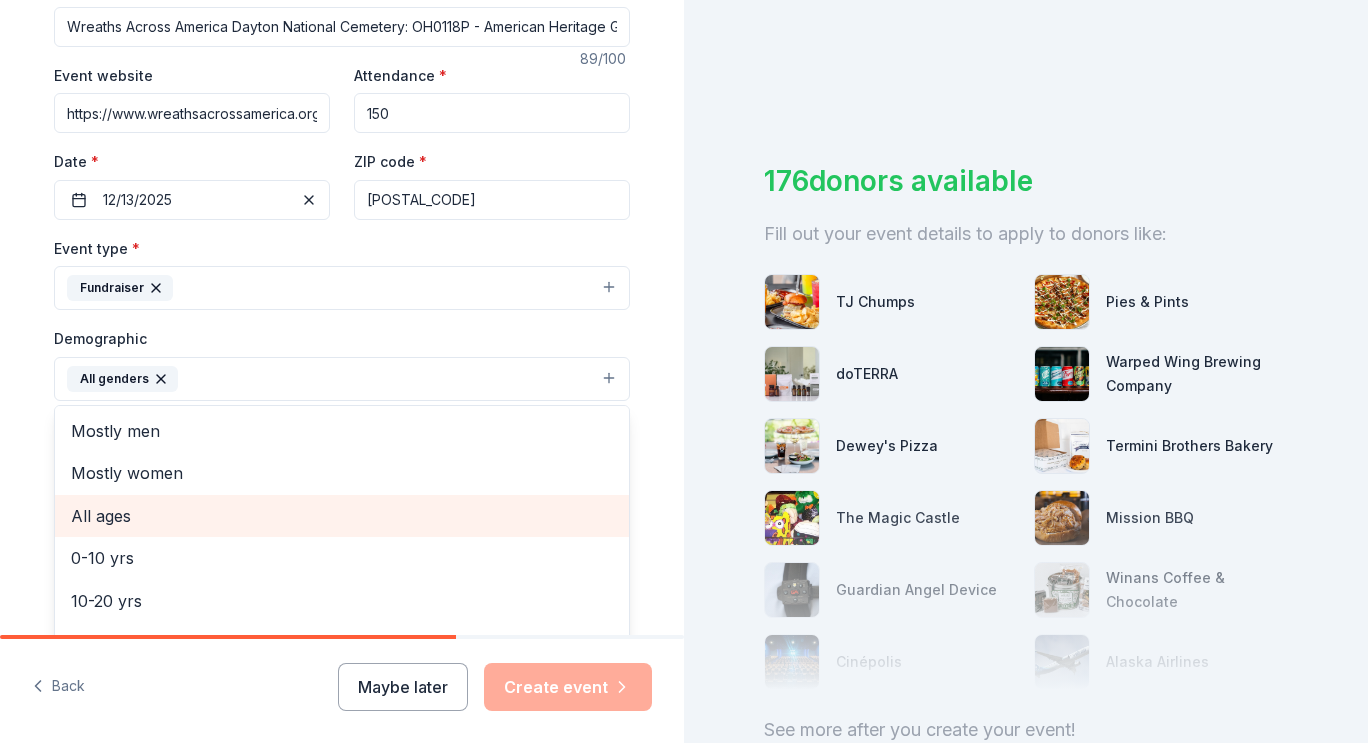 click on "All ages" at bounding box center [342, 516] 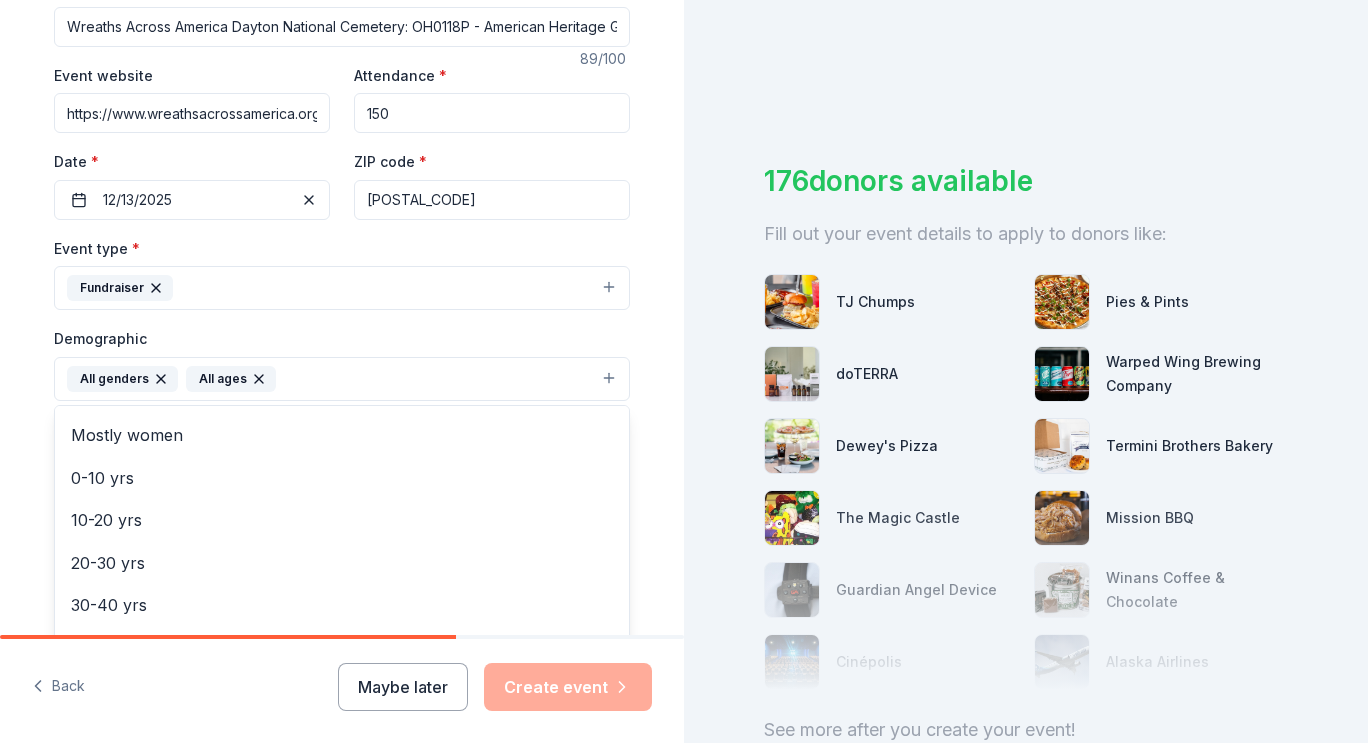 scroll, scrollTop: 0, scrollLeft: 0, axis: both 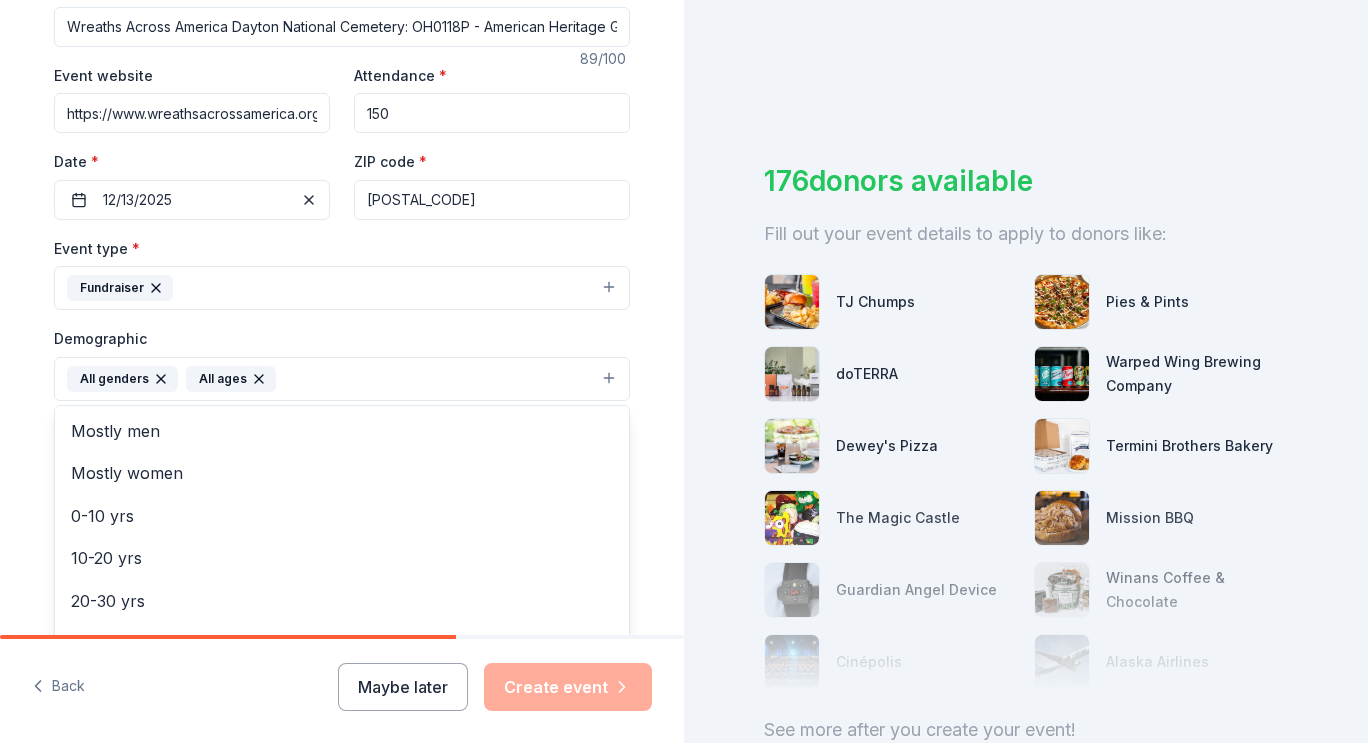click on "Tell us about your event. We'll find in-kind donations you can apply for. Event name * Wreaths Across America Dayton National Cemetery: OH0118P - American Heritage Girls OH3210 89 /100 Event website https://www.wreathsacrossamerica.org/pages/43227/overview/?Sid=43227%7C16716%7C0%7C3 Attendance * 150 Date * 12/13/2025 ZIP code * 45428 Event type * Fundraiser Demographic All genders All ages Mostly men Mostly women 0-10 yrs 10-20 yrs 20-30 yrs 30-40 yrs 40-50 yrs 50-60 yrs 60-70 yrs 70-80 yrs 80+ yrs We use this information to help brands find events with their target demographic to sponsor their products. Mailing address Apt/unit Description What are you looking for? * Auction & raffle Meals Snacks Desserts Alcohol Beverages Send me reminders Email me reminders of donor application deadlines Recurring event" at bounding box center (342, 332) 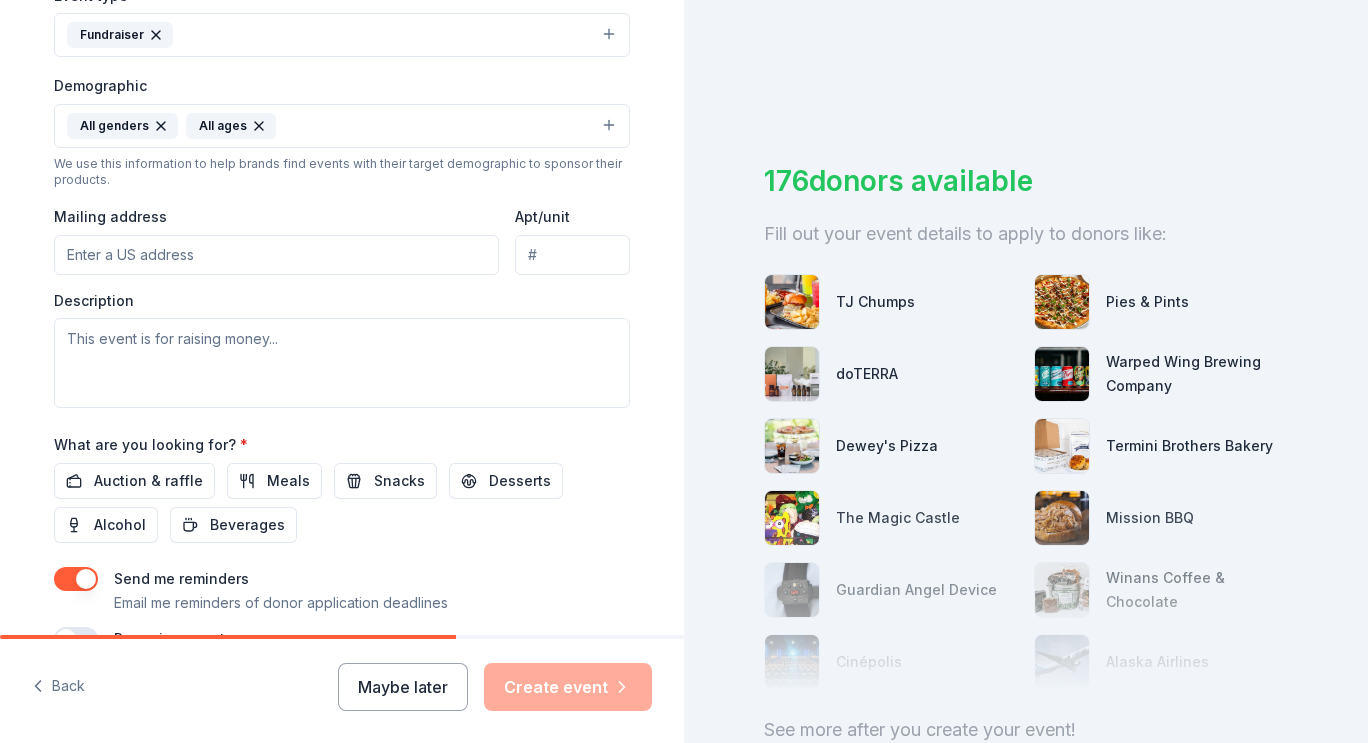scroll, scrollTop: 589, scrollLeft: 0, axis: vertical 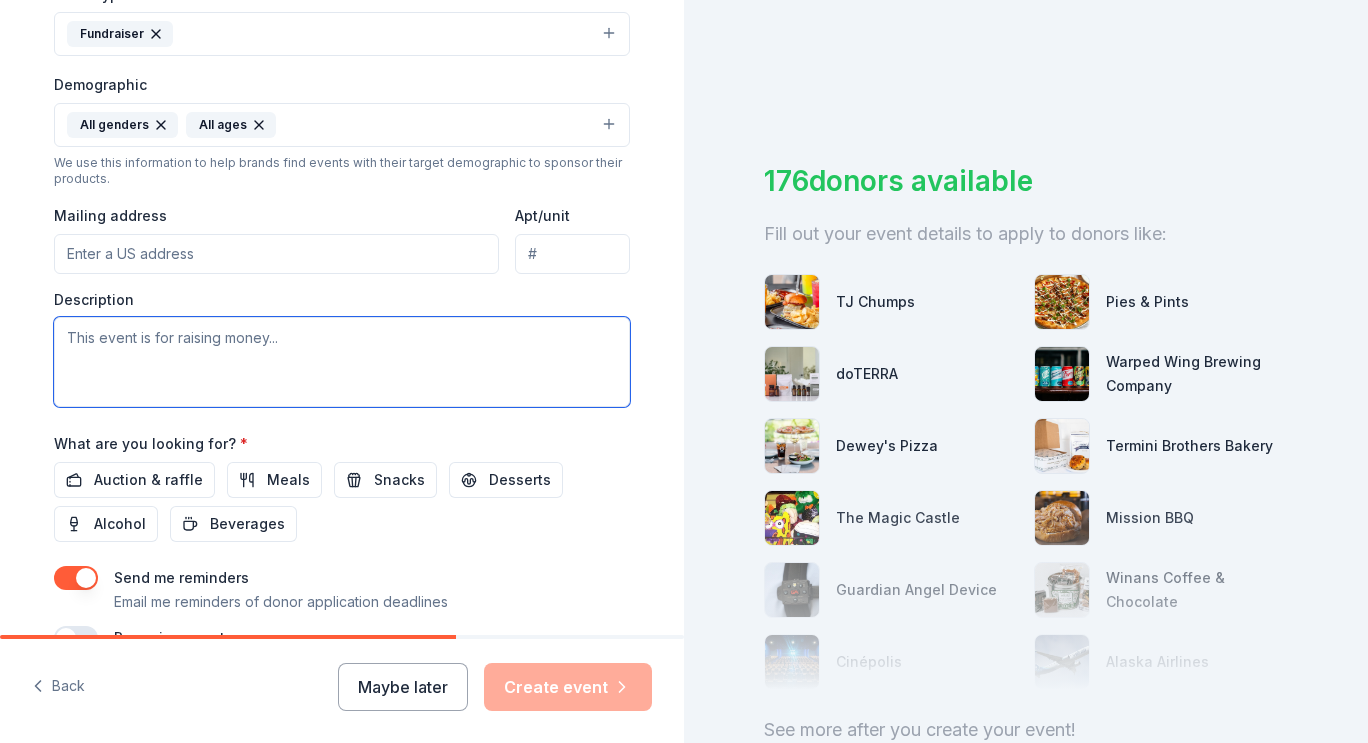 click at bounding box center (342, 362) 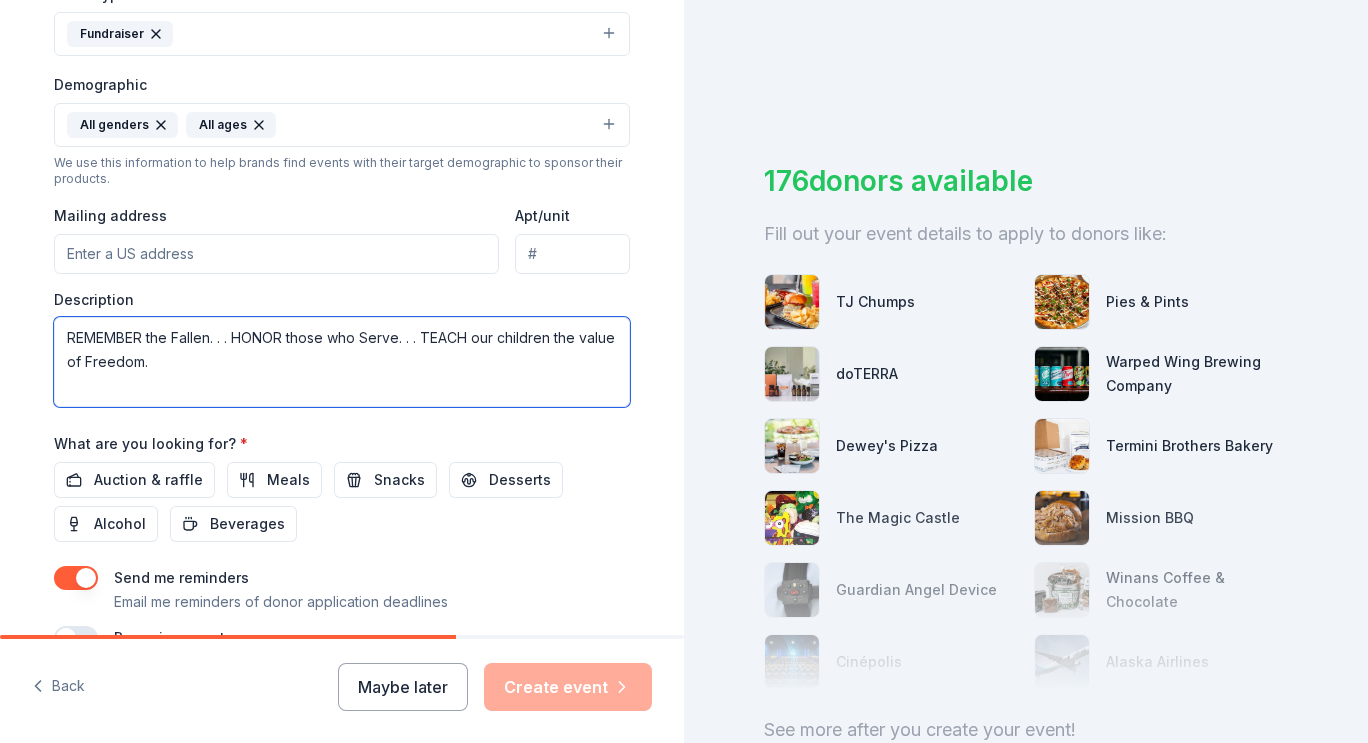 paste on "On [DATE] at [TIME], OH0118P - American Heritage Girls OH3210 will be helping Dayton National Cemetery to Remember and Honor our veterans by laying Remembrance wreaths on the graves of our country's fallen heroes.
Please help us honor and remember as many fallen heroes as possible by sponsoring remembrance wreaths, volunteering on Wreaths Day, or inviting your family and friends to attend with you.
Thank you so much for supporting the OH0118P - American Heritage Girls OH3210 and Wreaths Across America!" 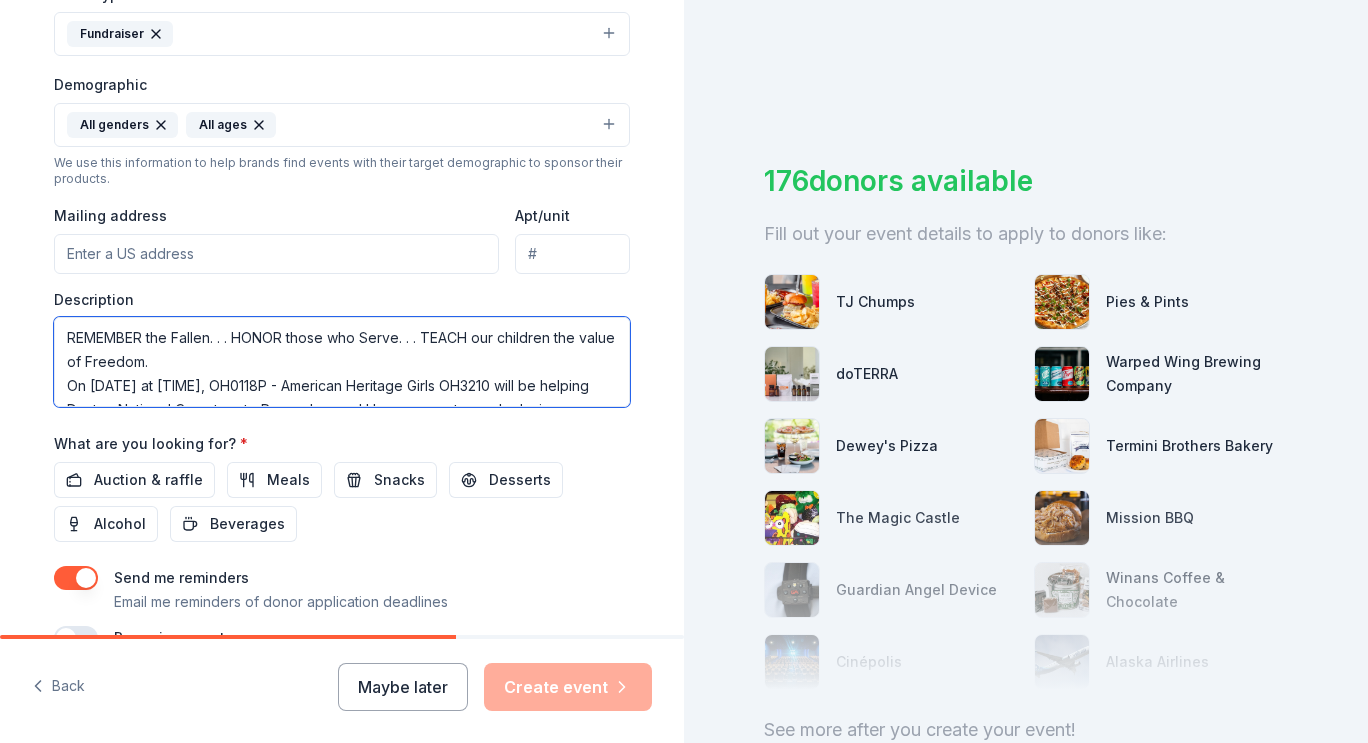 scroll, scrollTop: 205, scrollLeft: 0, axis: vertical 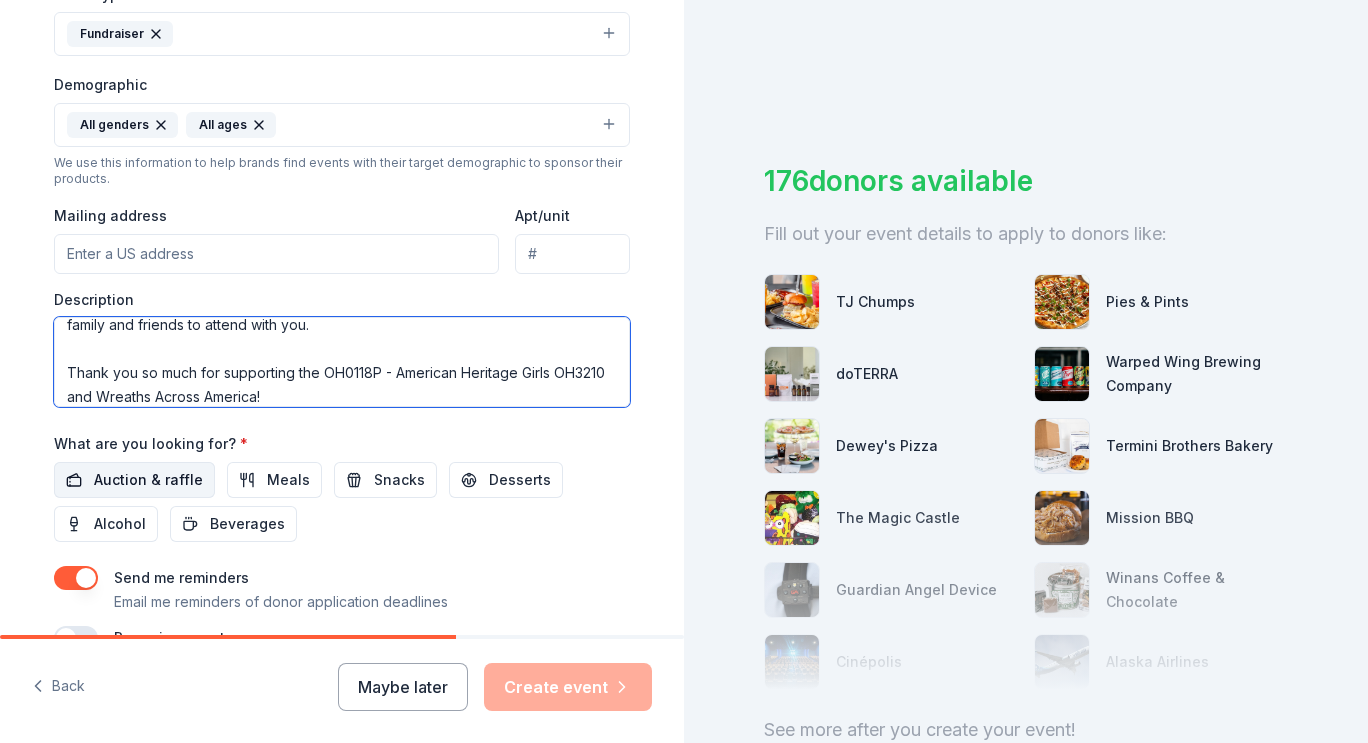 type on "REMEMBER the Fallen. . . HONOR those who Serve. . . TEACH our children the value of Freedom.
On [DATE] at [TIME], OH0118P - American Heritage Girls OH3210 will be helping Dayton National Cemetery to Remember and Honor our veterans by laying Remembrance wreaths on the graves of our country's fallen heroes.
Please help us honor and remember as many fallen heroes as possible by sponsoring remembrance wreaths, volunteering on Wreaths Day, or inviting your family and friends to attend with you.
Thank you so much for supporting the OH0118P - American Heritage Girls OH3210 and Wreaths Across America!" 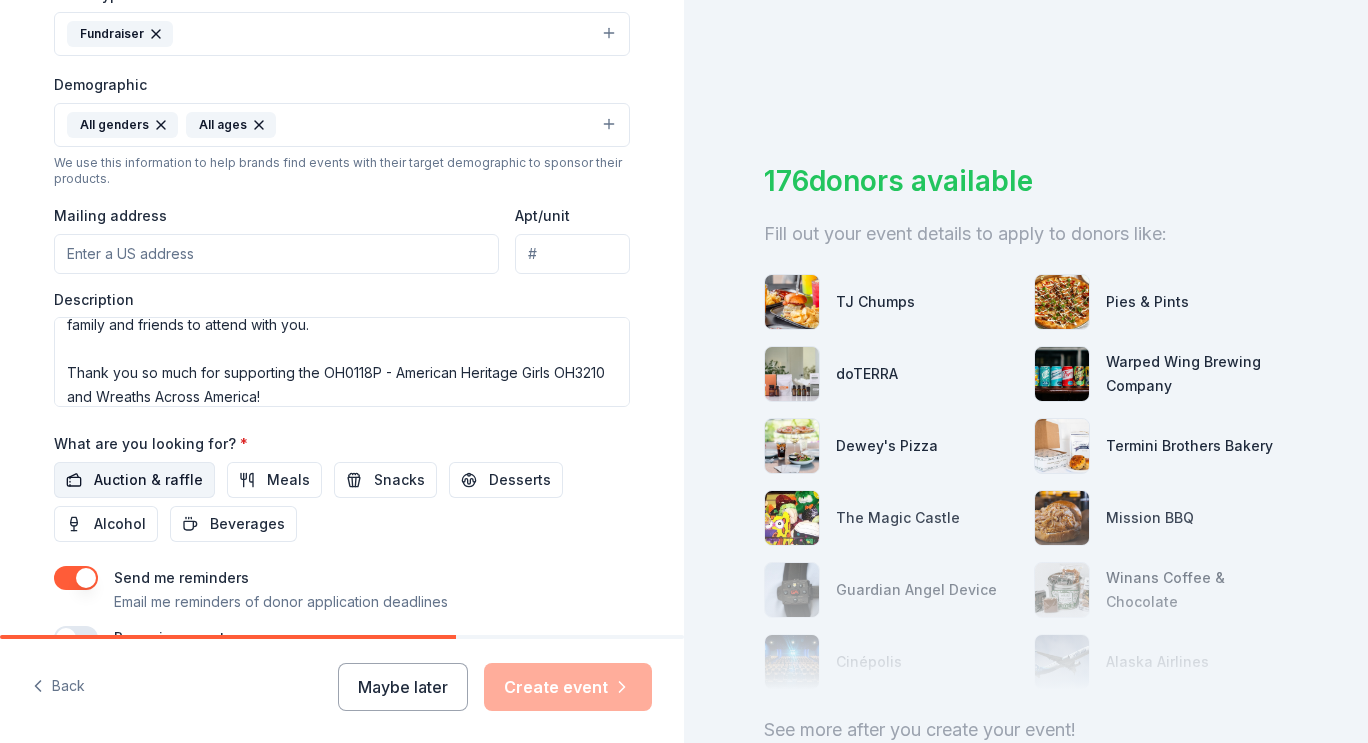 click on "Auction & raffle" at bounding box center (148, 480) 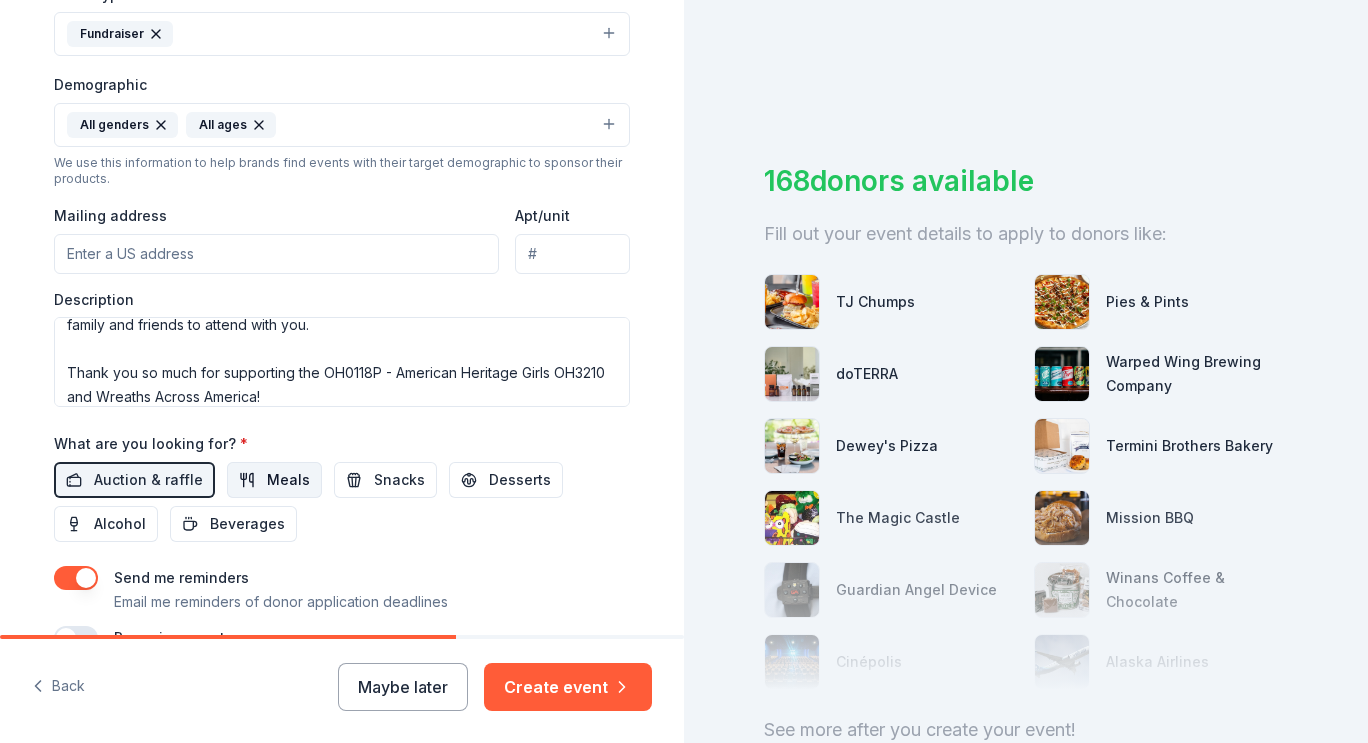 click on "Meals" at bounding box center (288, 480) 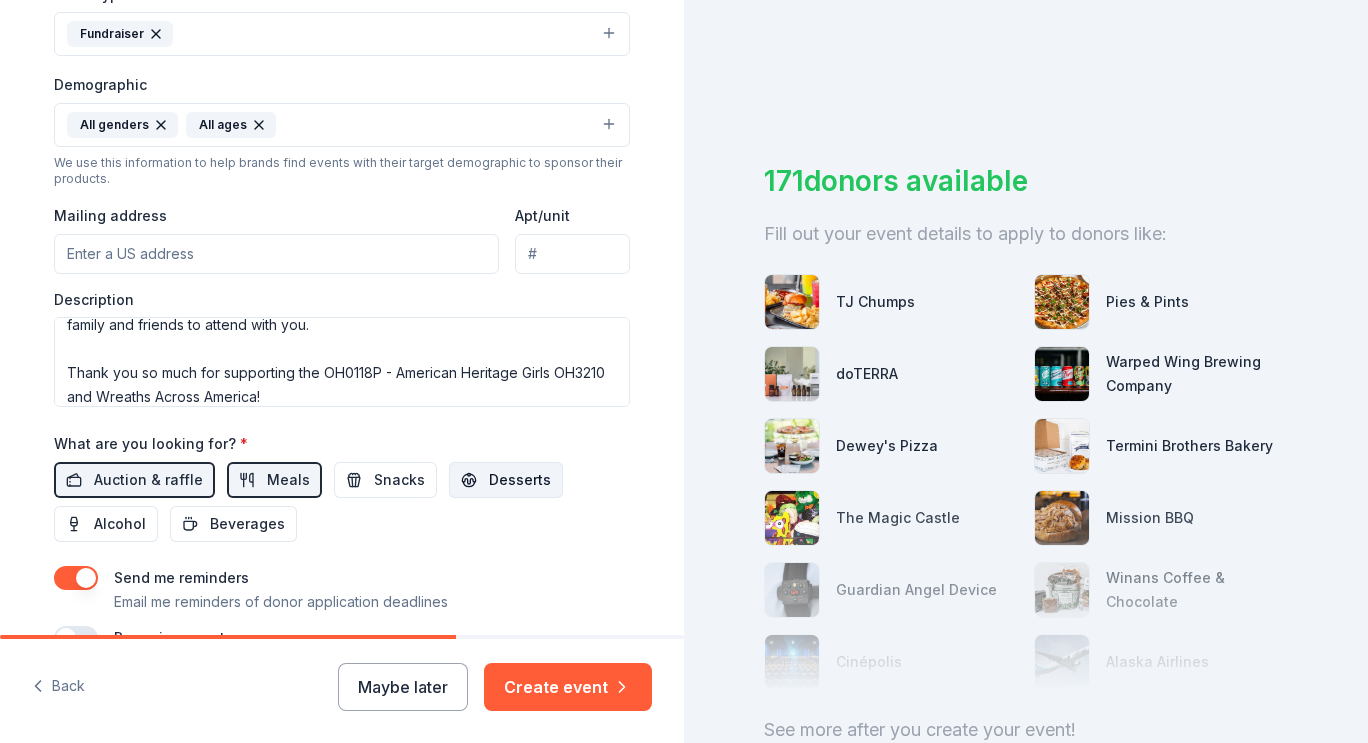 click on "Desserts" at bounding box center [520, 480] 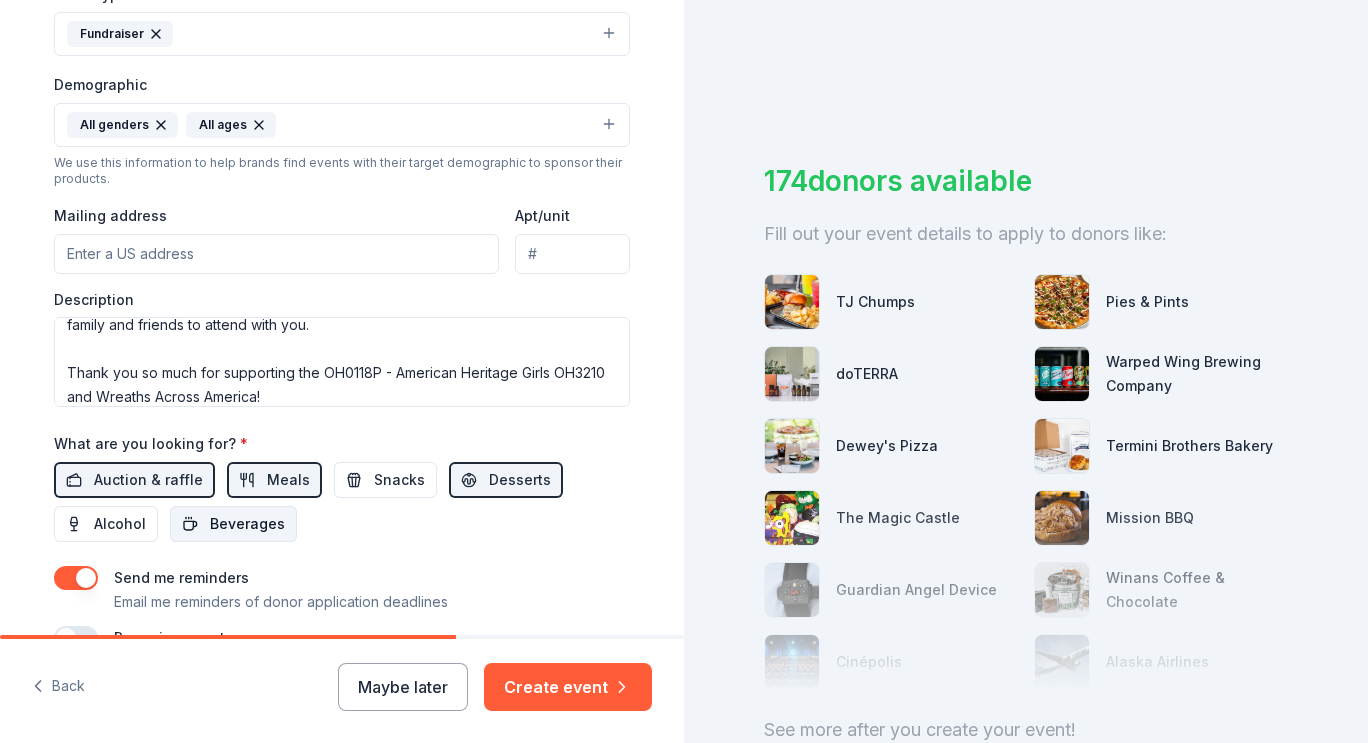 click on "Beverages" at bounding box center (247, 524) 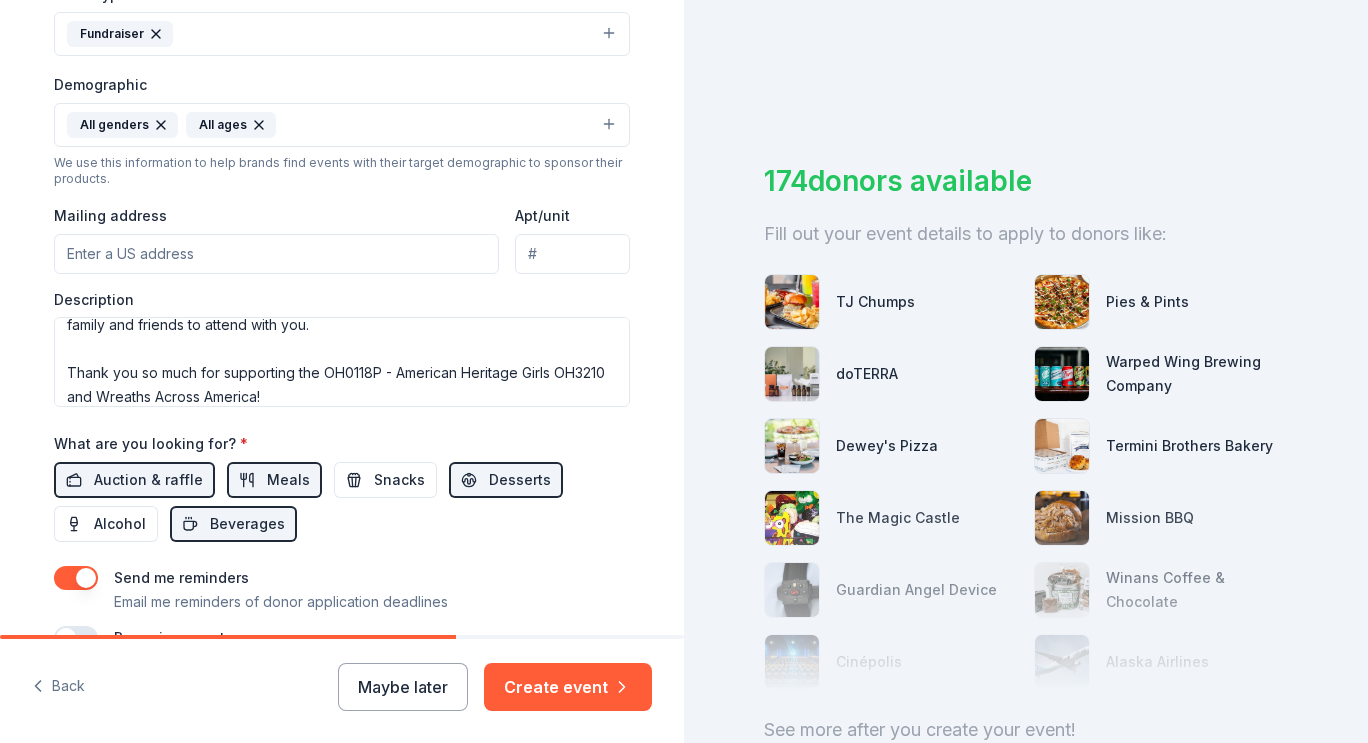 click on "Mailing address" at bounding box center (276, 254) 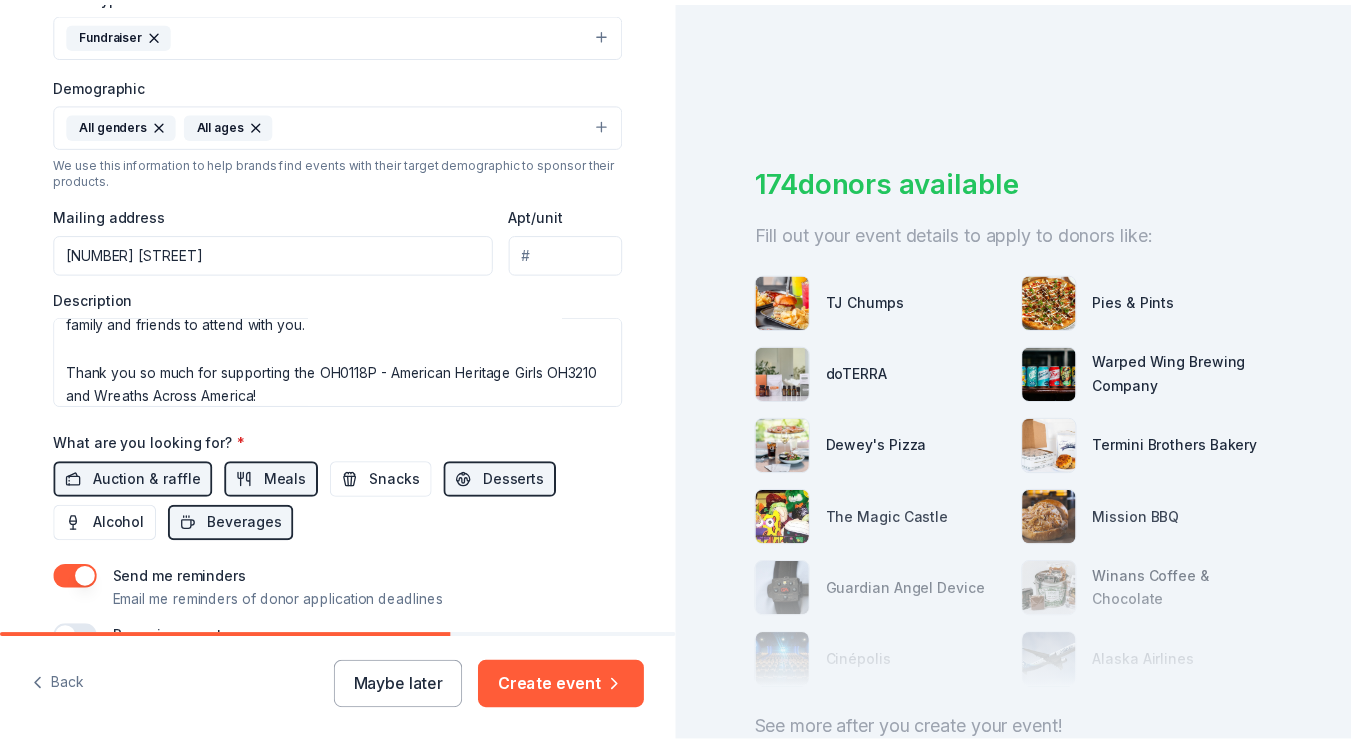 scroll, scrollTop: 700, scrollLeft: 0, axis: vertical 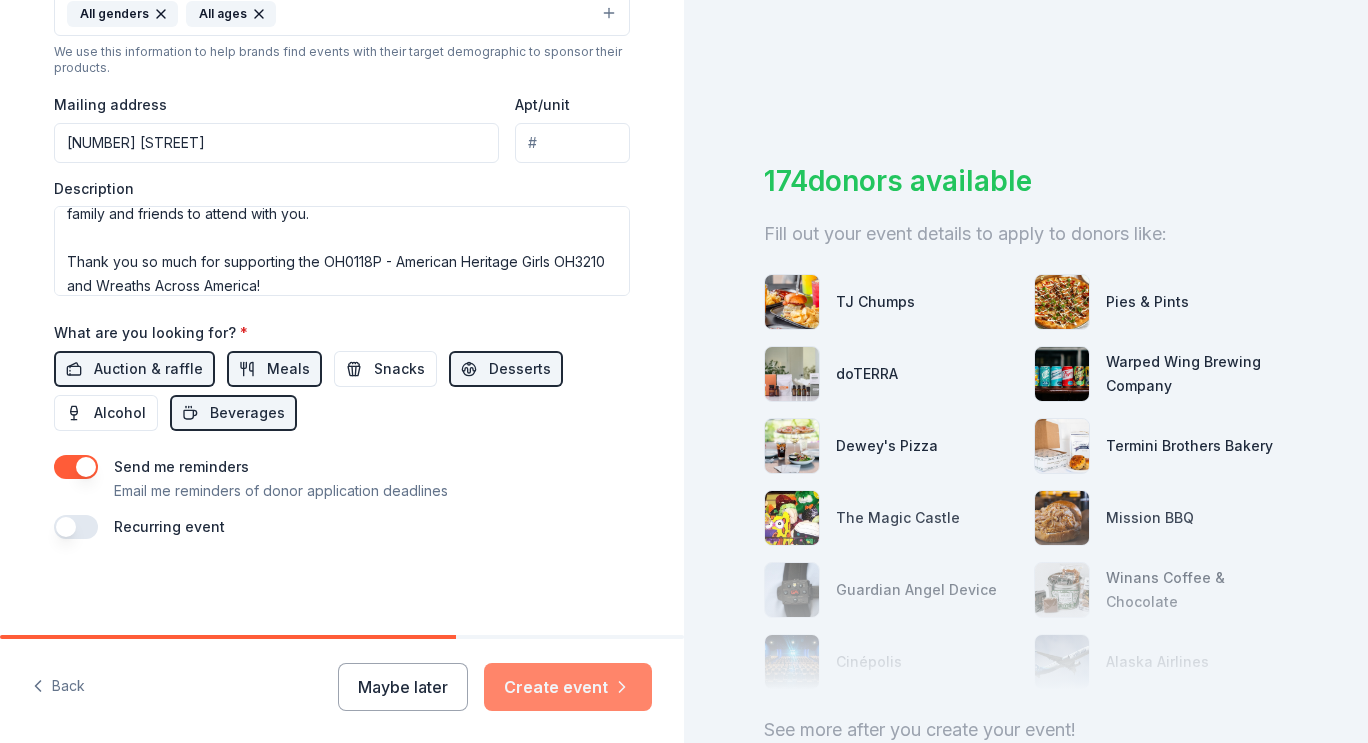 click on "Create event" at bounding box center (568, 687) 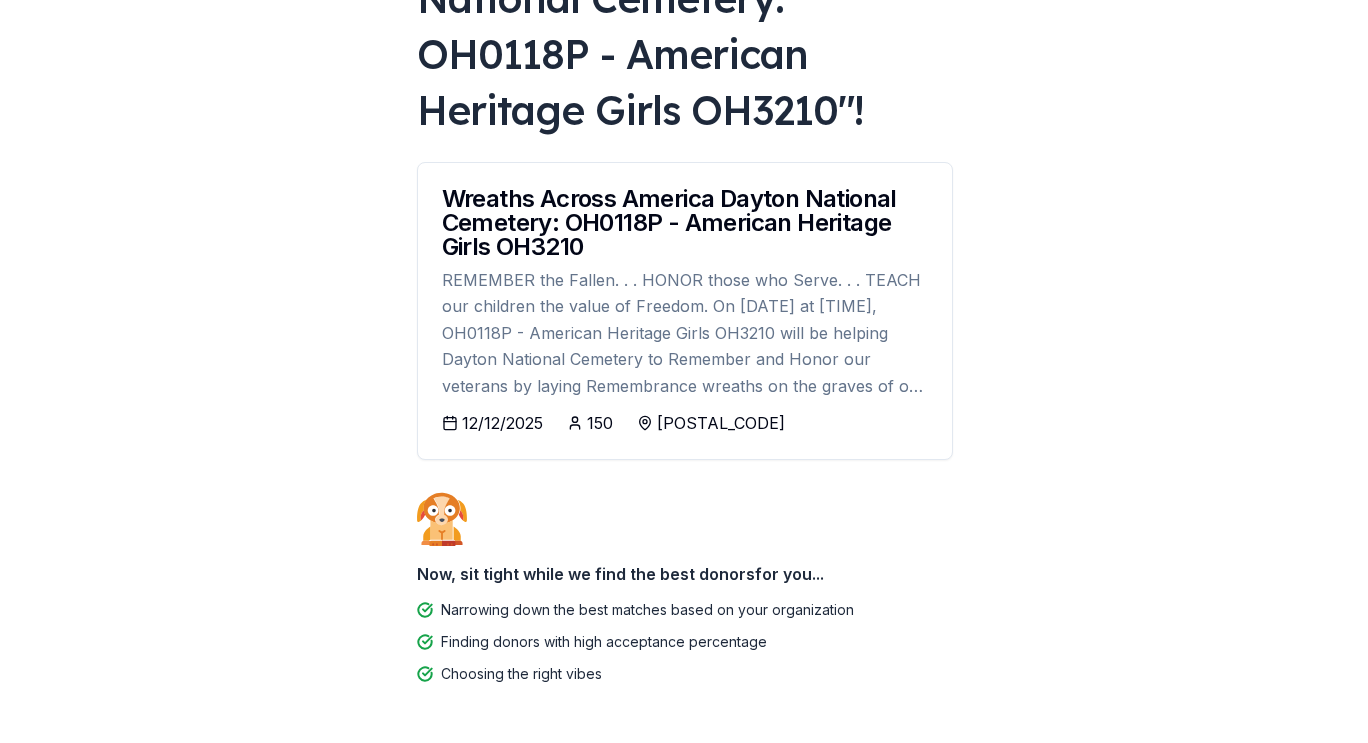 scroll, scrollTop: 0, scrollLeft: 0, axis: both 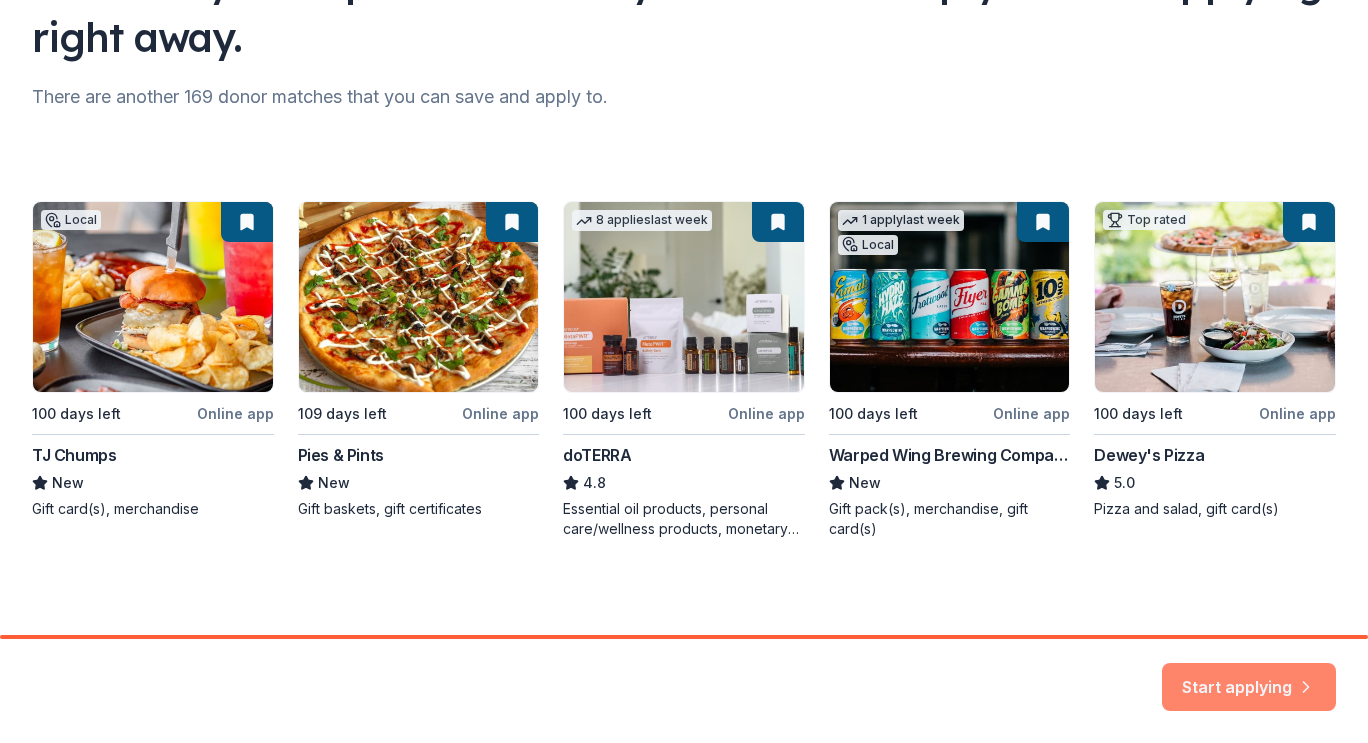 click on "Start applying" at bounding box center (1249, 675) 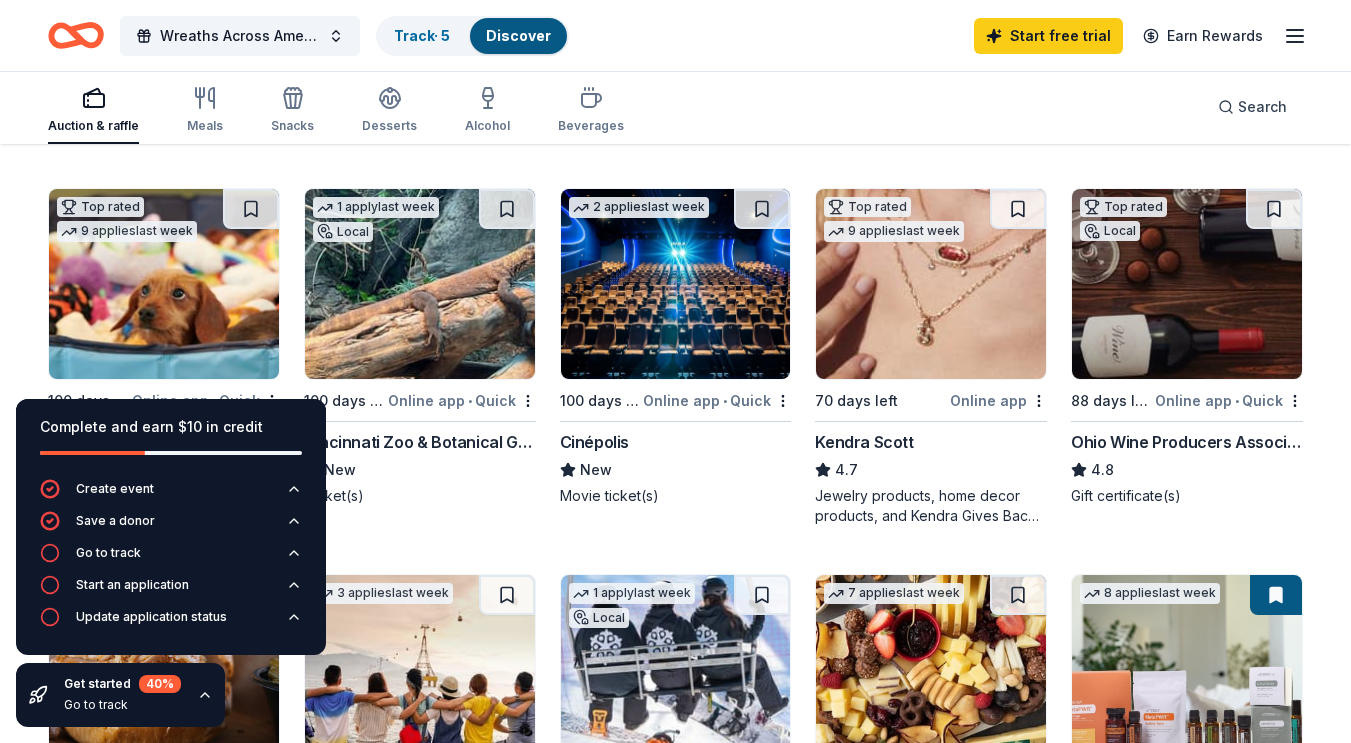 scroll, scrollTop: 542, scrollLeft: 0, axis: vertical 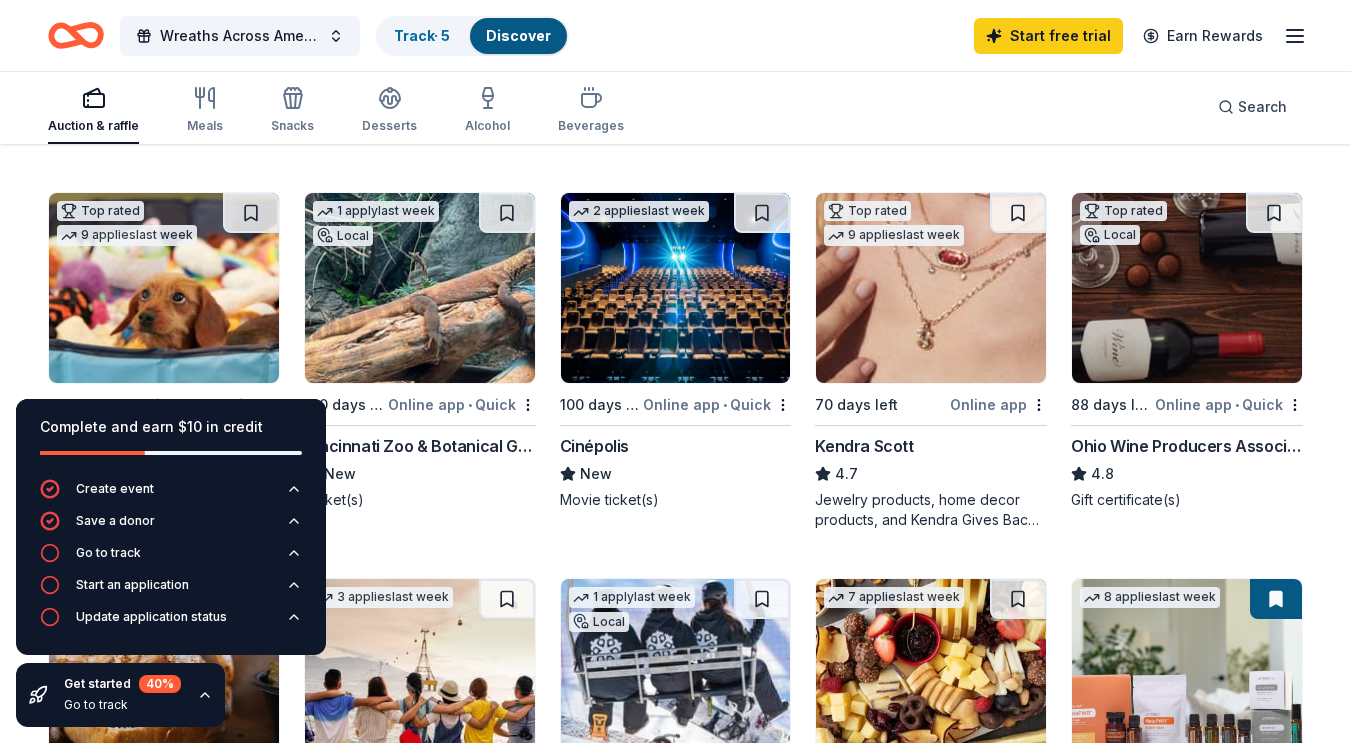 click 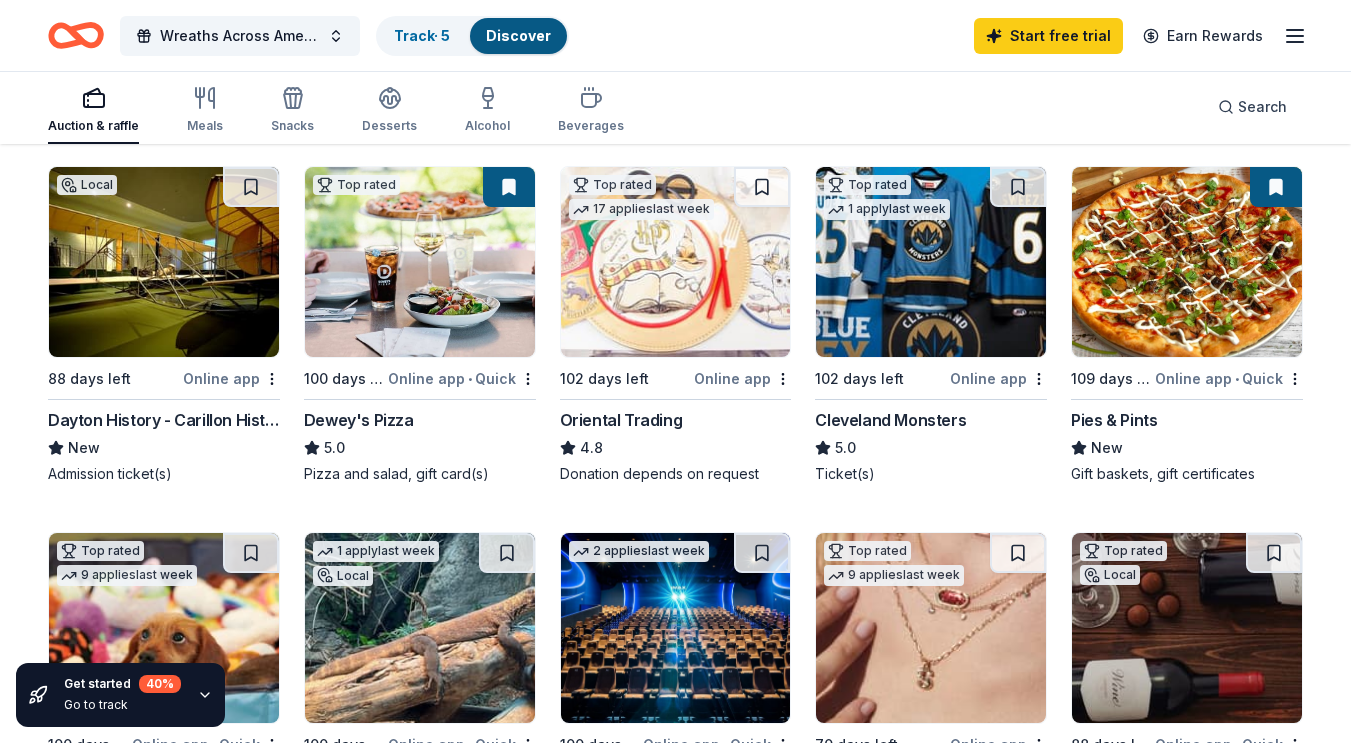 scroll, scrollTop: 211, scrollLeft: 0, axis: vertical 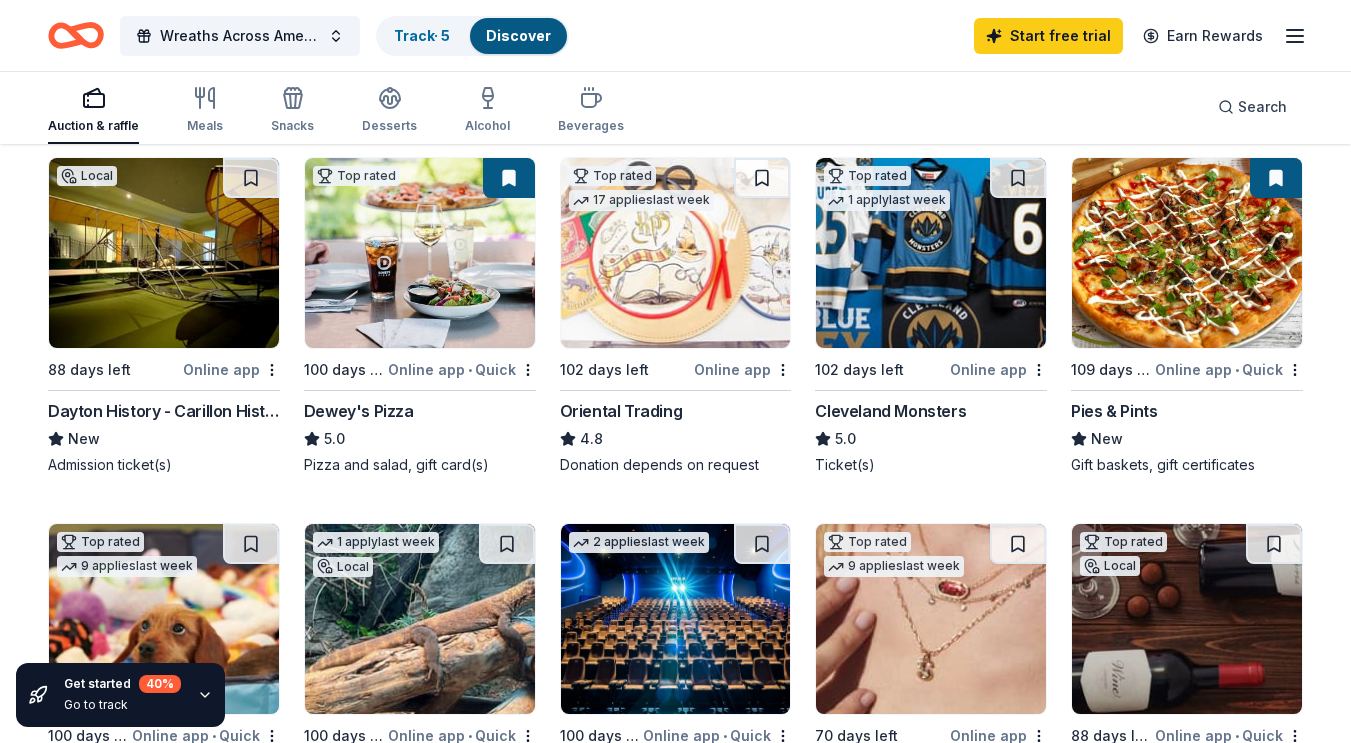 click at bounding box center [164, 253] 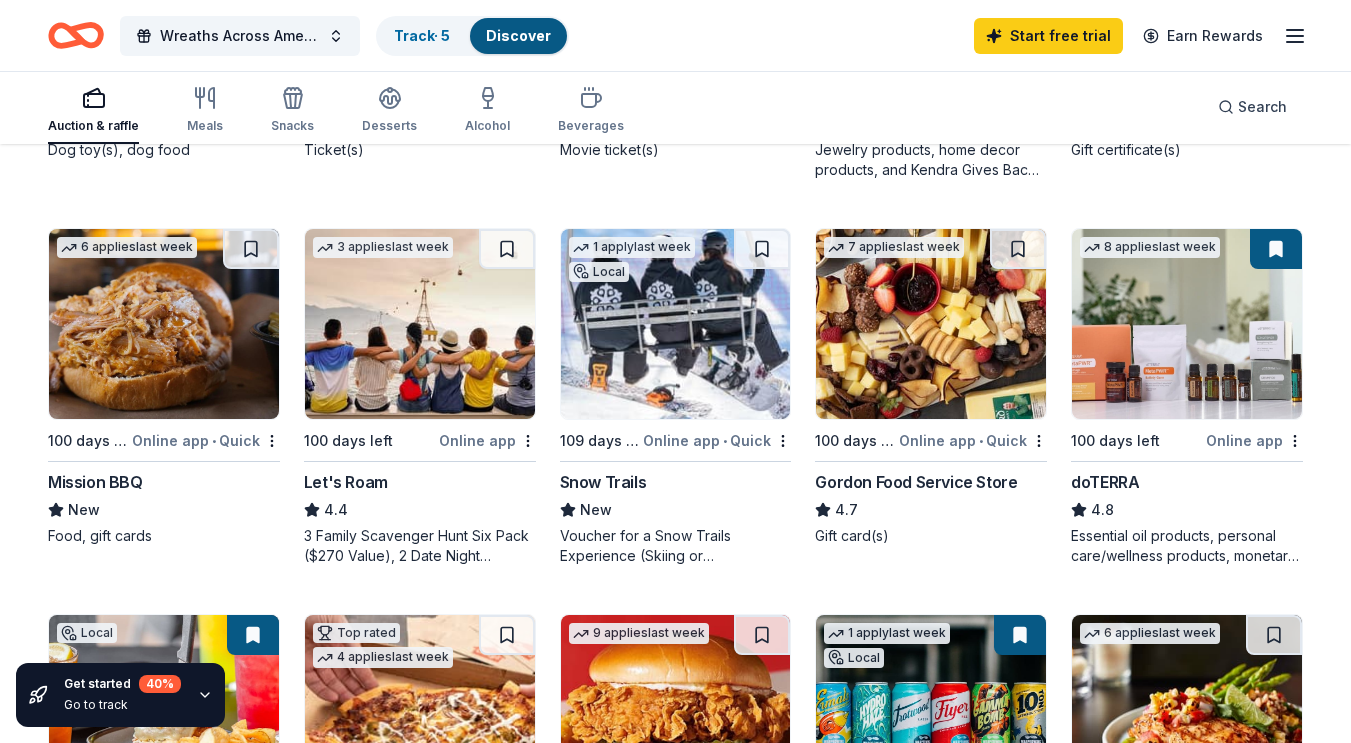scroll, scrollTop: 906, scrollLeft: 0, axis: vertical 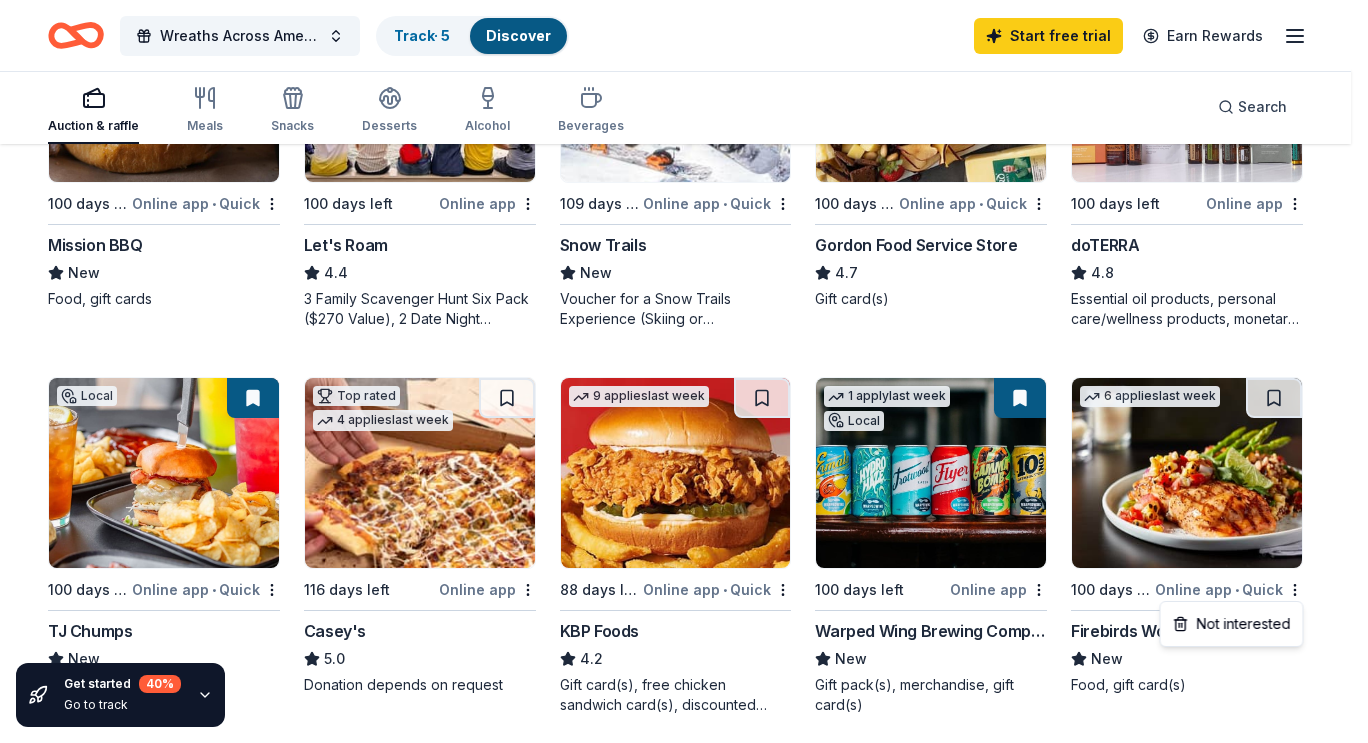 click on "Discover Start free  trial Earn Rewards Auction & raffle Meals Snacks Desserts Alcohol Beverages Search Get started 40 % Go to track 252 results  in  Dayton, [STATE] Application deadlines 2  this month 9  in September 28  in October 213  later on... Local 88 days left Online app Dayton History - Carillon Historical Park New Admission ticket(s) Top rated 100 days left Online app • Quick Dewey's Pizza 5.0 Pizza and salad, gift card(s) Top rated 17   applies  last week 102 days left Online app Oriental Trading 4.8 Donation depends on request Top rated 1   apply  last week 102 days left Online app Cleveland Monsters 5.0 Ticket(s) 109 days left Online app • Quick Pies & Pints New Gift baskets, gift certificates Top rated 9   applies  last week 100 days left Online app • Quick BarkBox 5.0 Dog toy(s), dog food 1   apply  last week Local 100 days left Online app • Quick Cincinnati Zoo & Botanical Garden New 2   9" at bounding box center (684, -758) 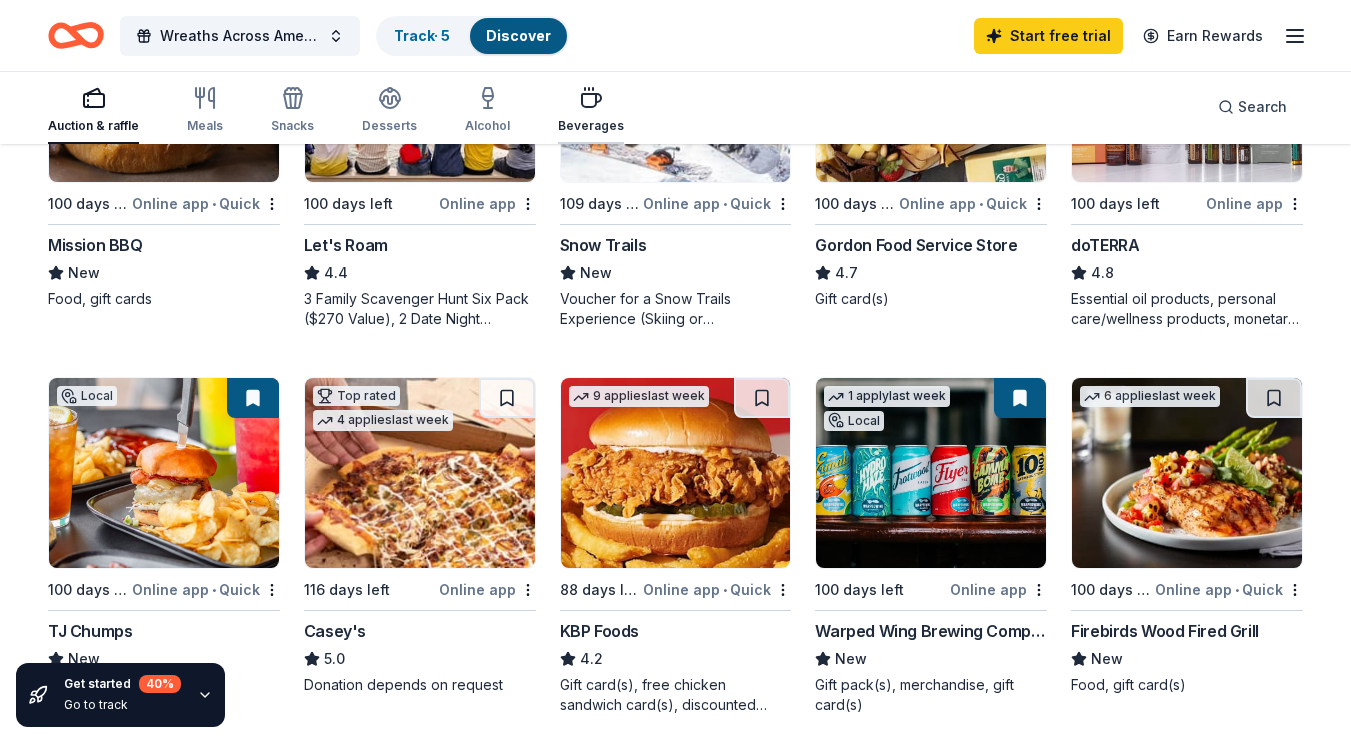 click on "Beverages" at bounding box center [591, 110] 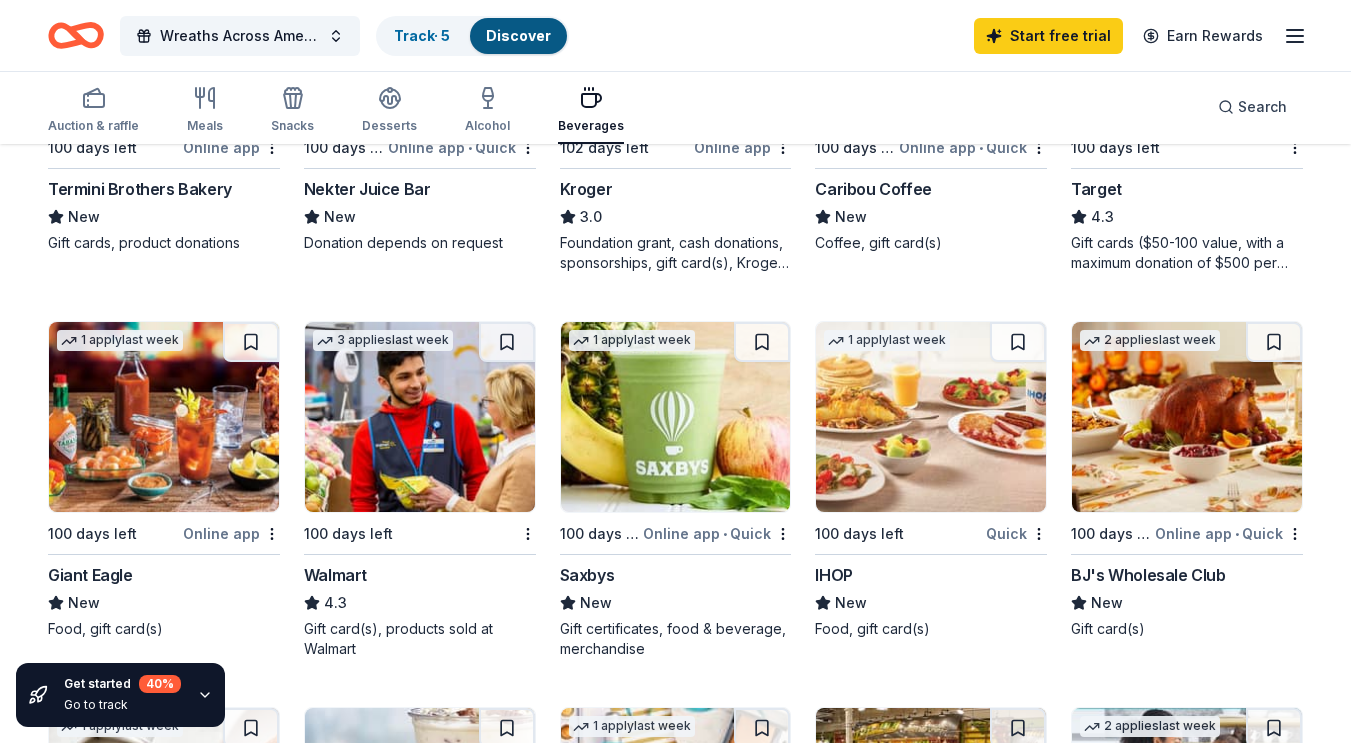 scroll, scrollTop: 0, scrollLeft: 0, axis: both 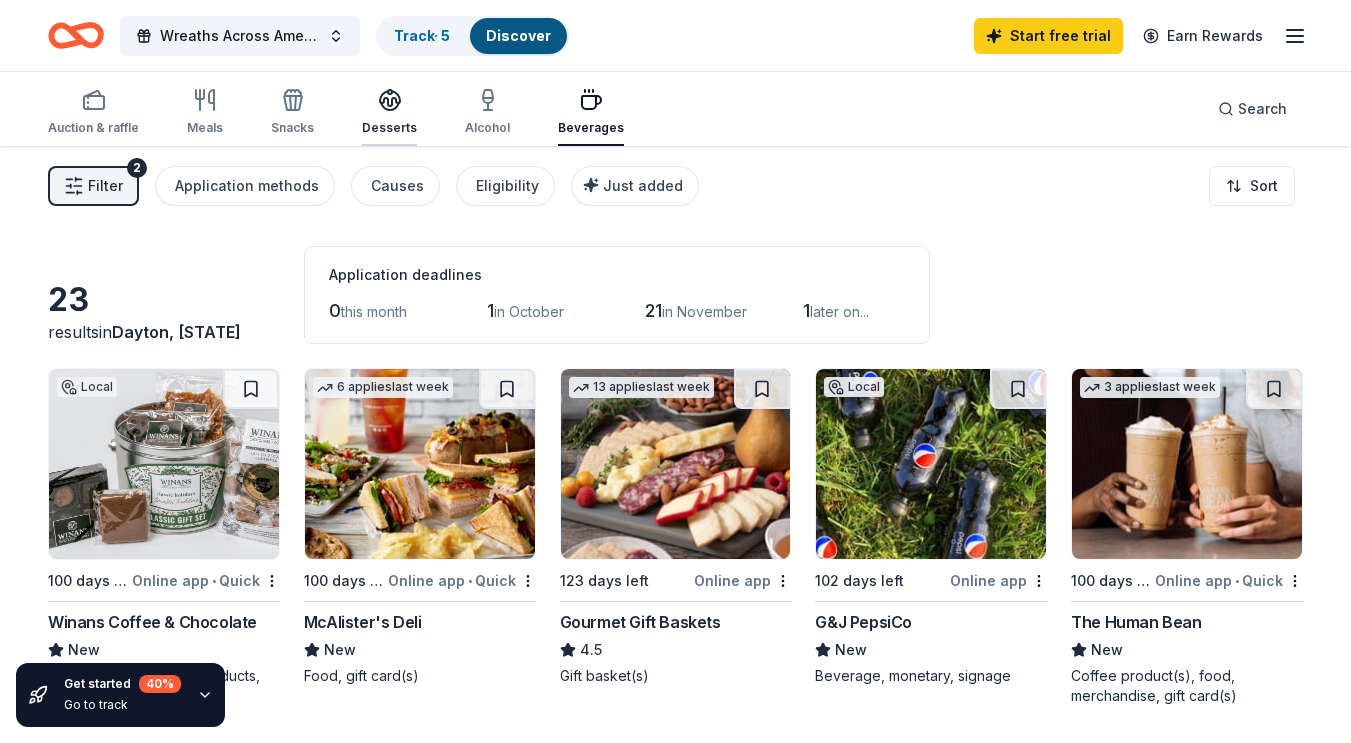 click 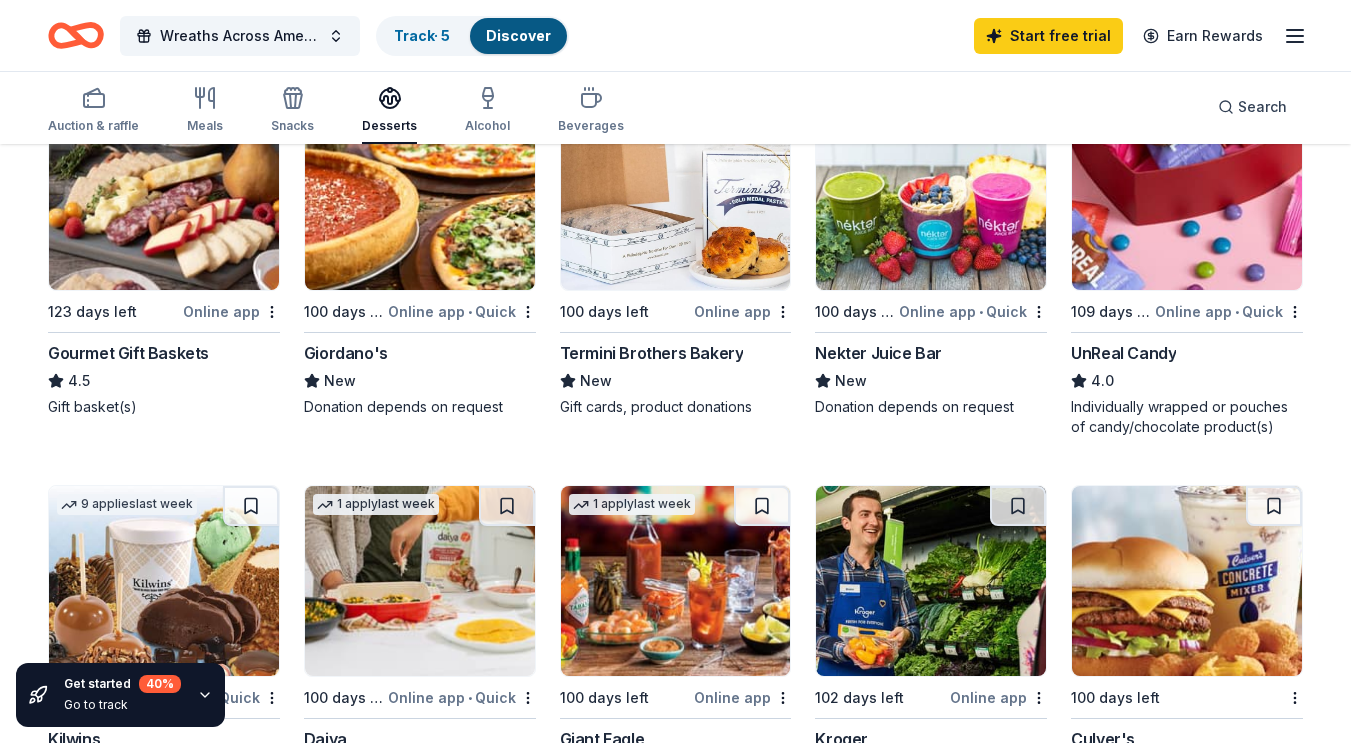 scroll, scrollTop: 0, scrollLeft: 0, axis: both 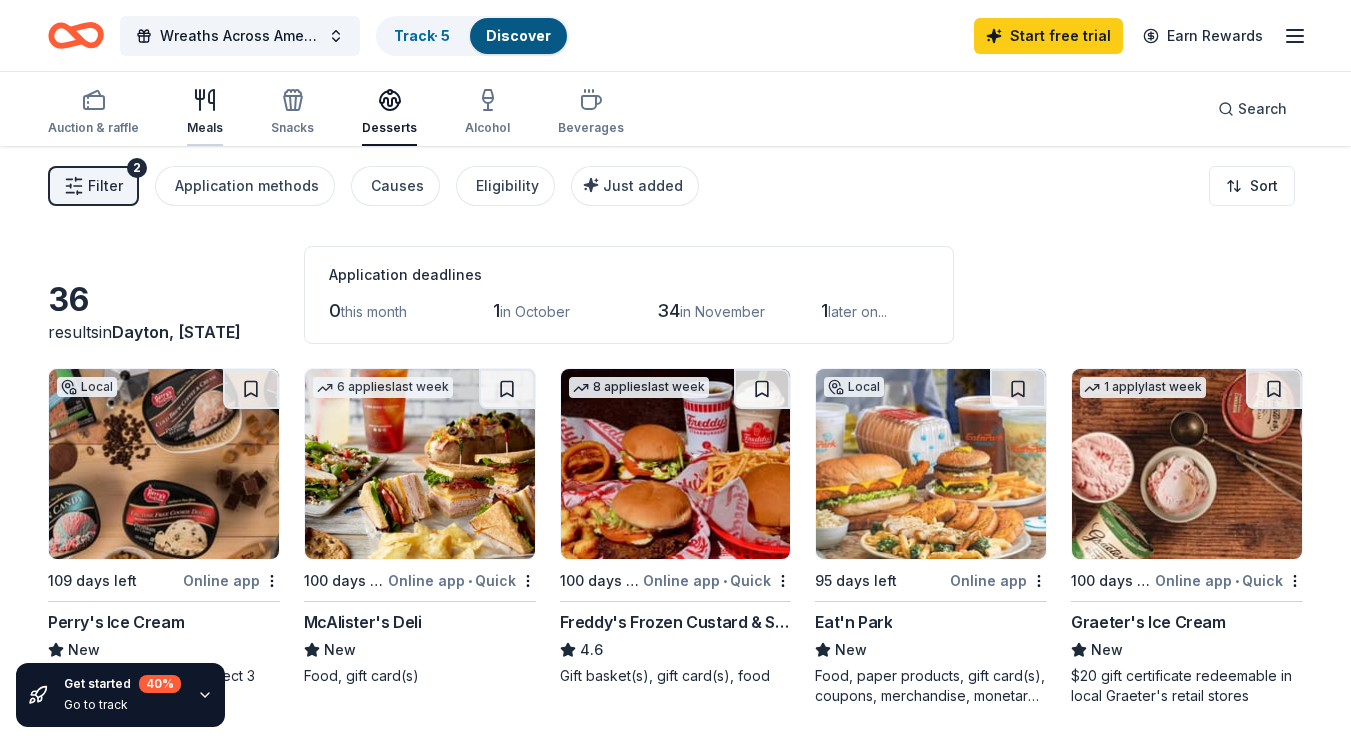 click on "Meals" at bounding box center [205, 112] 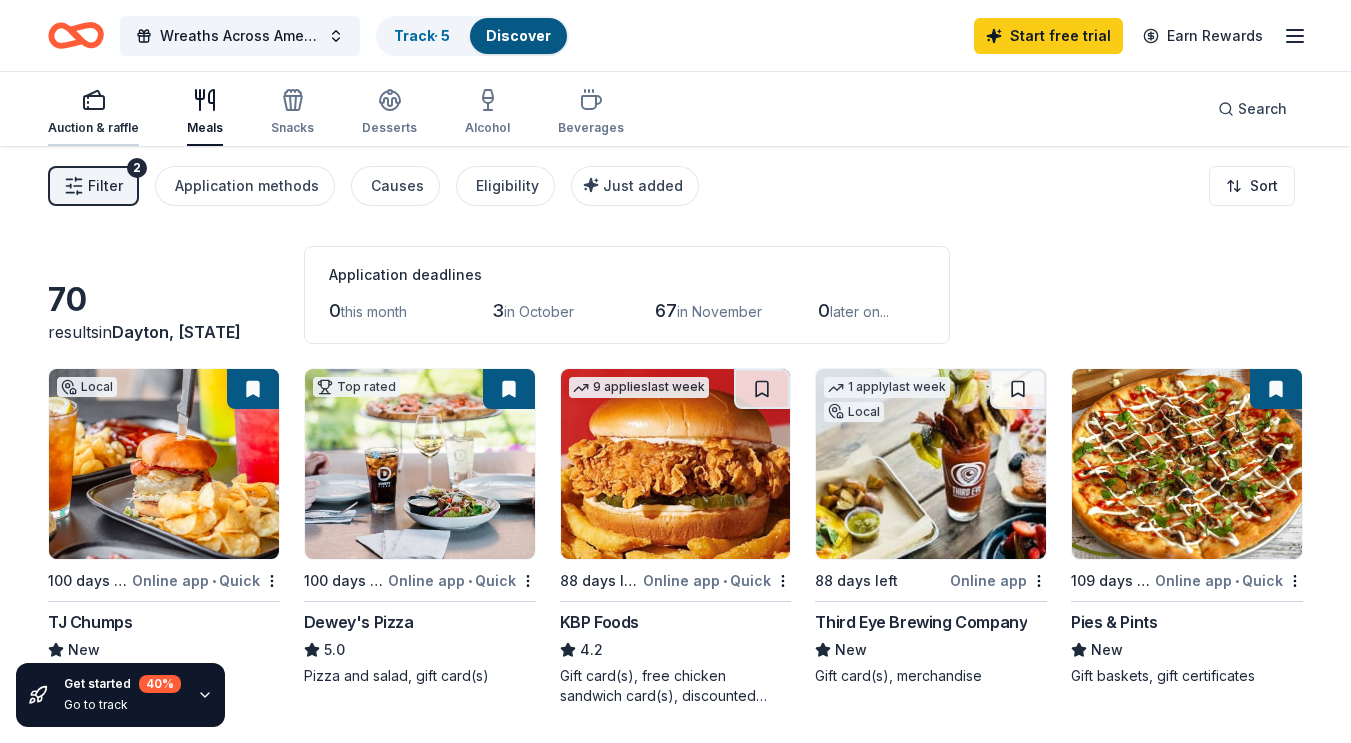click on "Auction & raffle" at bounding box center (93, 128) 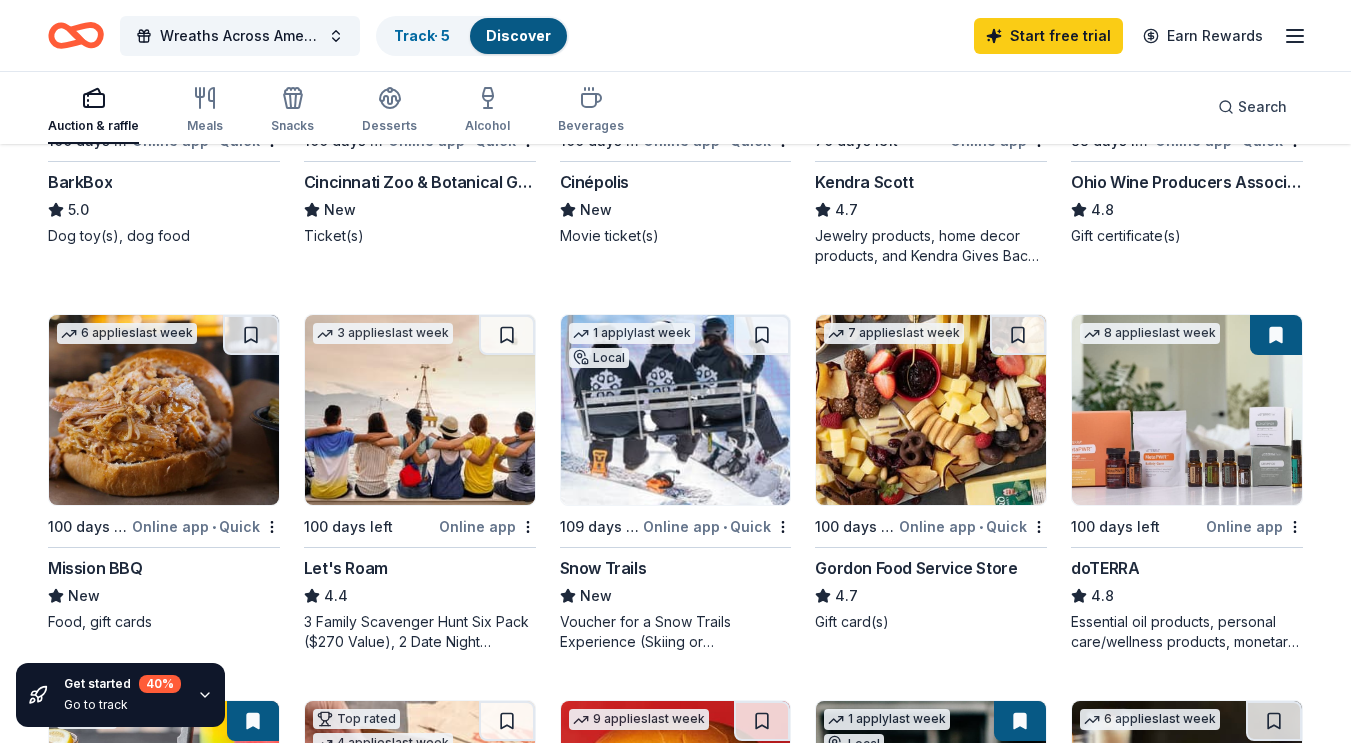 scroll, scrollTop: 0, scrollLeft: 0, axis: both 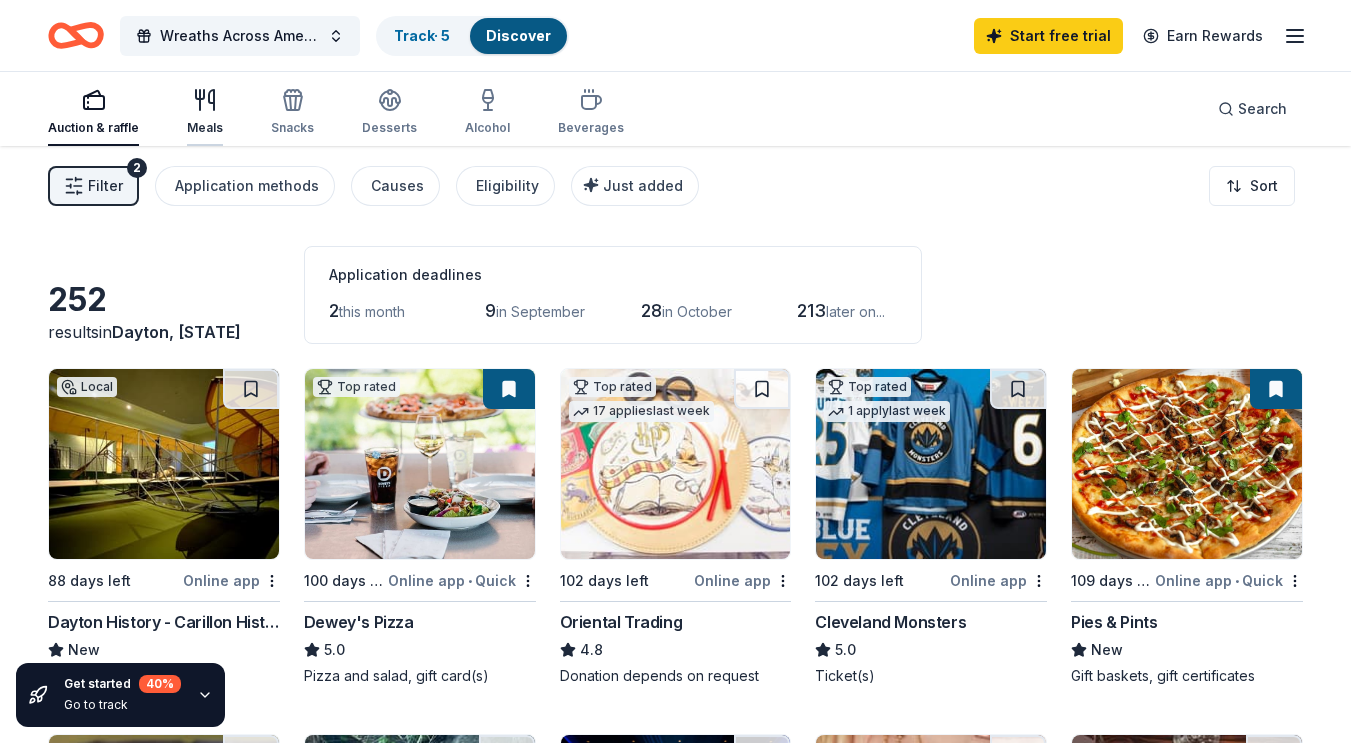 click on "Meals" at bounding box center (205, 112) 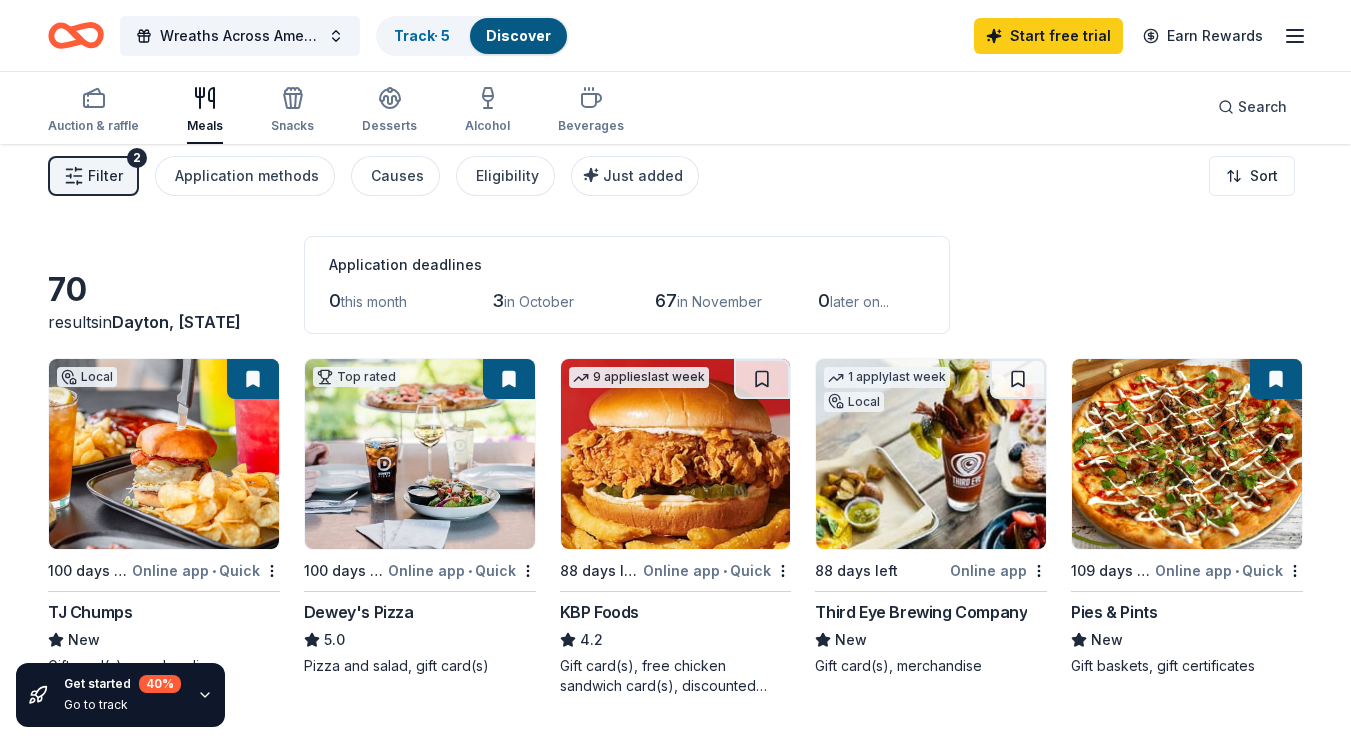scroll, scrollTop: 0, scrollLeft: 0, axis: both 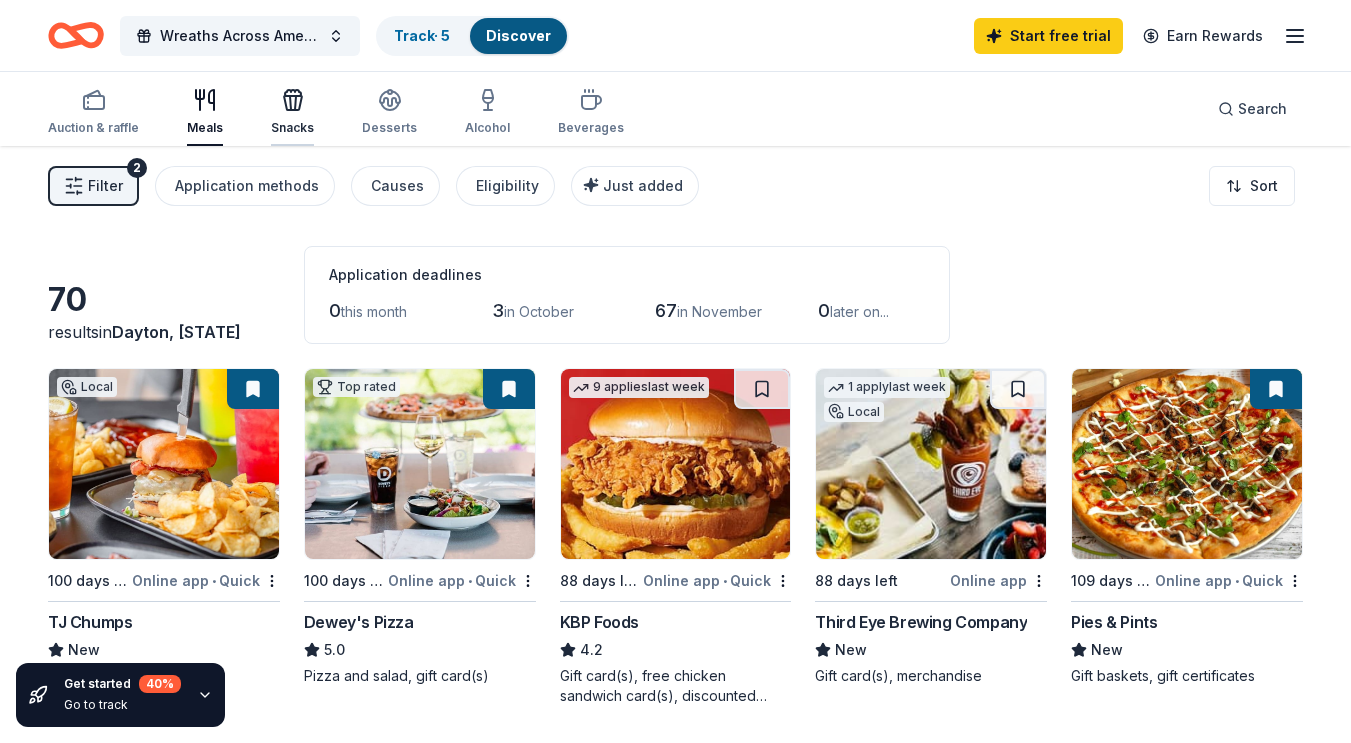 click 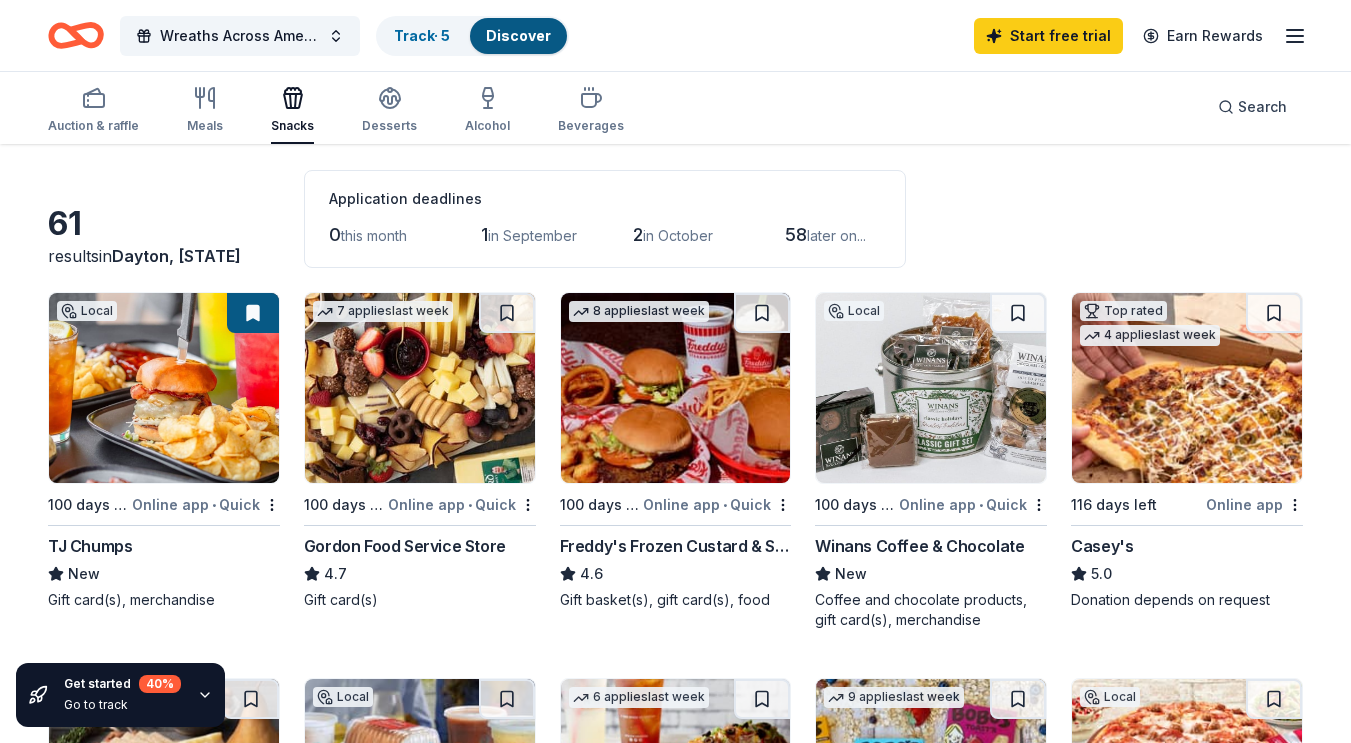 scroll, scrollTop: 0, scrollLeft: 0, axis: both 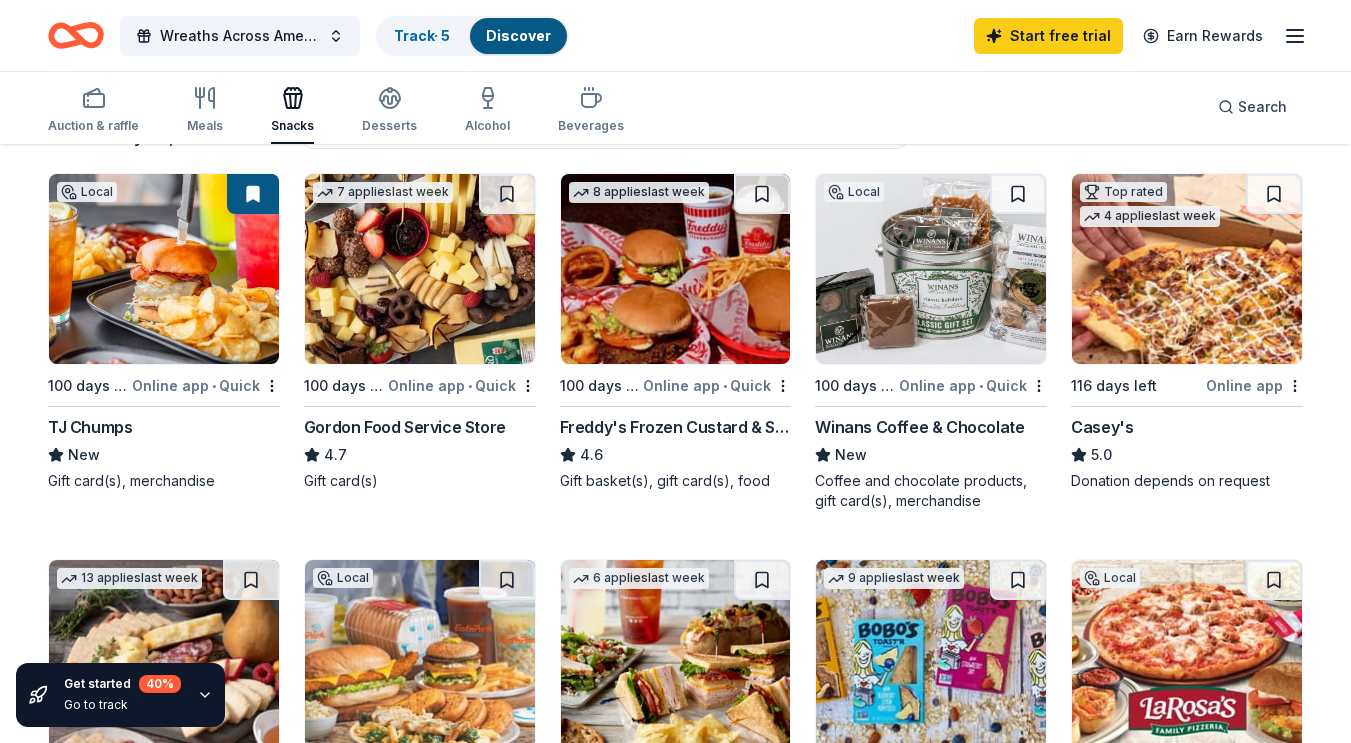 click on "TJ Chumps" at bounding box center [90, 427] 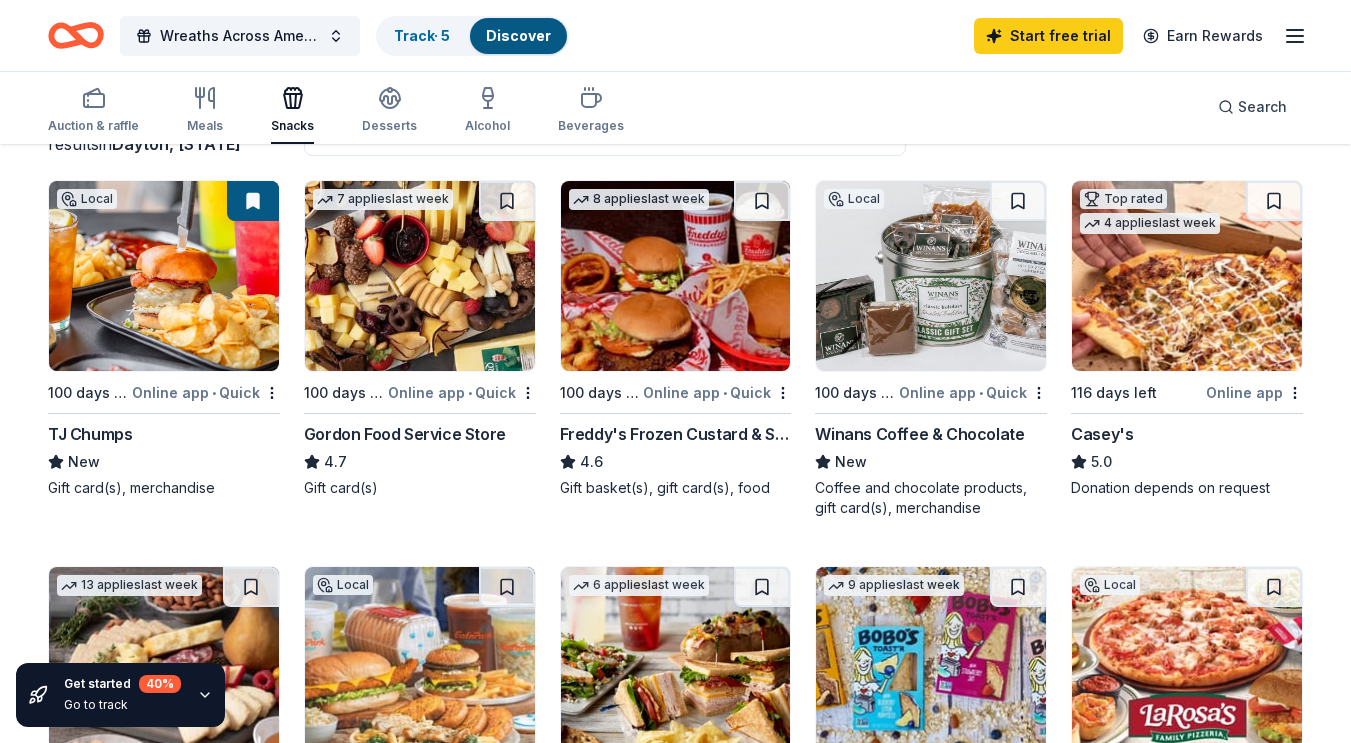 scroll, scrollTop: 0, scrollLeft: 0, axis: both 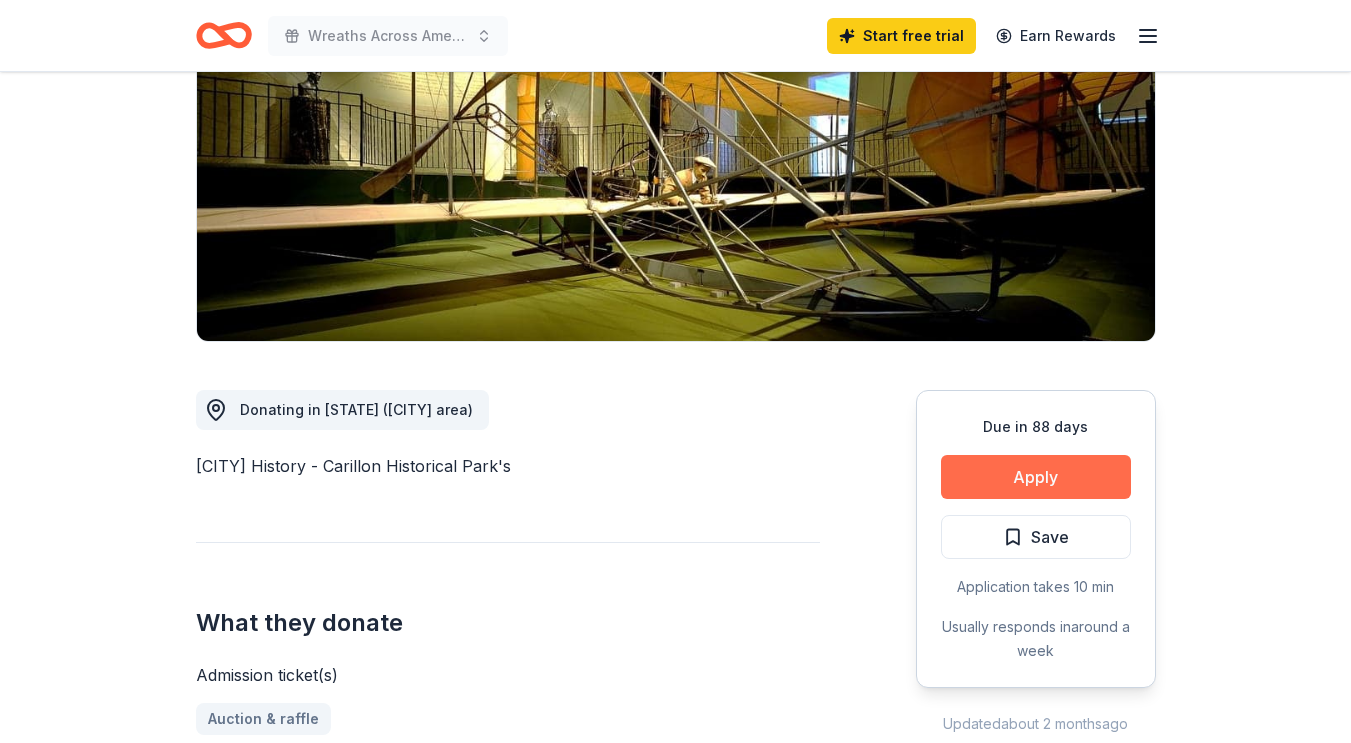 click on "Apply" at bounding box center (1036, 477) 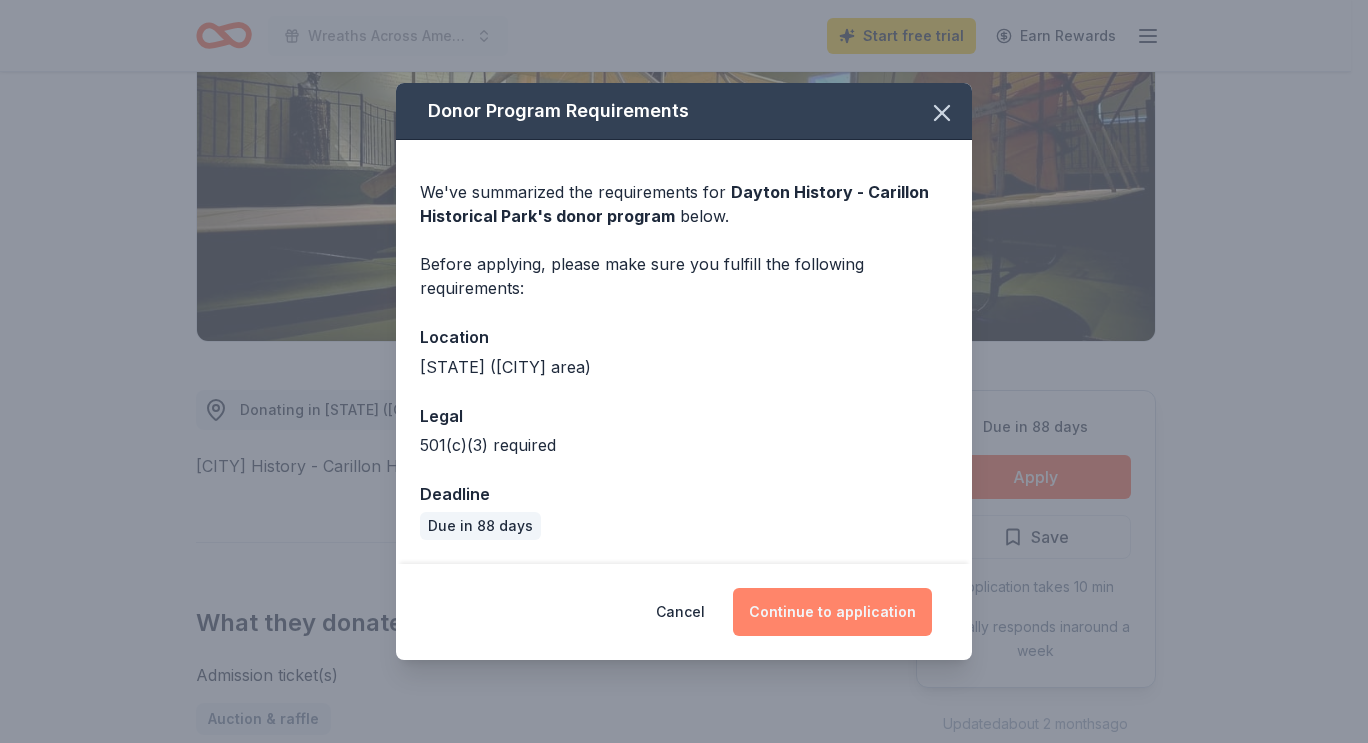 click on "Continue to application" at bounding box center [832, 612] 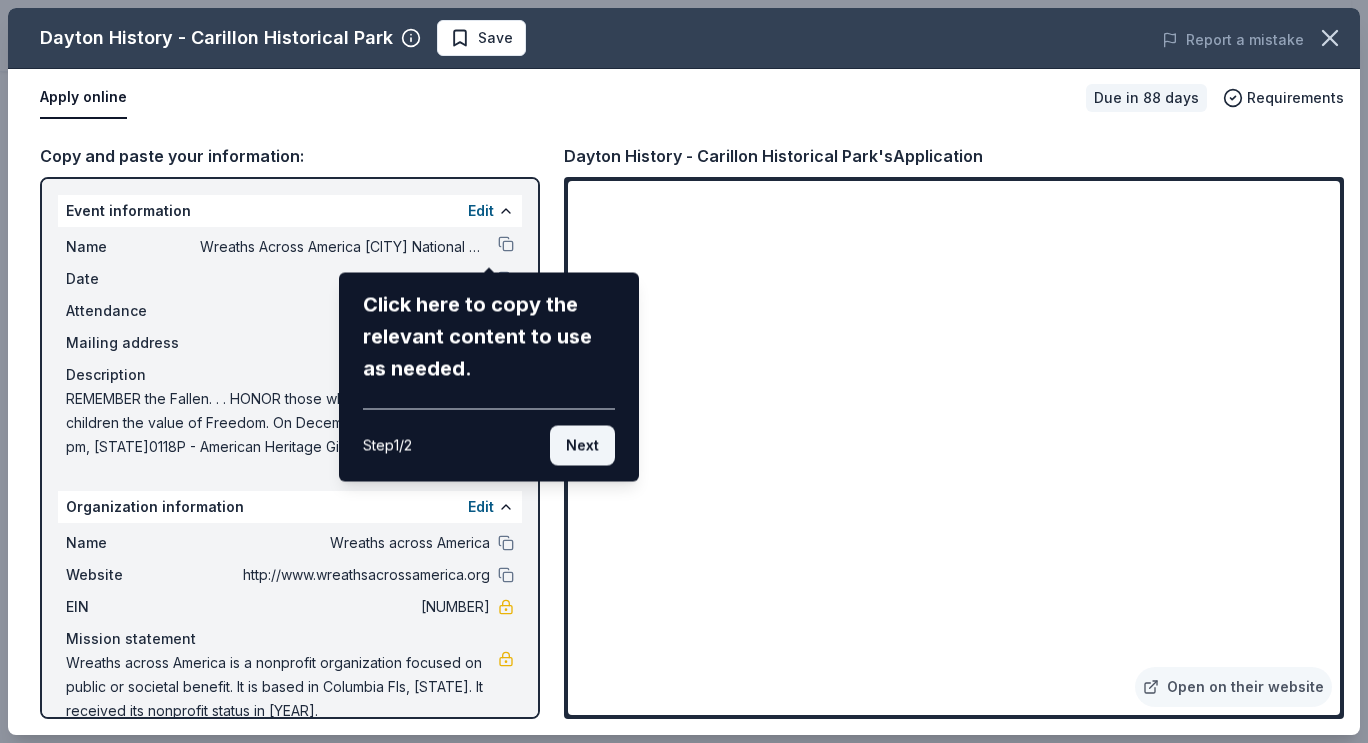 click on "Next" at bounding box center [582, 446] 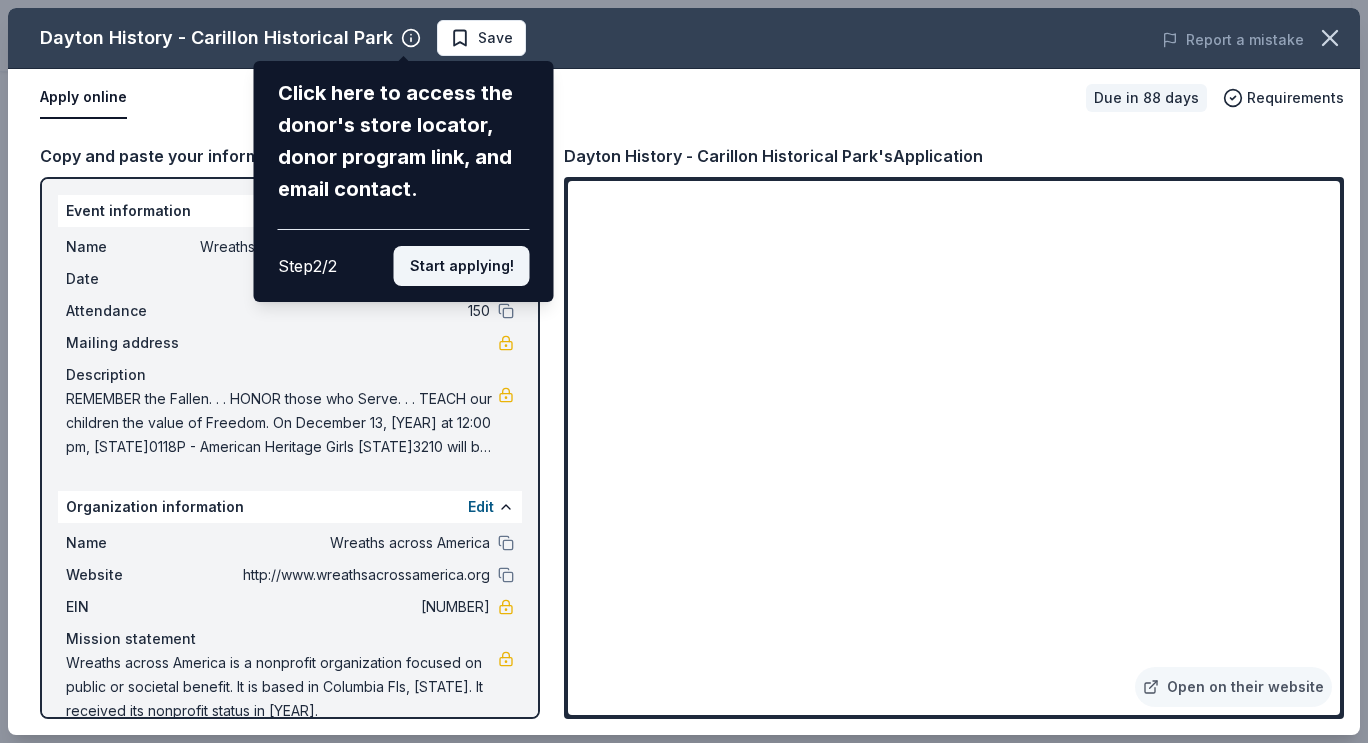 click on "Start applying!" at bounding box center (462, 266) 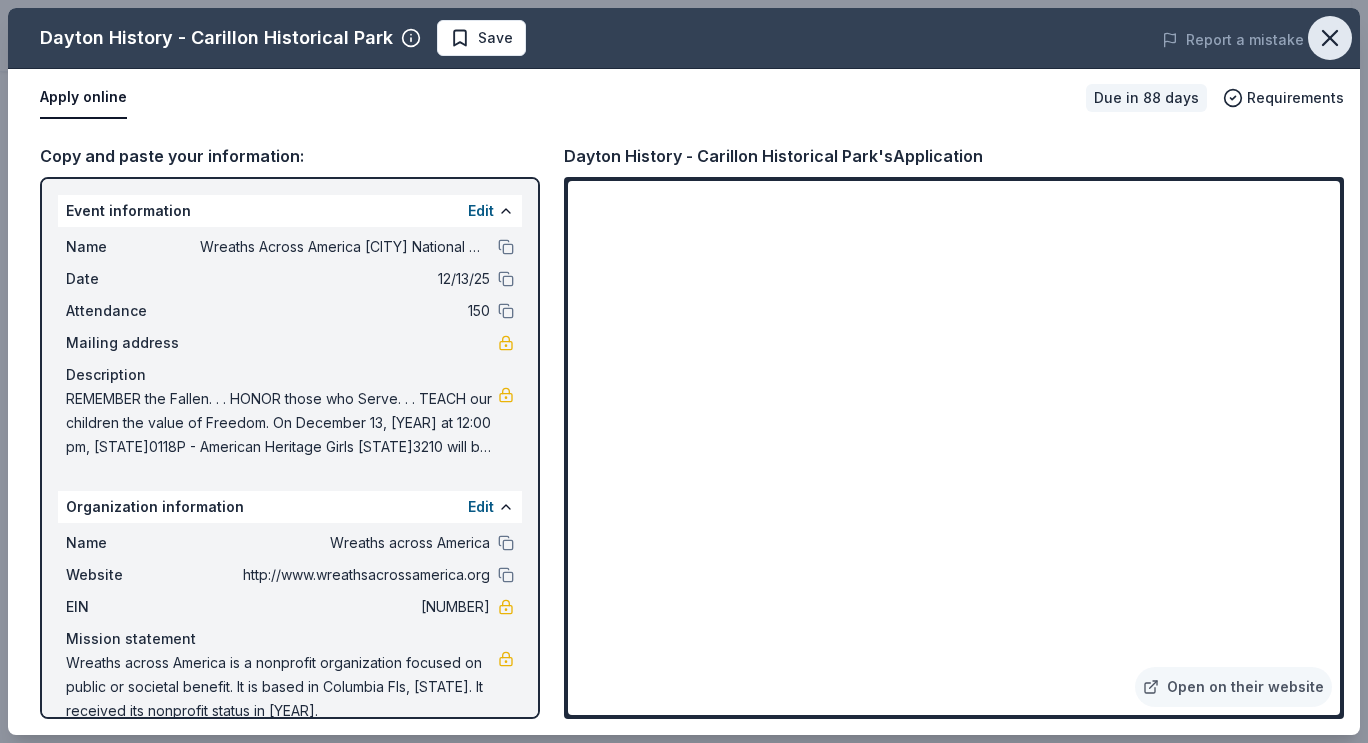 click 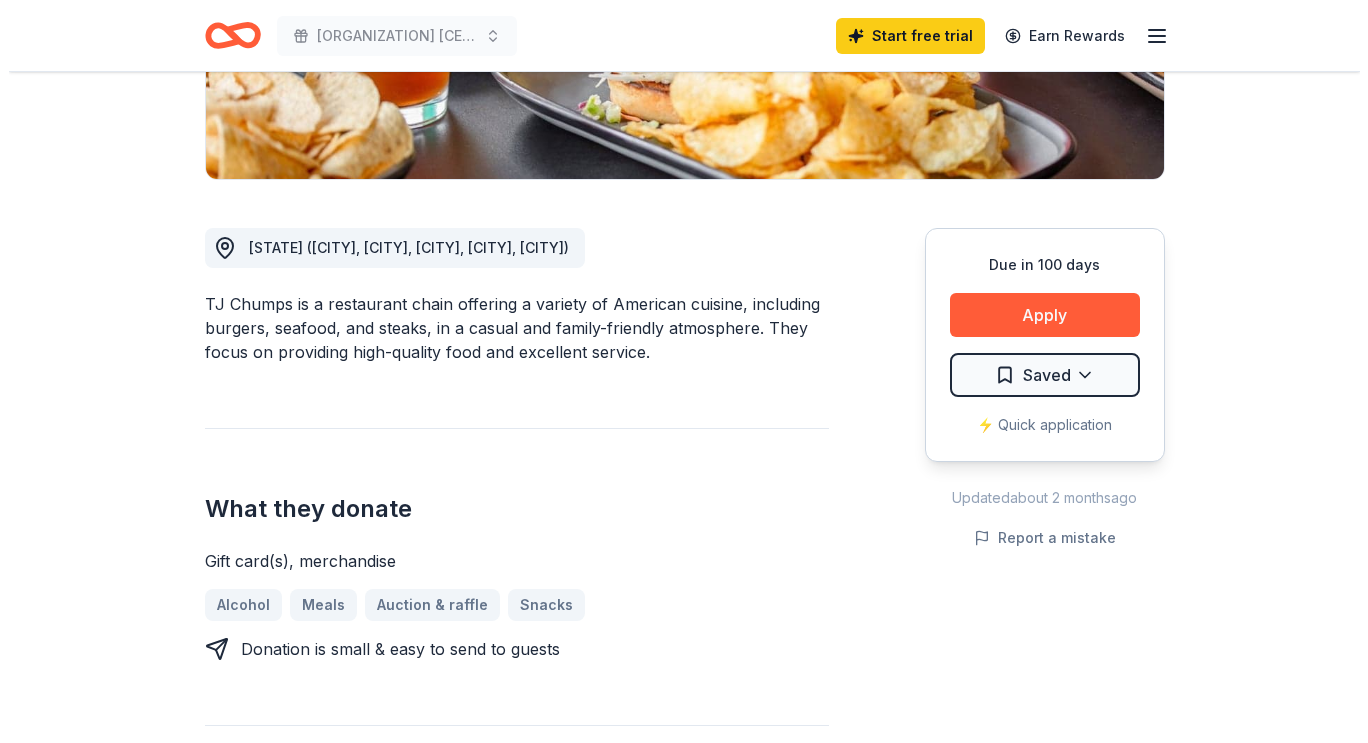 scroll, scrollTop: 430, scrollLeft: 0, axis: vertical 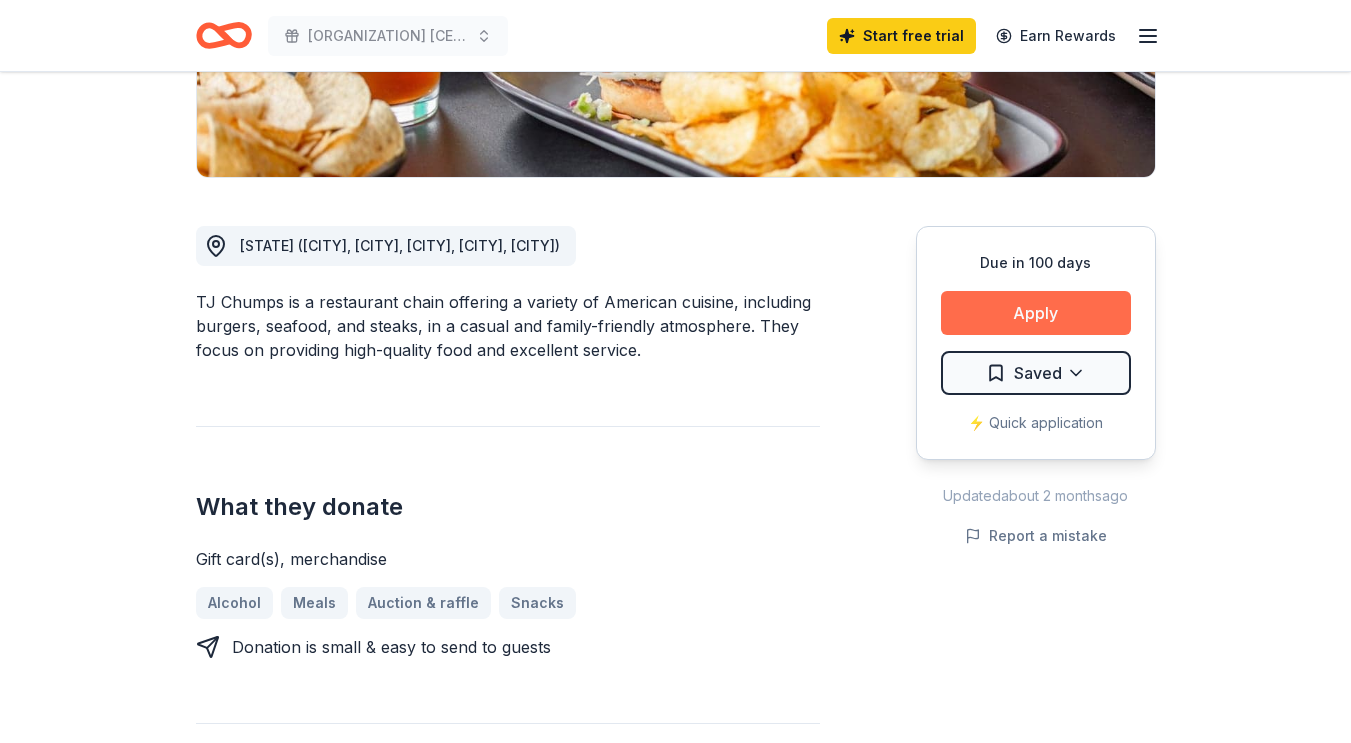 click on "Apply" at bounding box center (1036, 313) 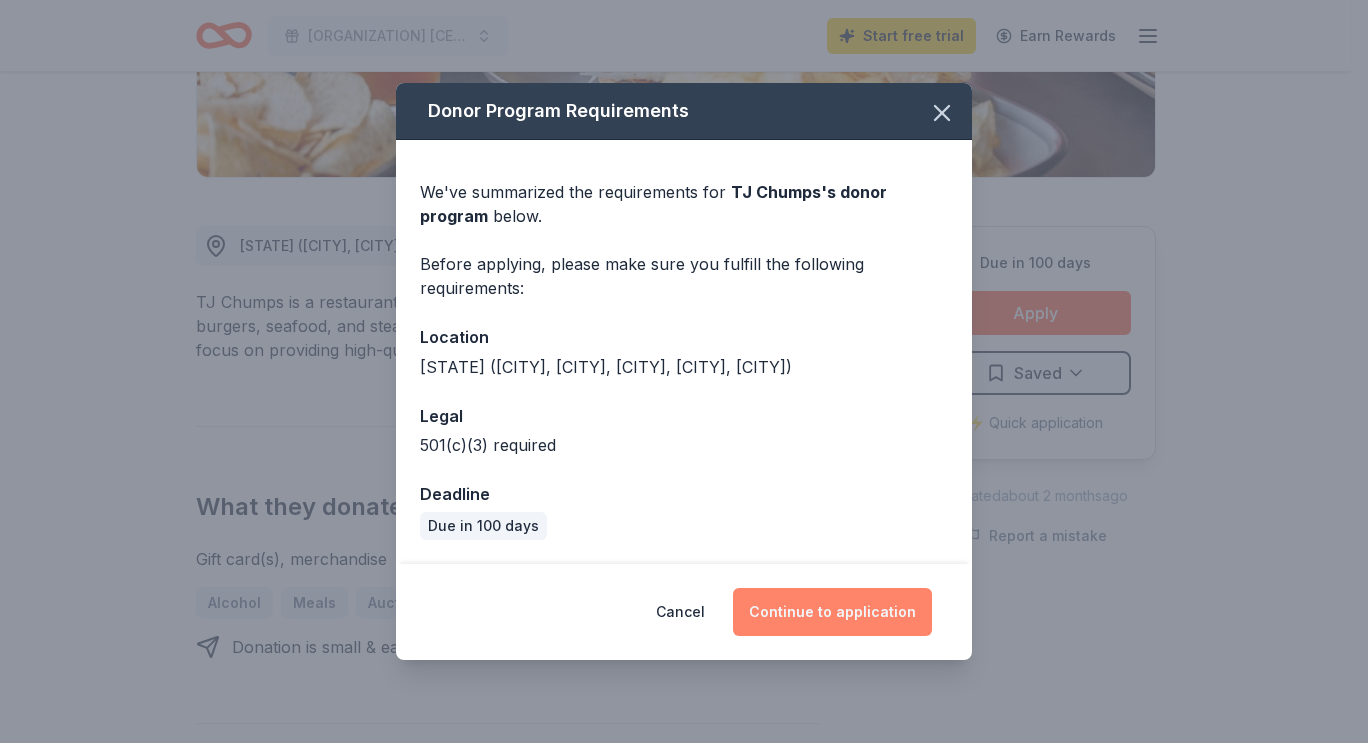 click on "Continue to application" at bounding box center (832, 612) 